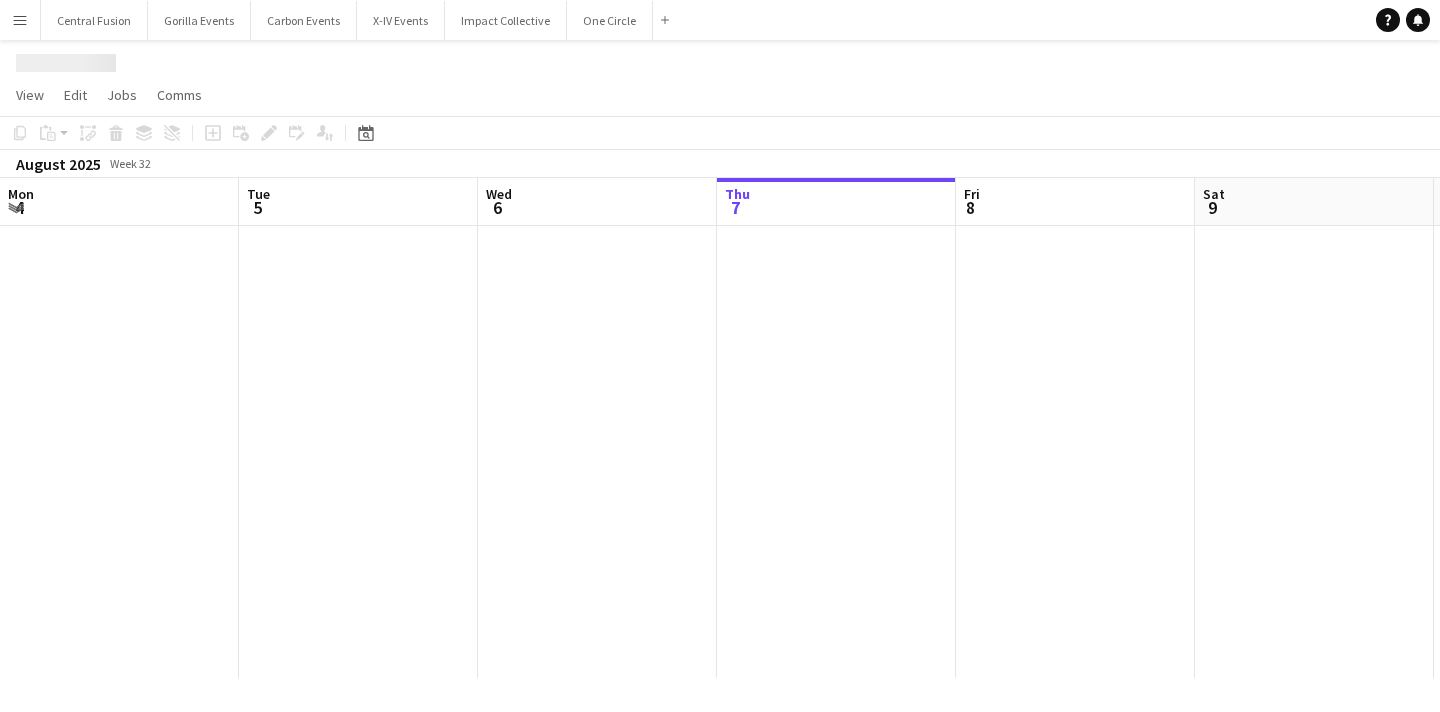 scroll, scrollTop: 0, scrollLeft: 0, axis: both 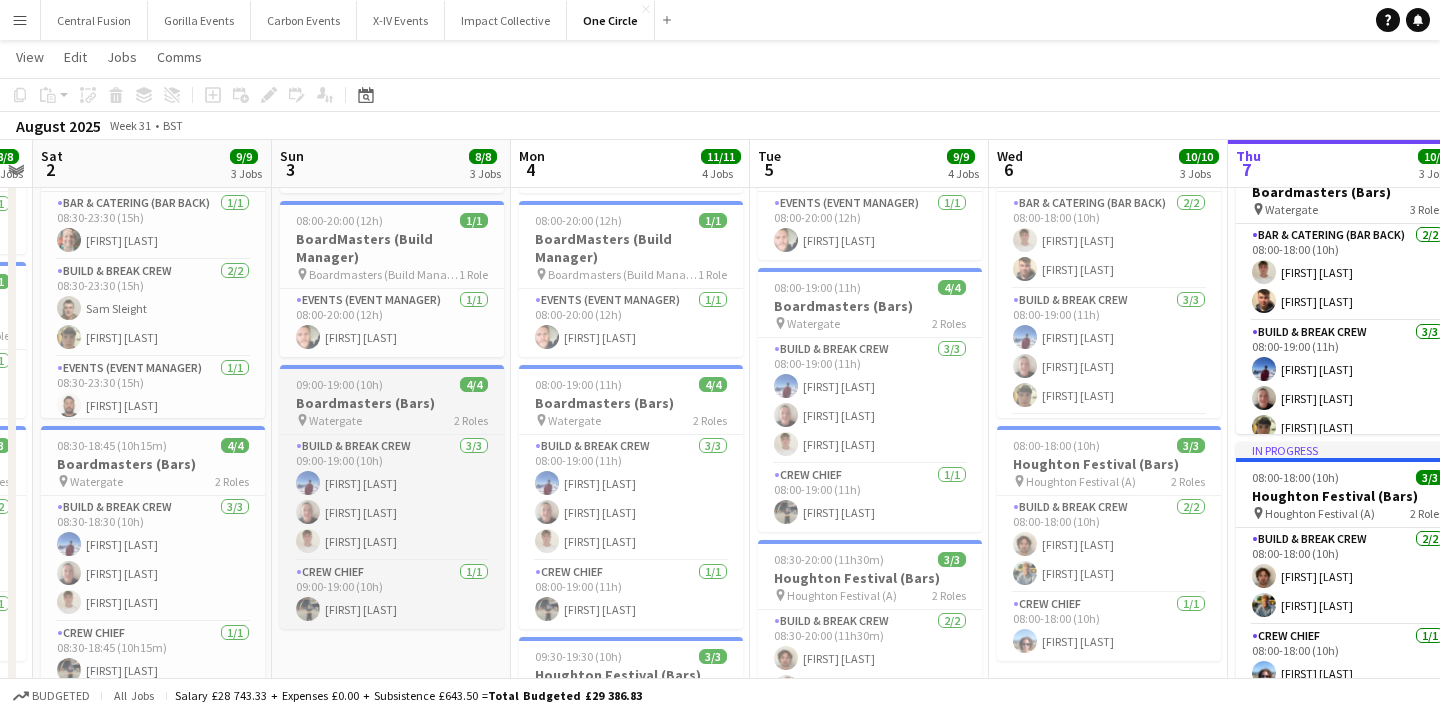 click on "Boardmasters (Bars)" at bounding box center (392, 403) 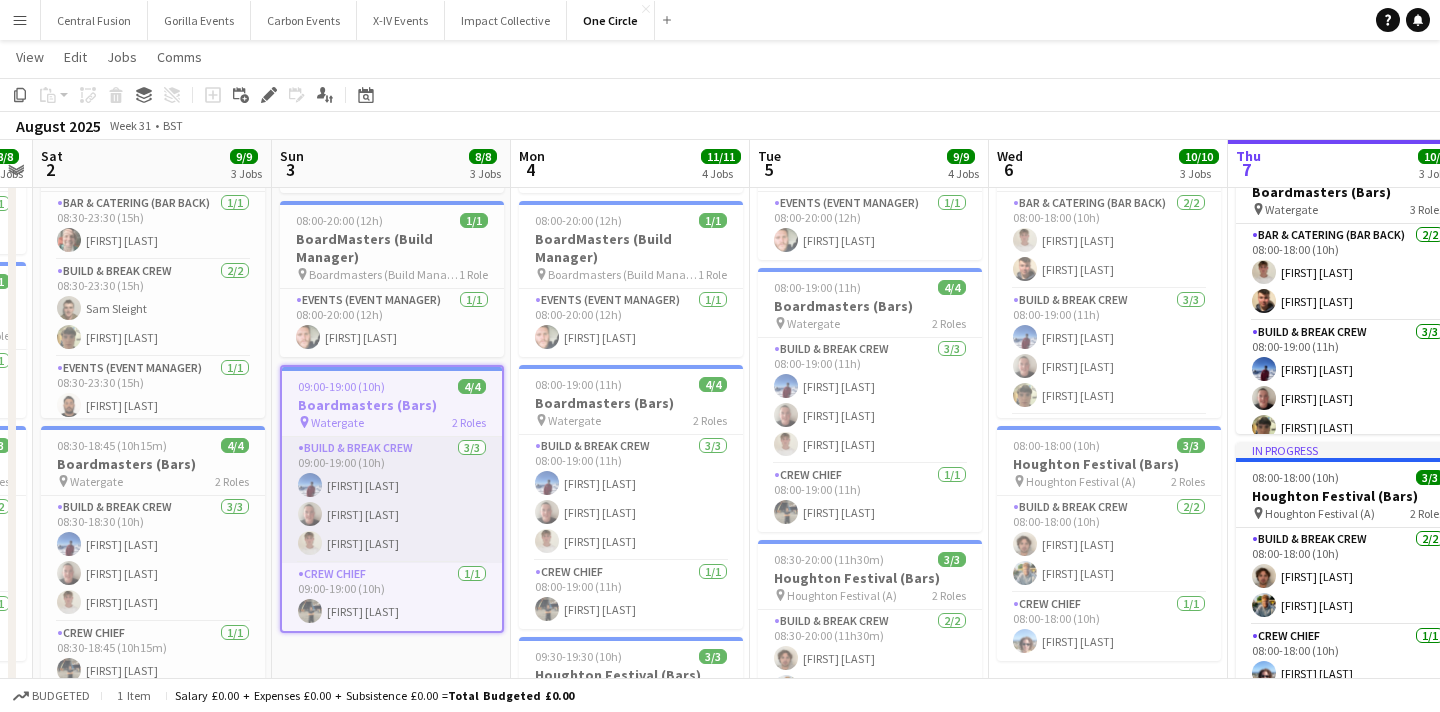 click on "Build & Break Crew   3/3   09:00-19:00 (10h)
[FIRST] [LAST] [FIRST] [LAST] [FIRST] [LAST]" at bounding box center (392, 500) 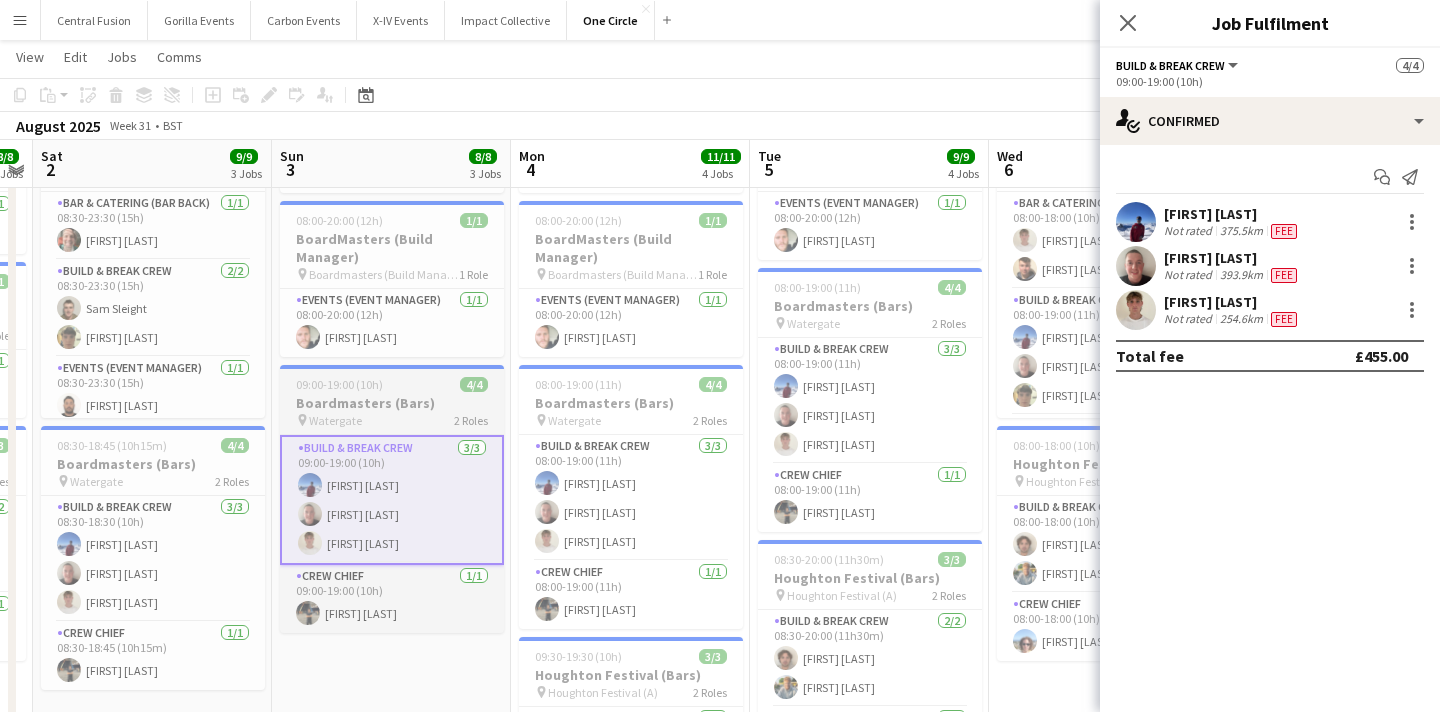 click on "Boardmasters (Bars)" at bounding box center (392, 403) 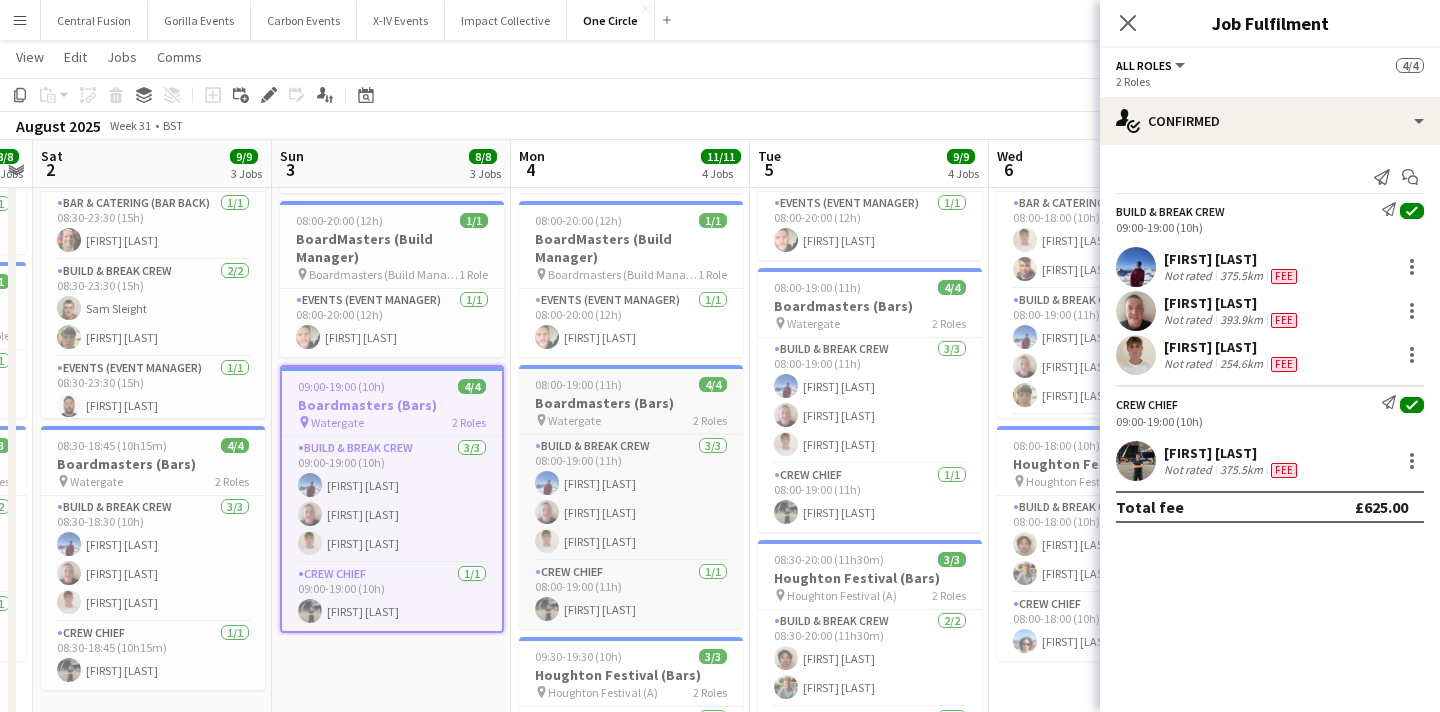 click on "Watergate" at bounding box center (574, 420) 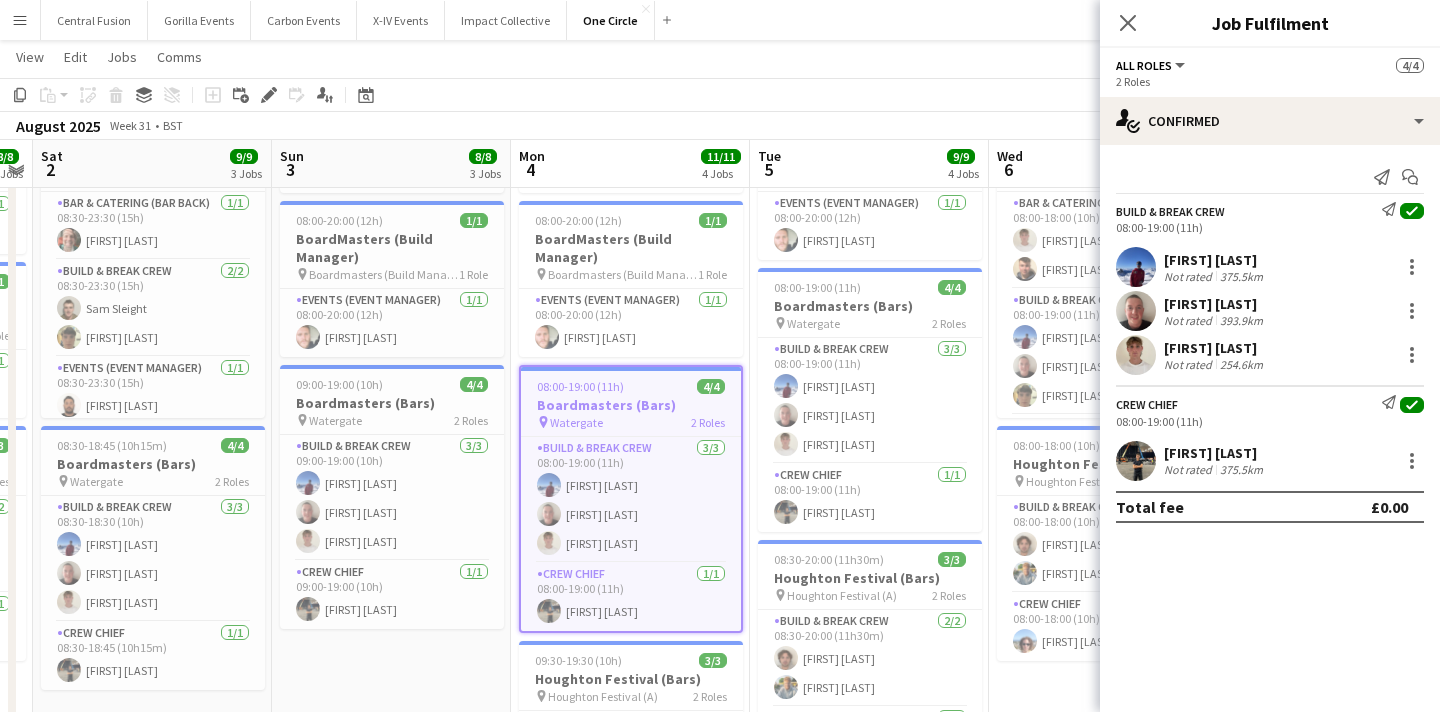 scroll, scrollTop: 0, scrollLeft: 457, axis: horizontal 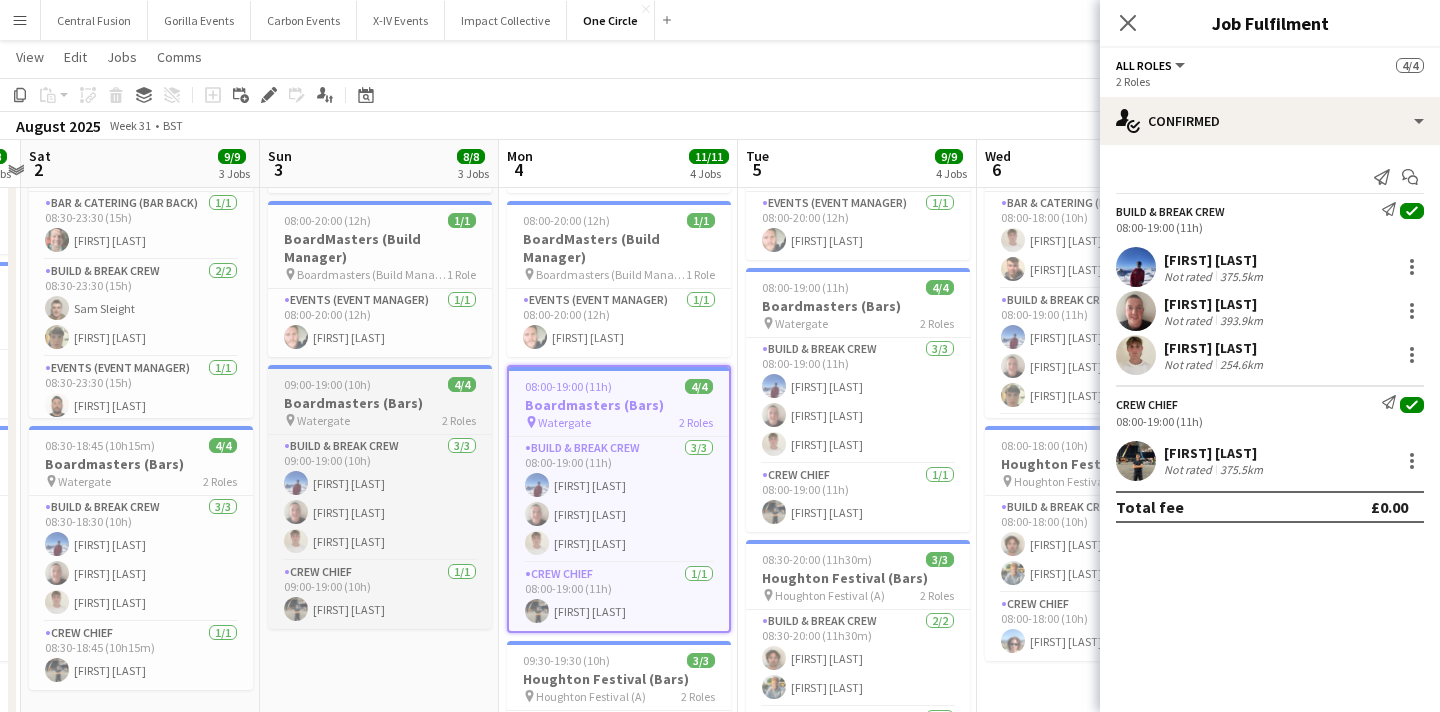 click on "Boardmasters (Bars)" at bounding box center [380, 403] 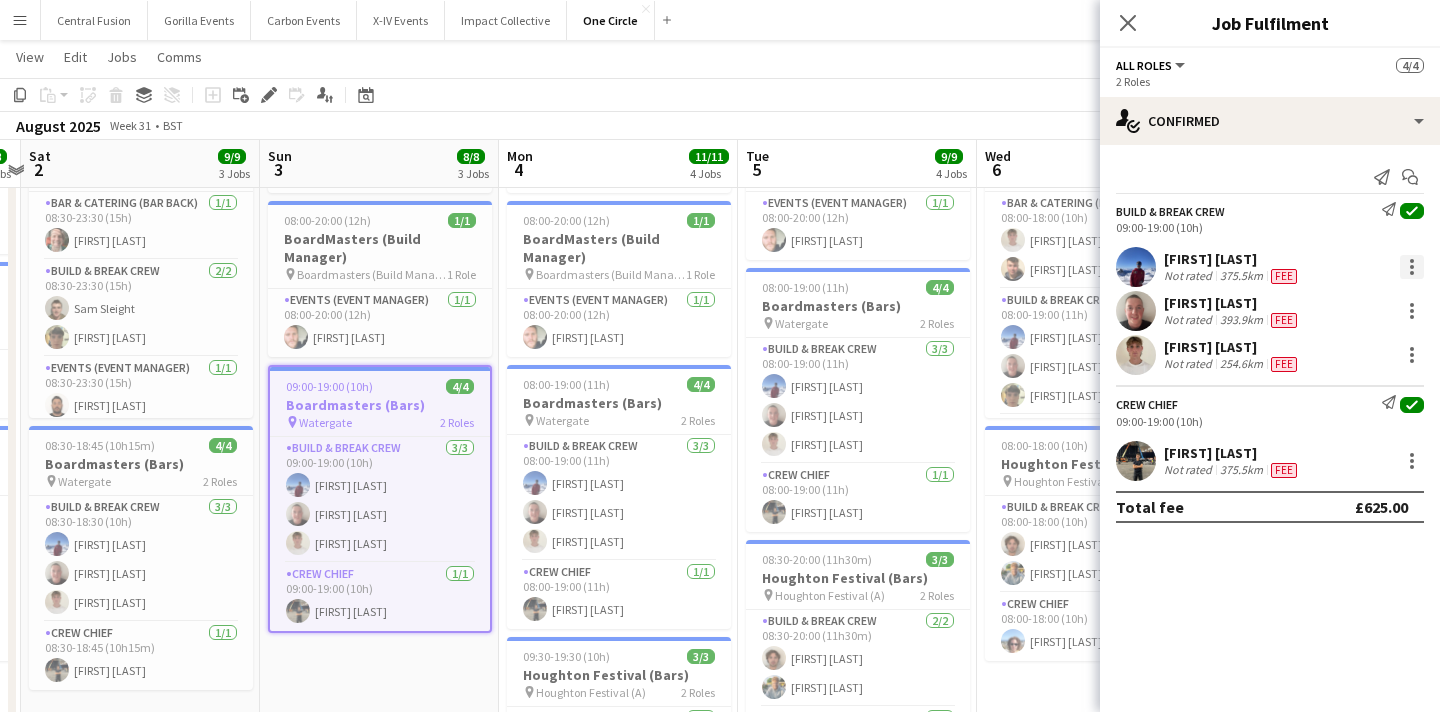 click at bounding box center [1412, 267] 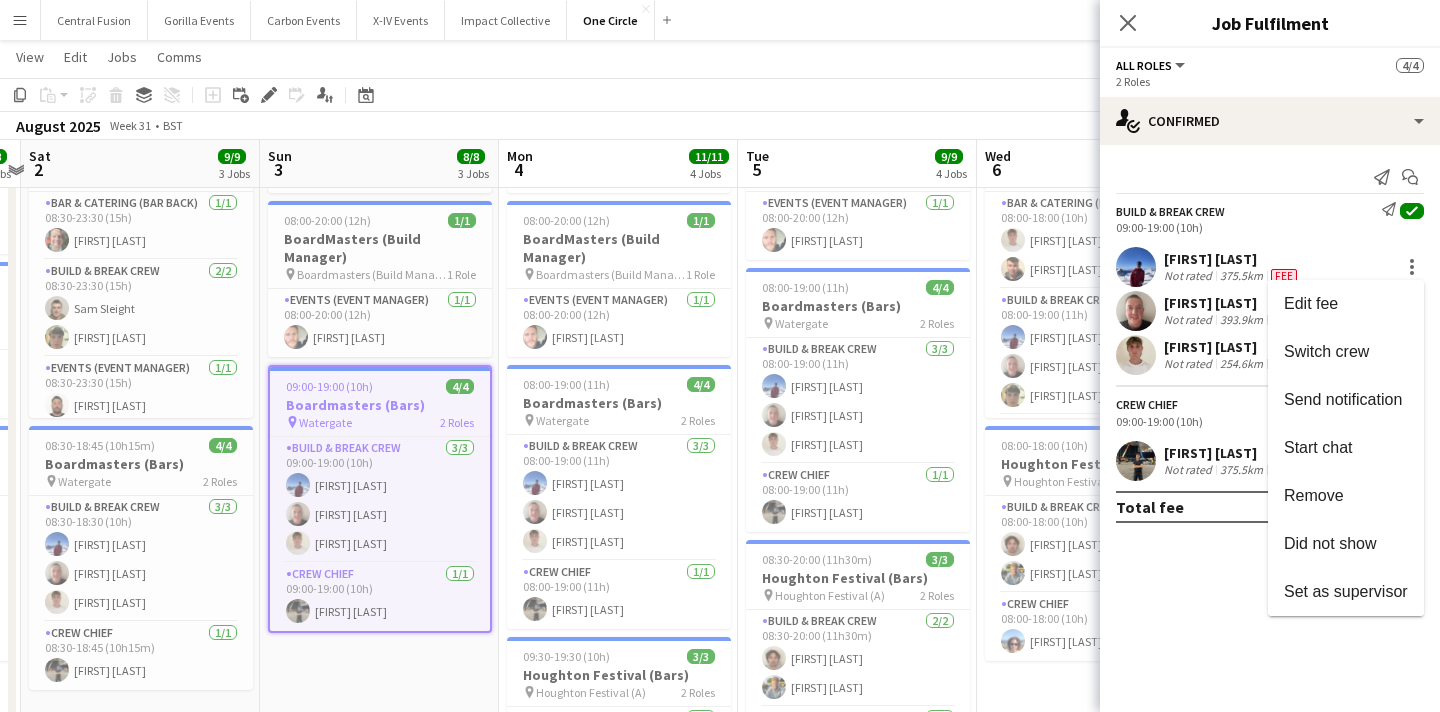 click at bounding box center [720, 356] 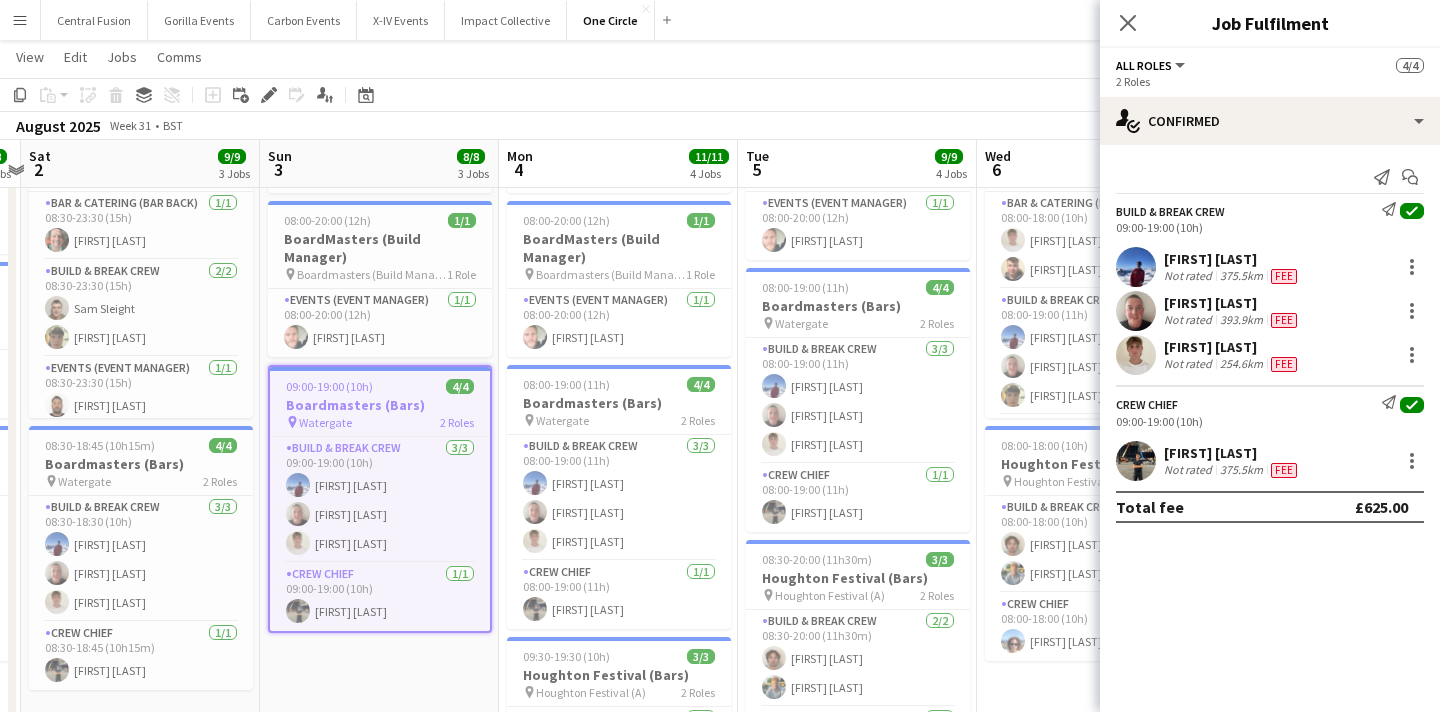 click on "09:00-19:00 (10h)    4/4" at bounding box center (380, 386) 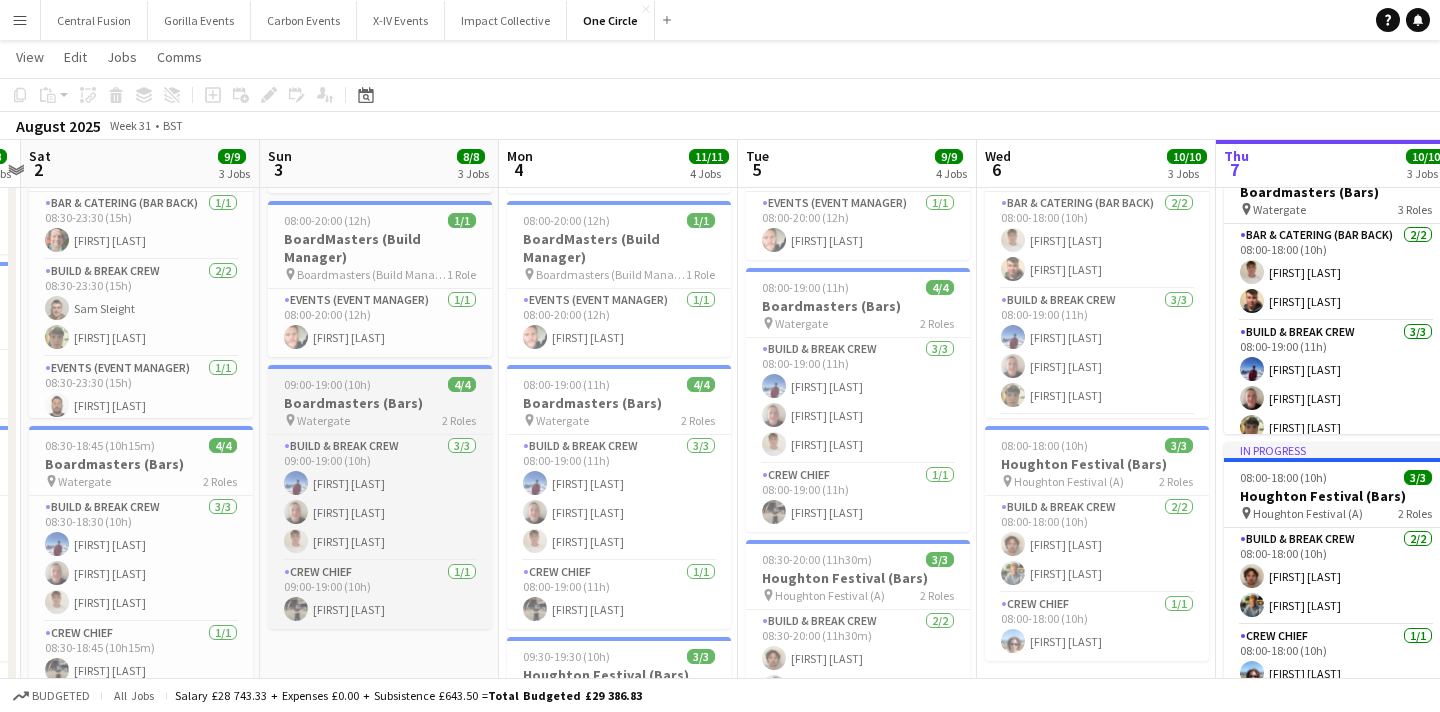 click on "Boardmasters (Bars)" at bounding box center [380, 403] 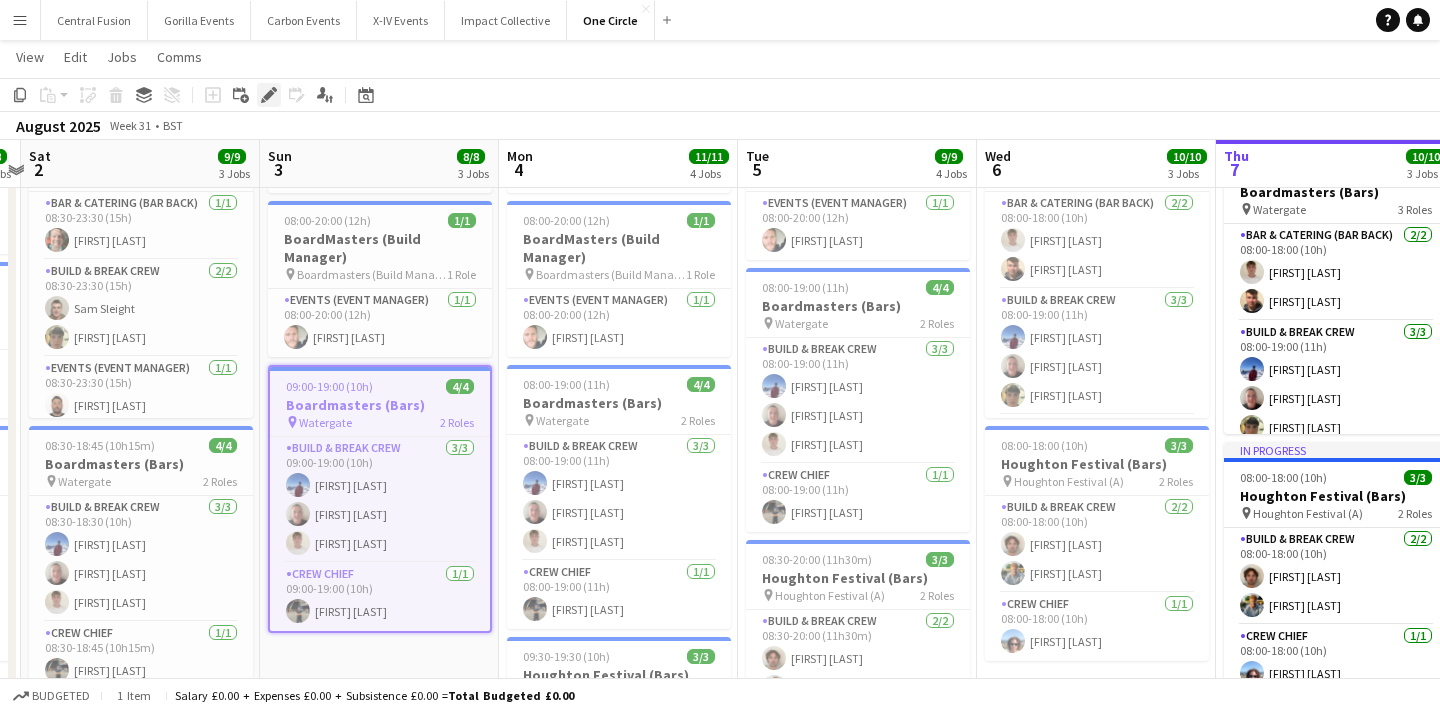 click 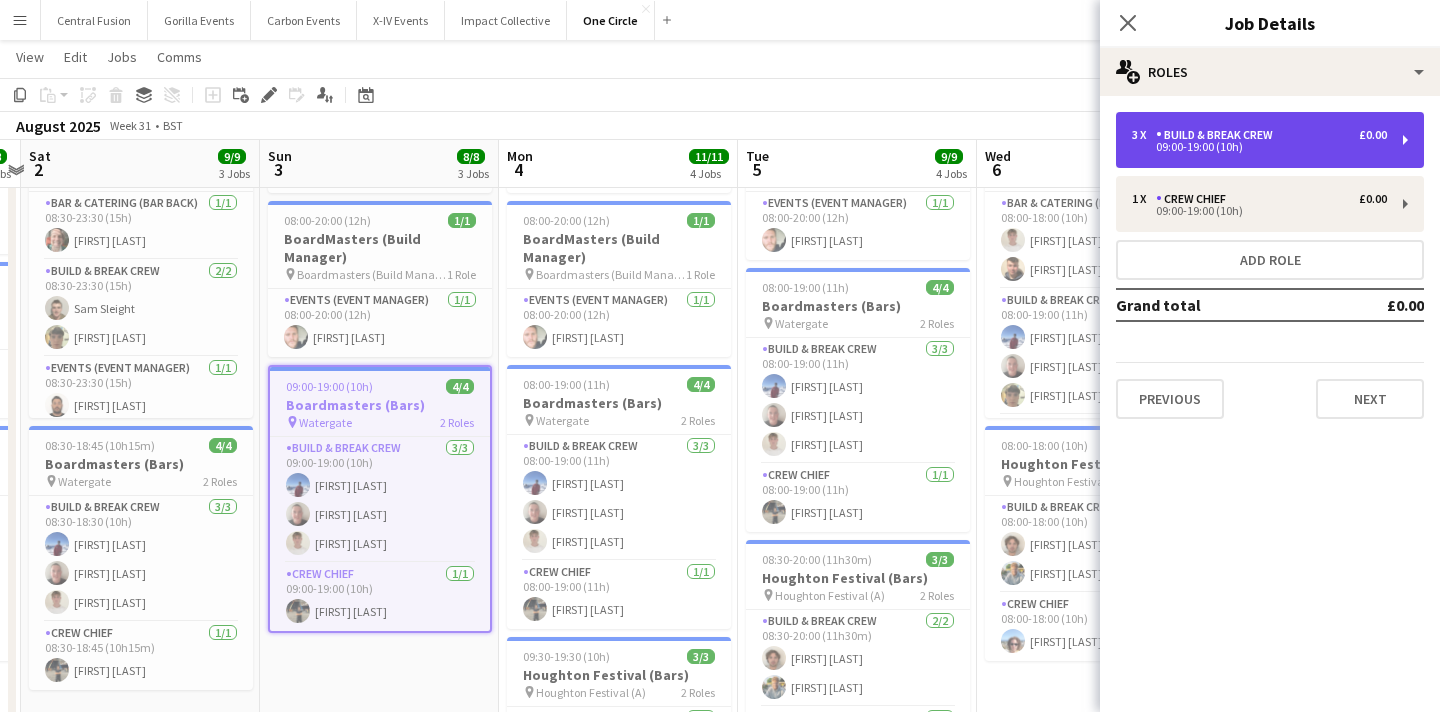 click on "Build & Break Crew" at bounding box center [1218, 135] 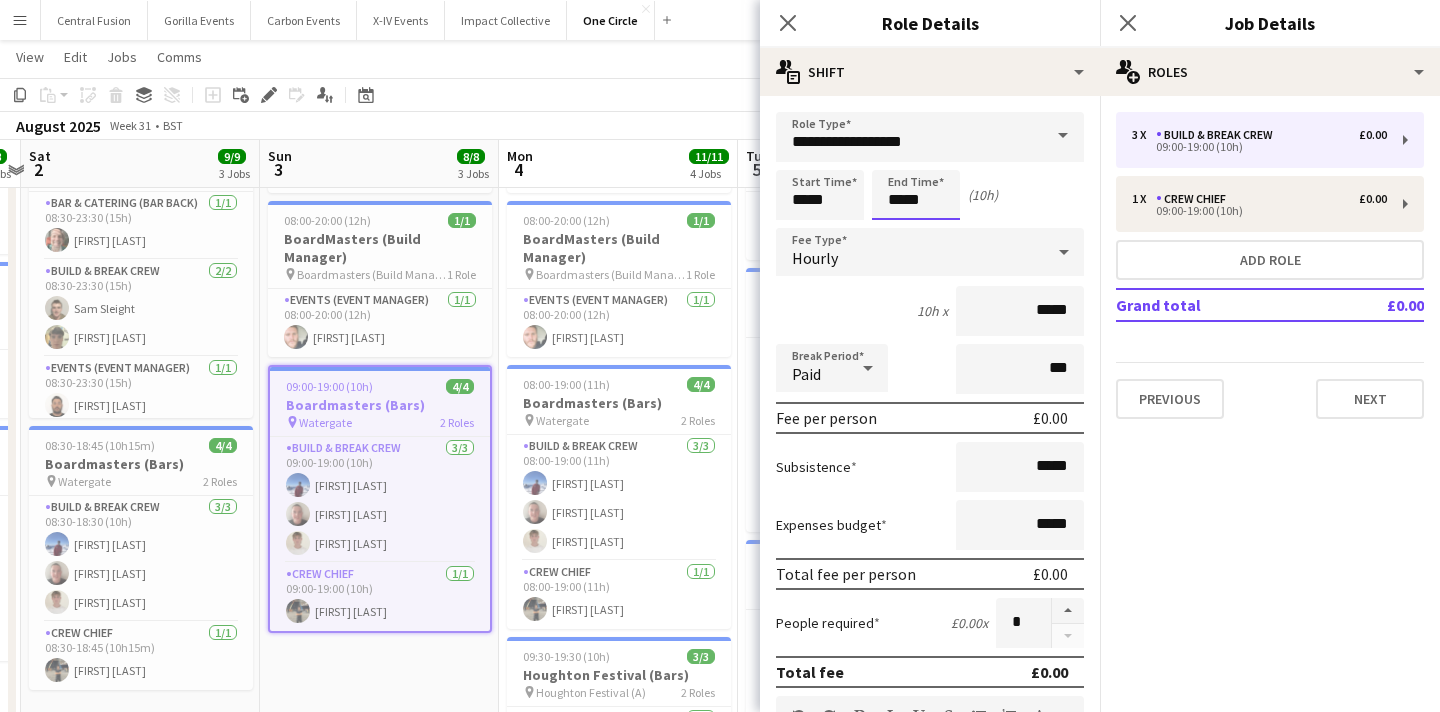 click on "Menu
Boards
Boards   Boards   All jobs   Status
Workforce
Workforce   My Workforce   Recruiting
Comms
Comms
Pay
Pay   Approvals
Platform Settings
Platform Settings   Your settings
Training Academy
Training Academy
Knowledge Base
Knowledge Base
Product Updates
Product Updates   Log Out   Privacy   Central Fusion
Close
Gorilla Events
Close
Carbon Events
Close
X-IV Events
Close
Impact Collective
Close
One Circle
Close
Add
Help
Notifications
One Circle
user" at bounding box center (720, 440) 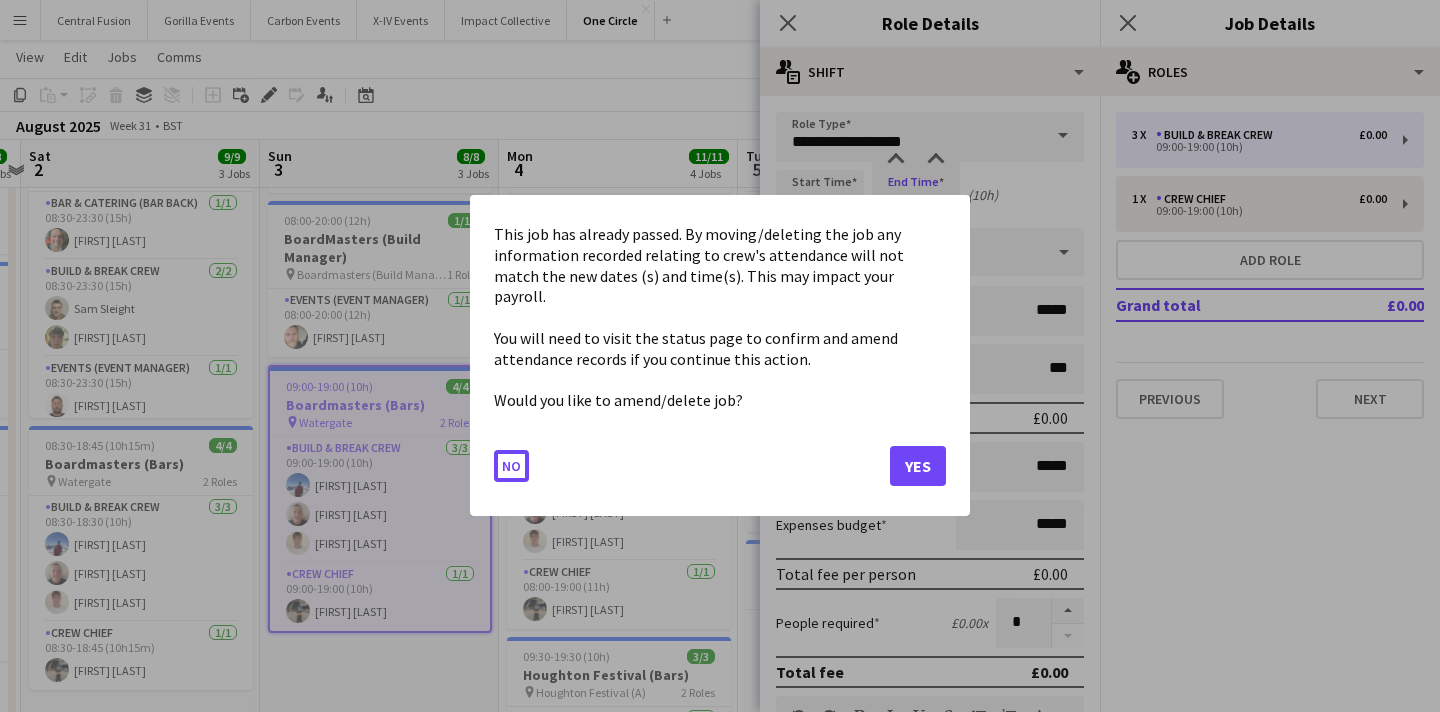 scroll, scrollTop: 0, scrollLeft: 0, axis: both 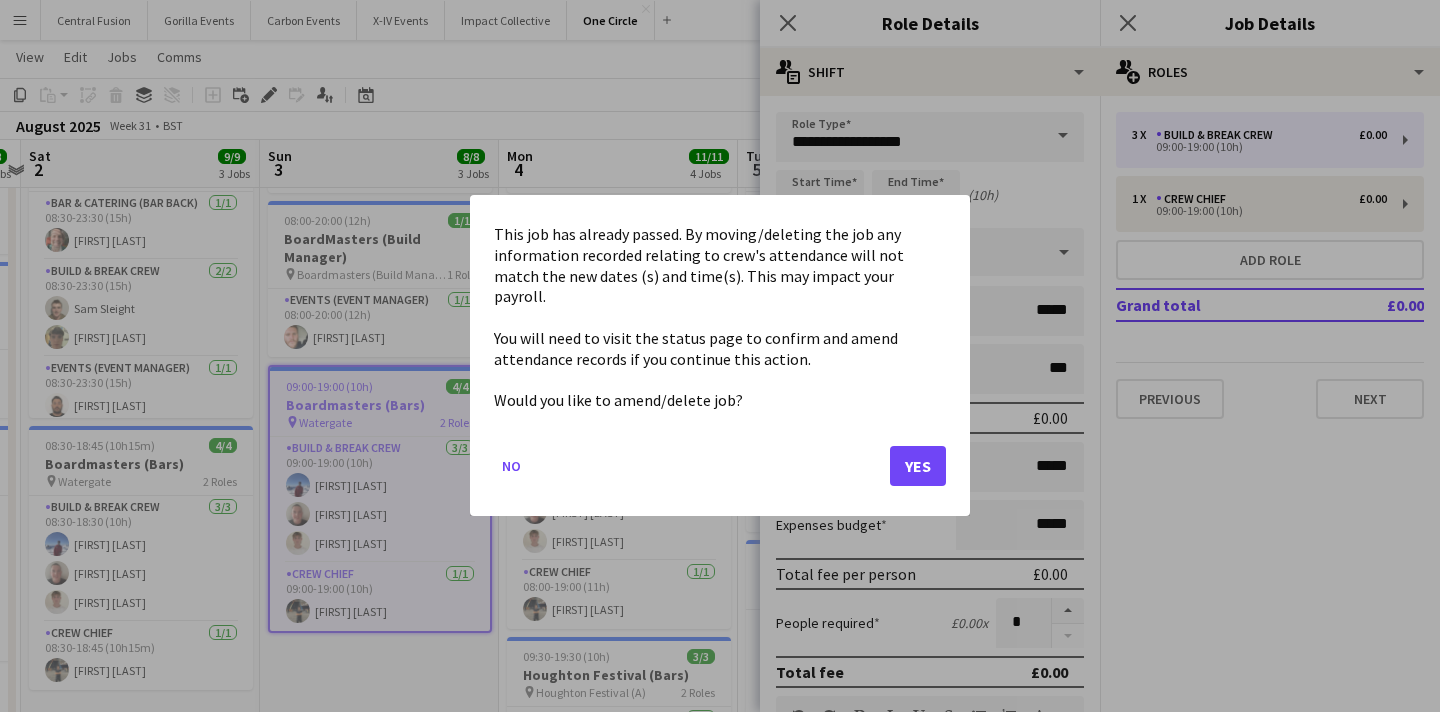 click on "Yes" 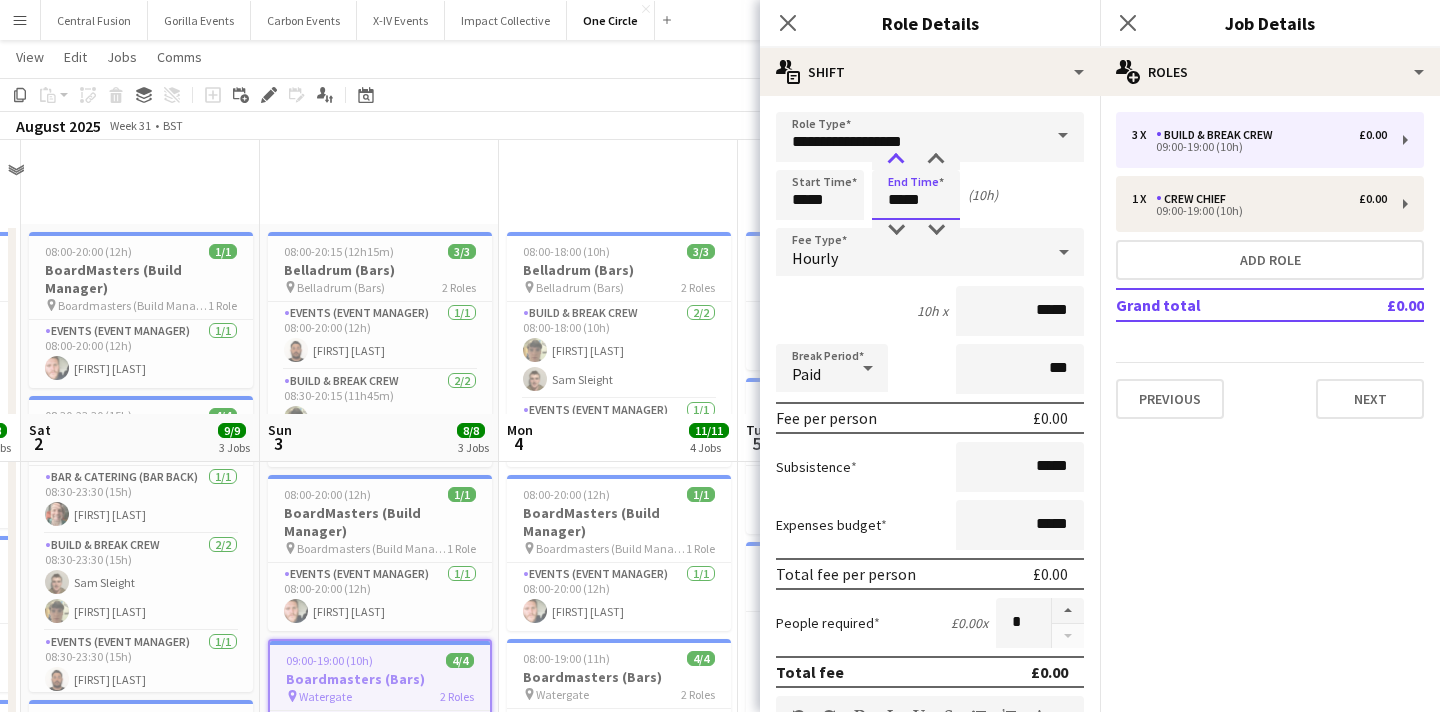 scroll, scrollTop: 274, scrollLeft: 0, axis: vertical 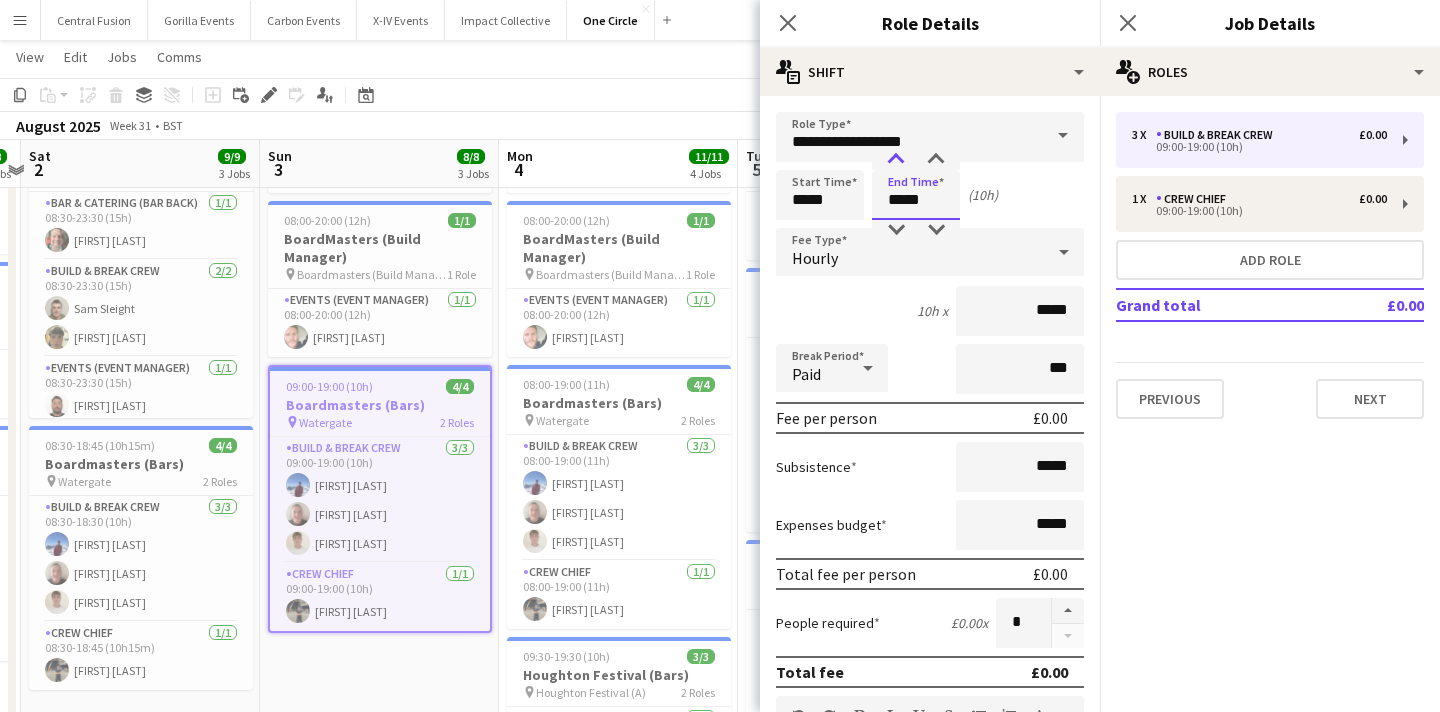 type on "*****" 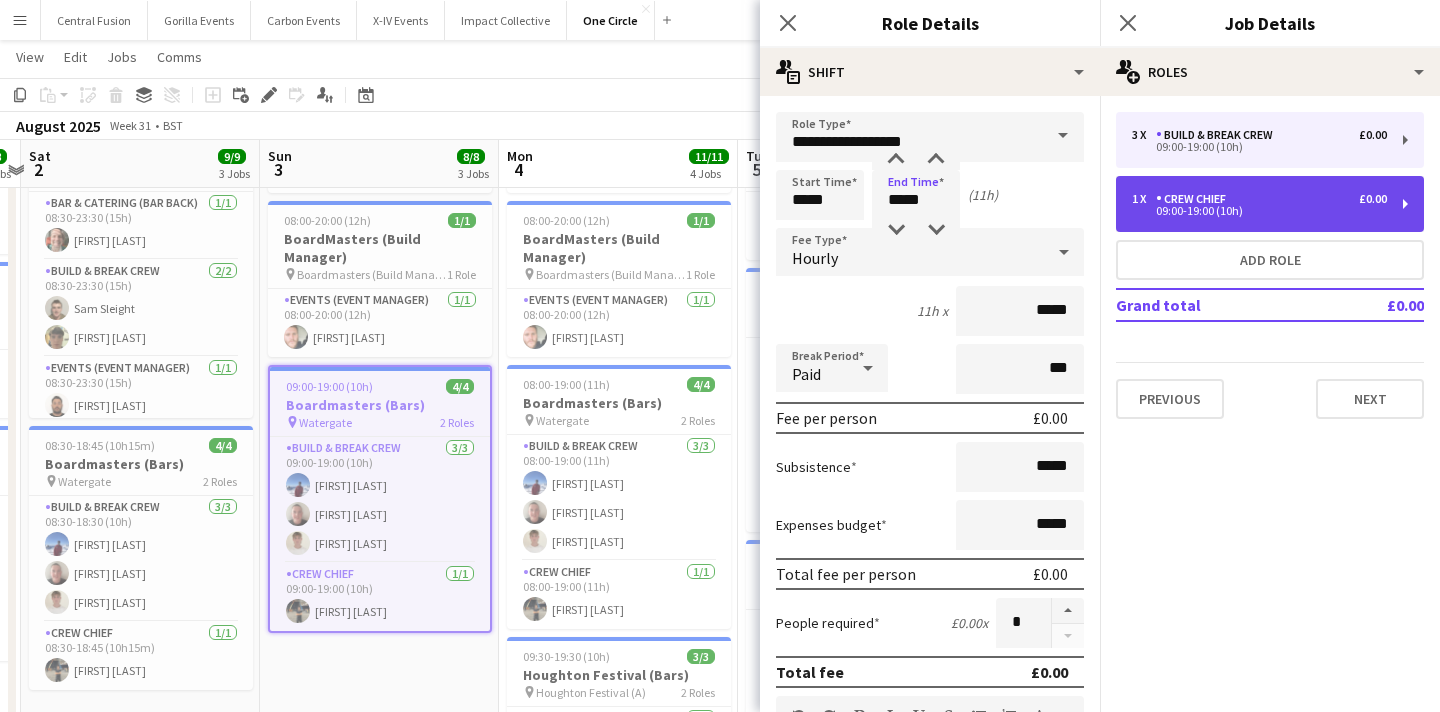 click on "1 x   Crew Chief     £0.00" at bounding box center (1259, 199) 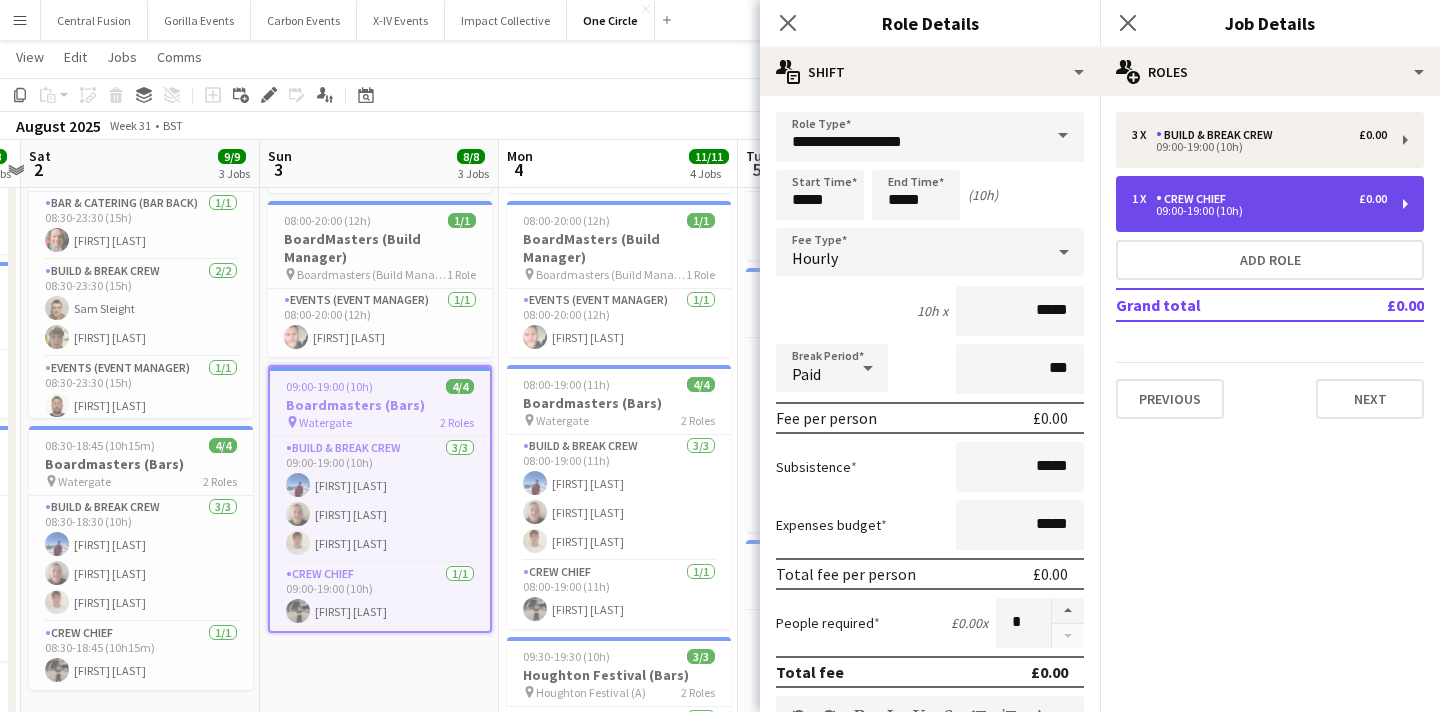 type on "**********" 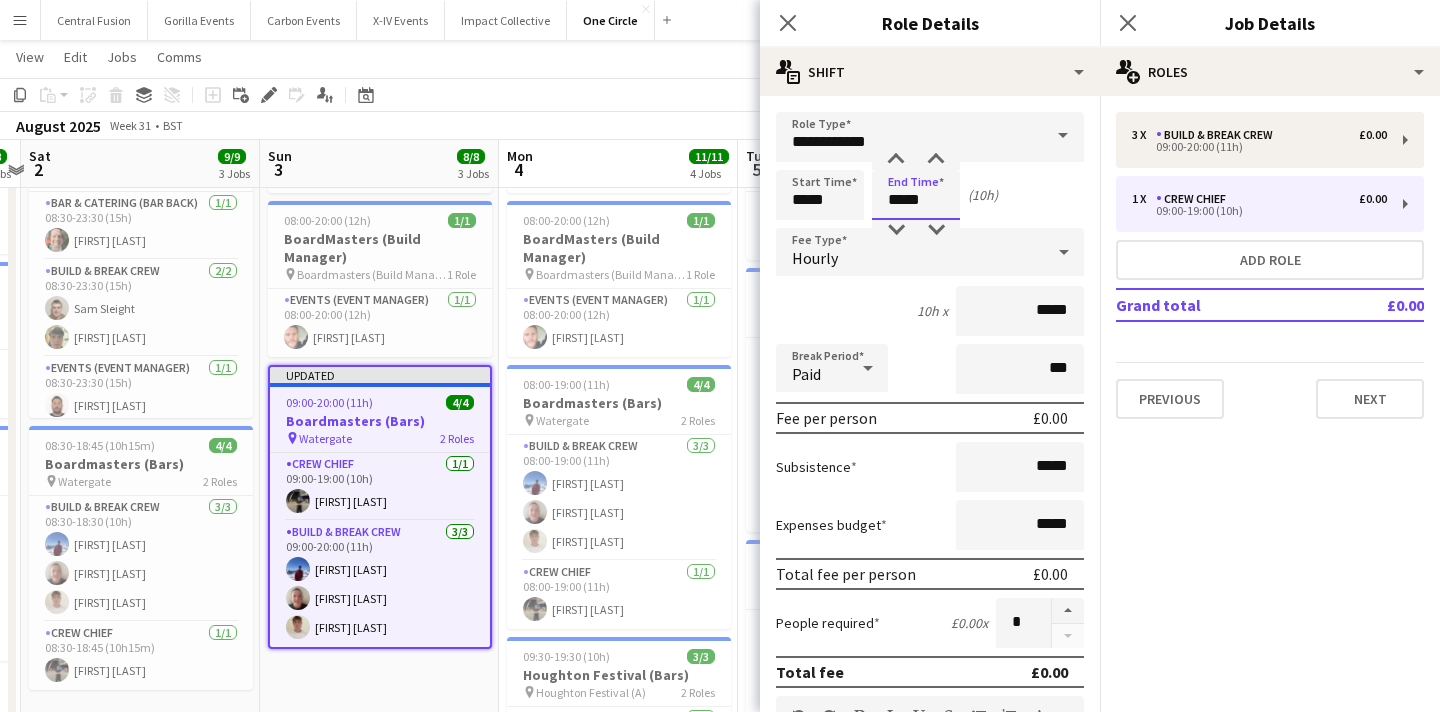 click on "*****" at bounding box center [916, 195] 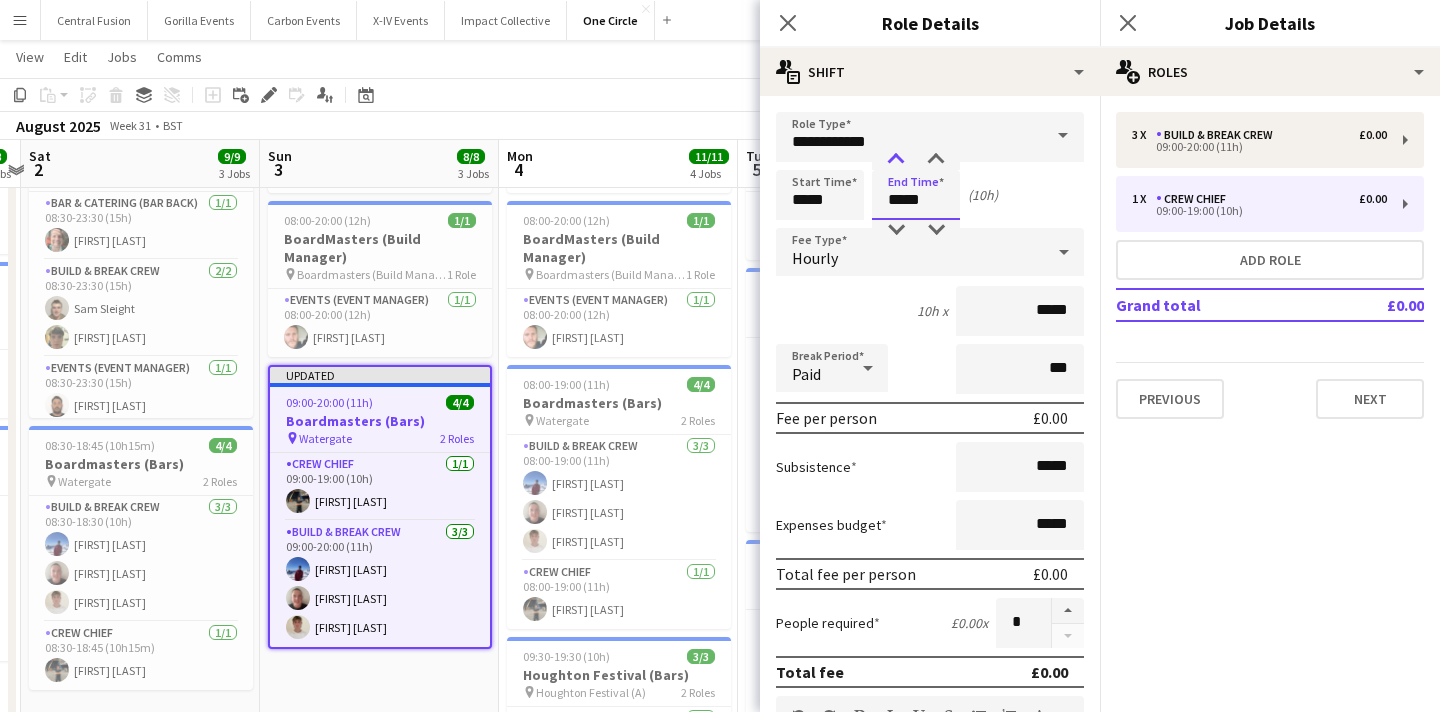 type on "*****" 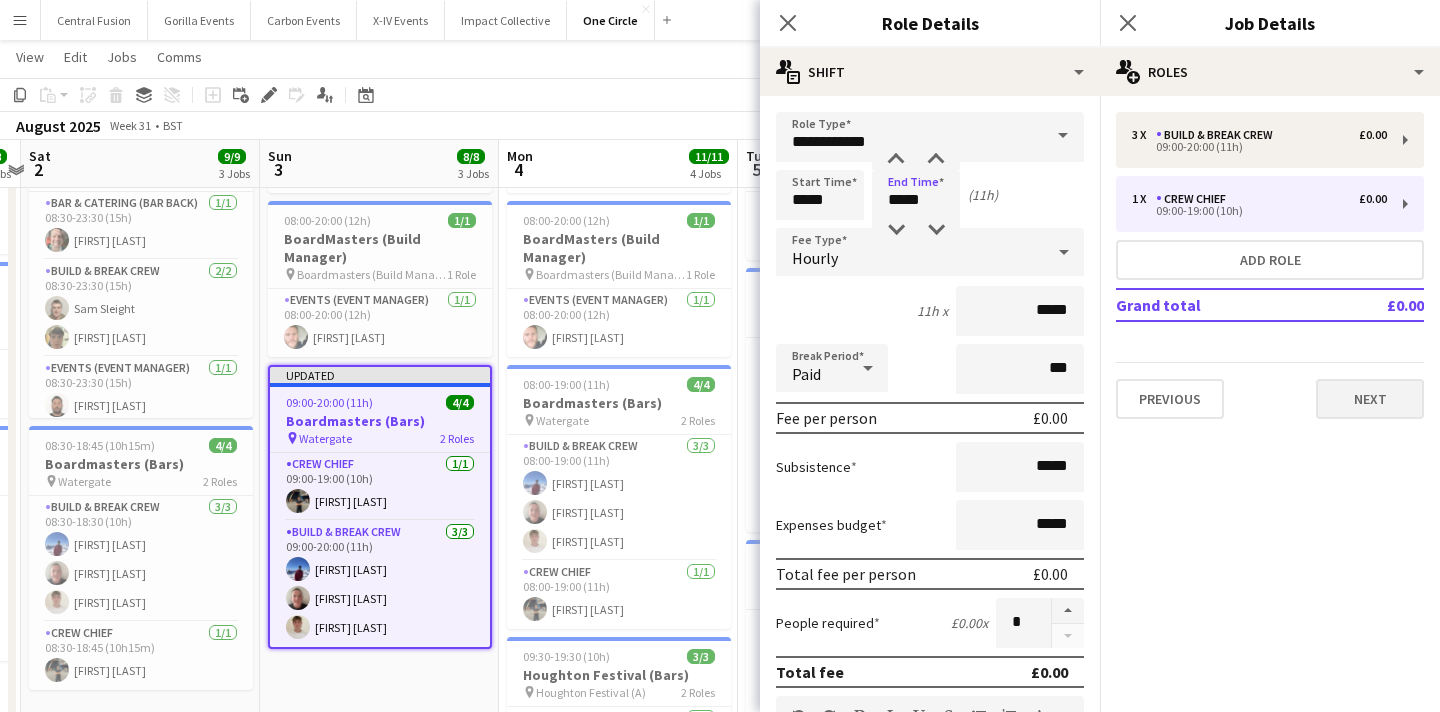 click on "Next" at bounding box center [1370, 399] 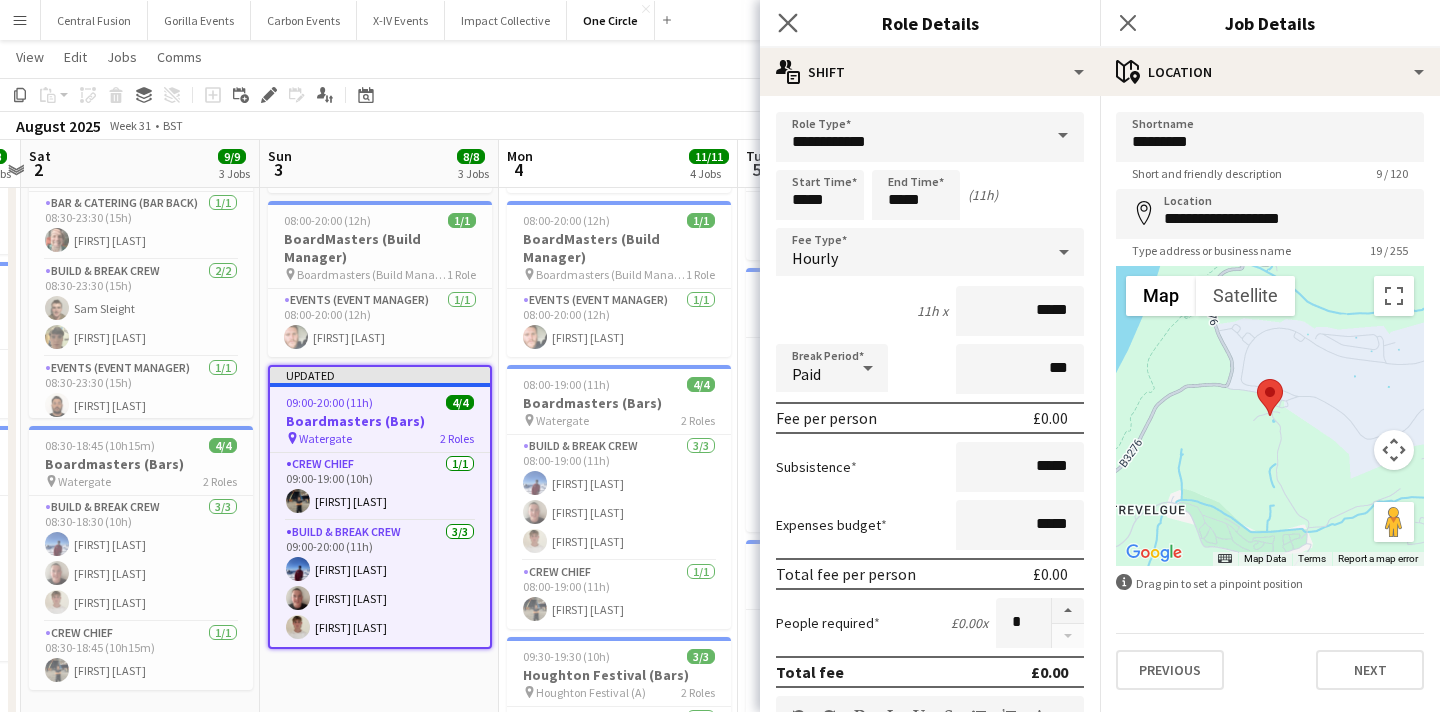 click on "Close pop-in" 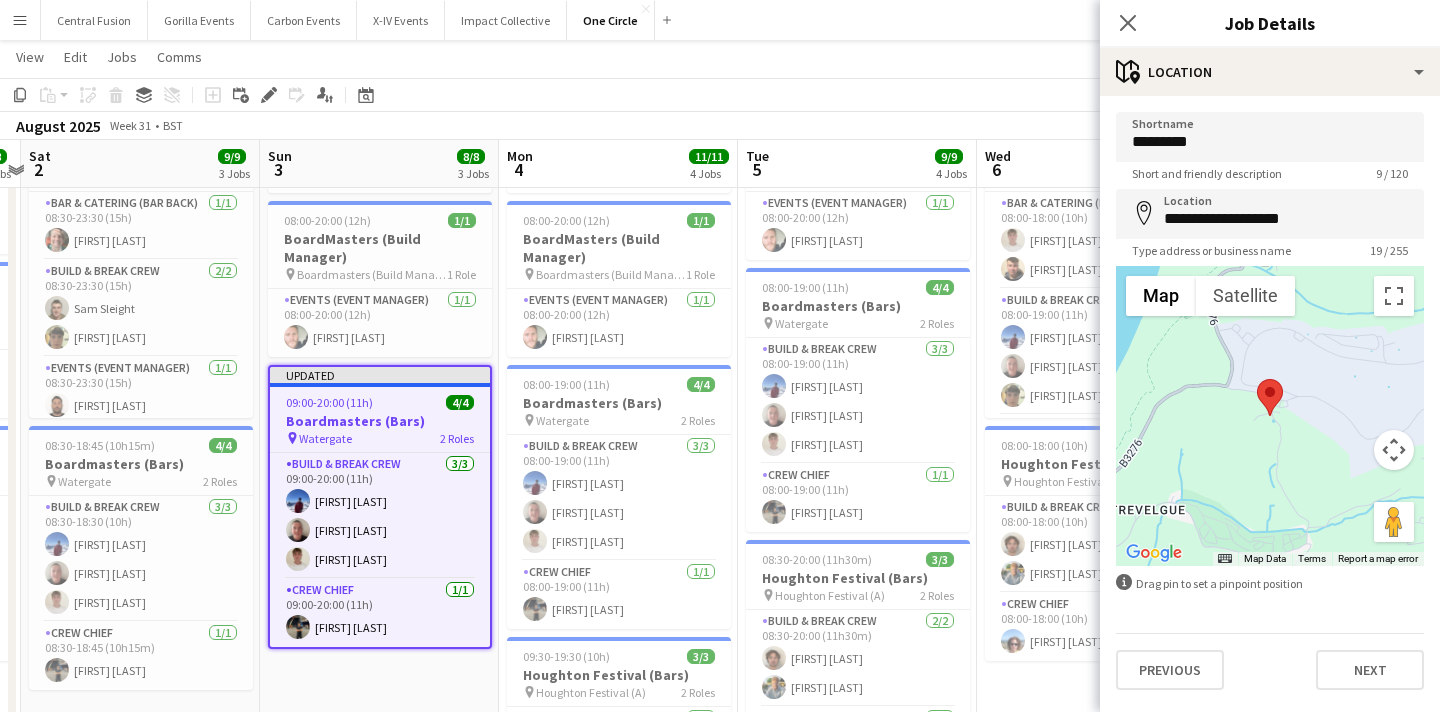 click on "Close pop-in" 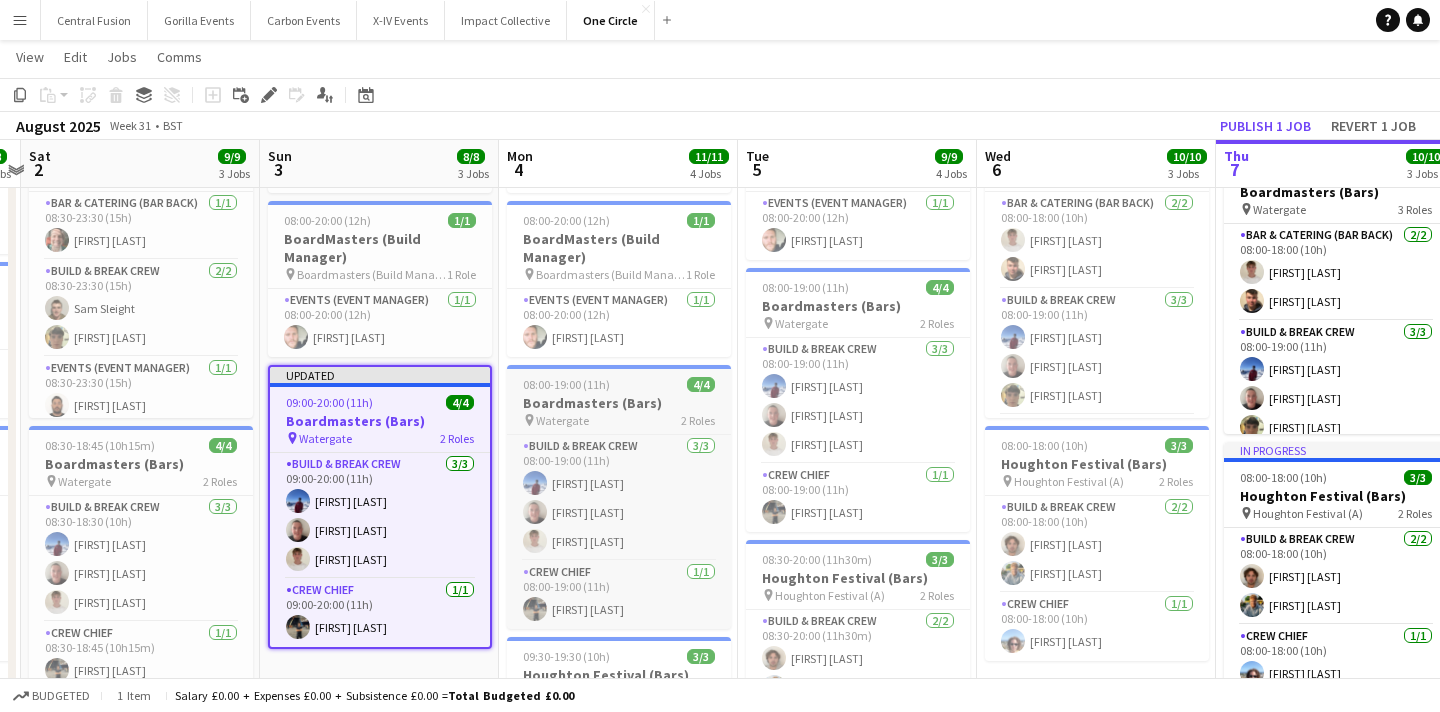 click on "Boardmasters (Bars)" at bounding box center (619, 403) 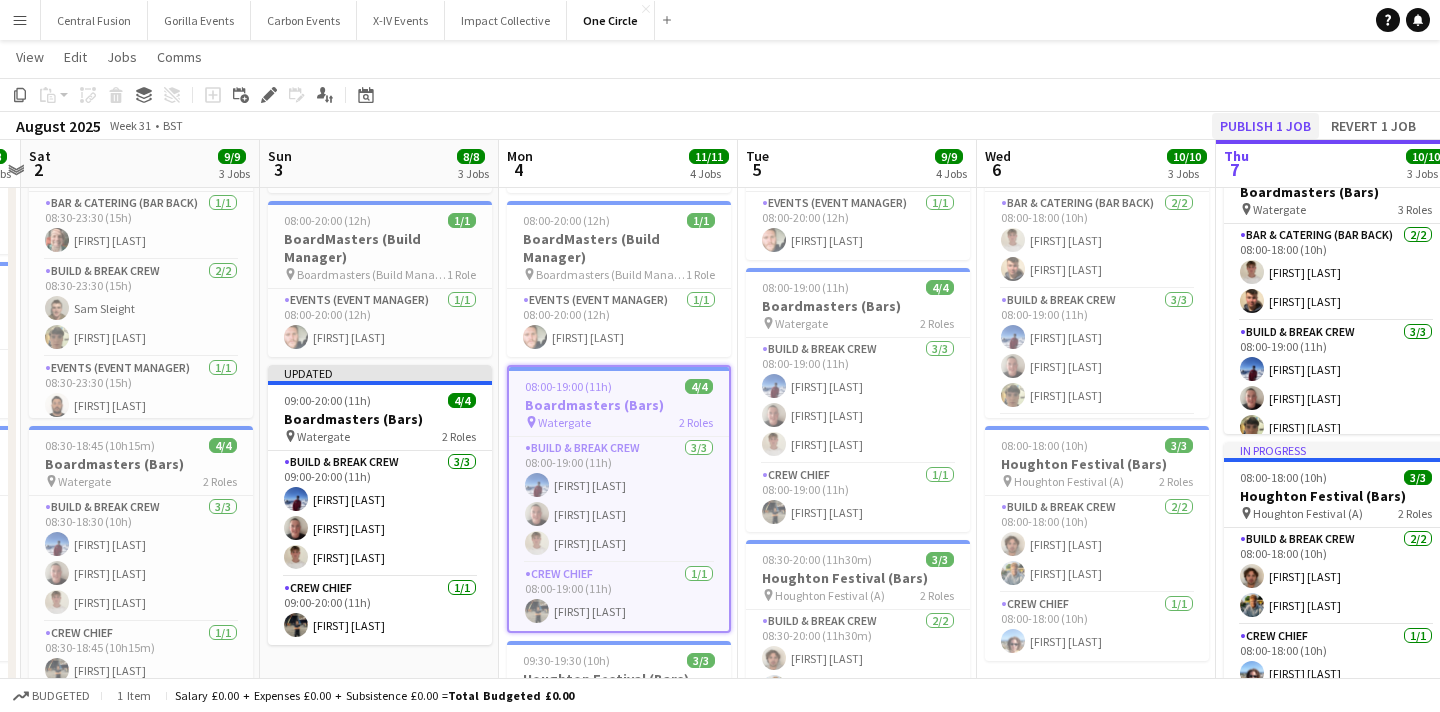 click on "Publish 1 job" 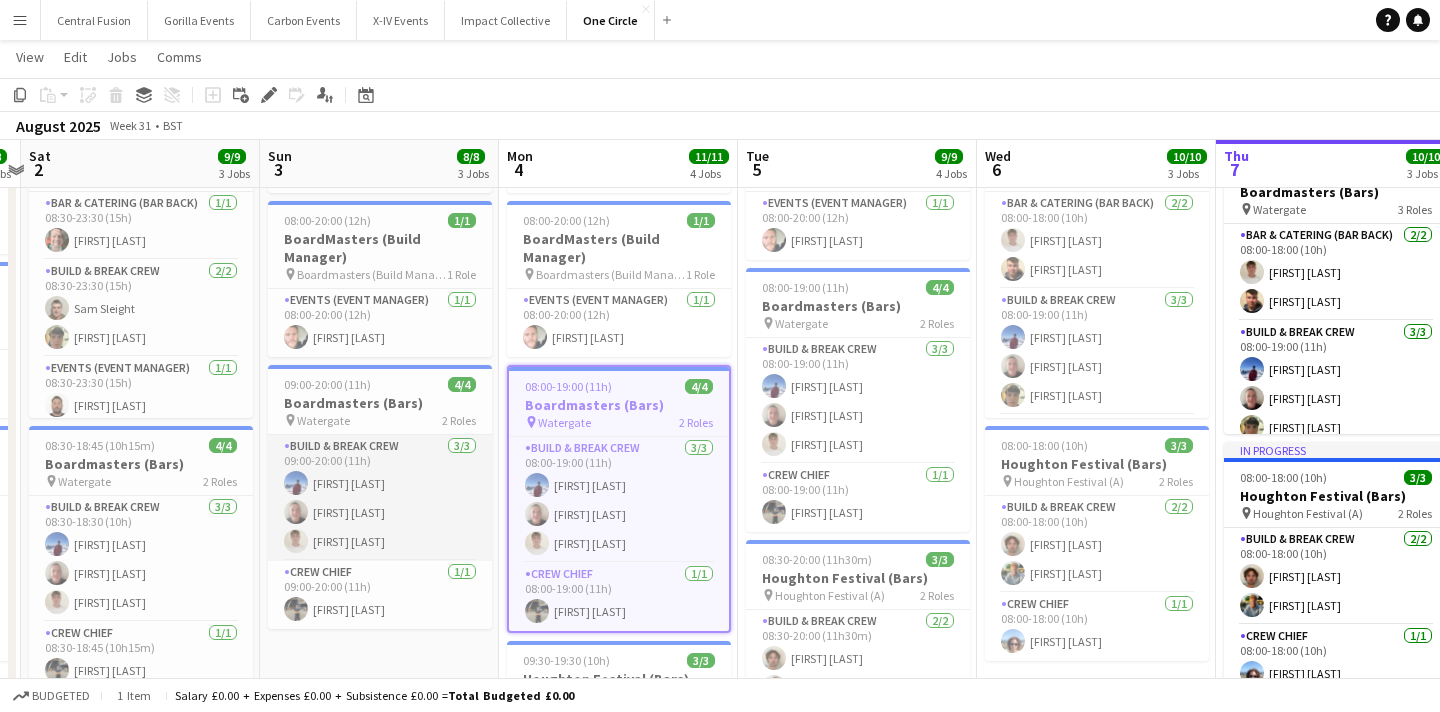 click on "Build & Break Crew   3/3   09:00-20:00 (11h)
[FIRST] [LAST] [FIRST] [LAST] [FIRST] [LAST]" at bounding box center (380, 498) 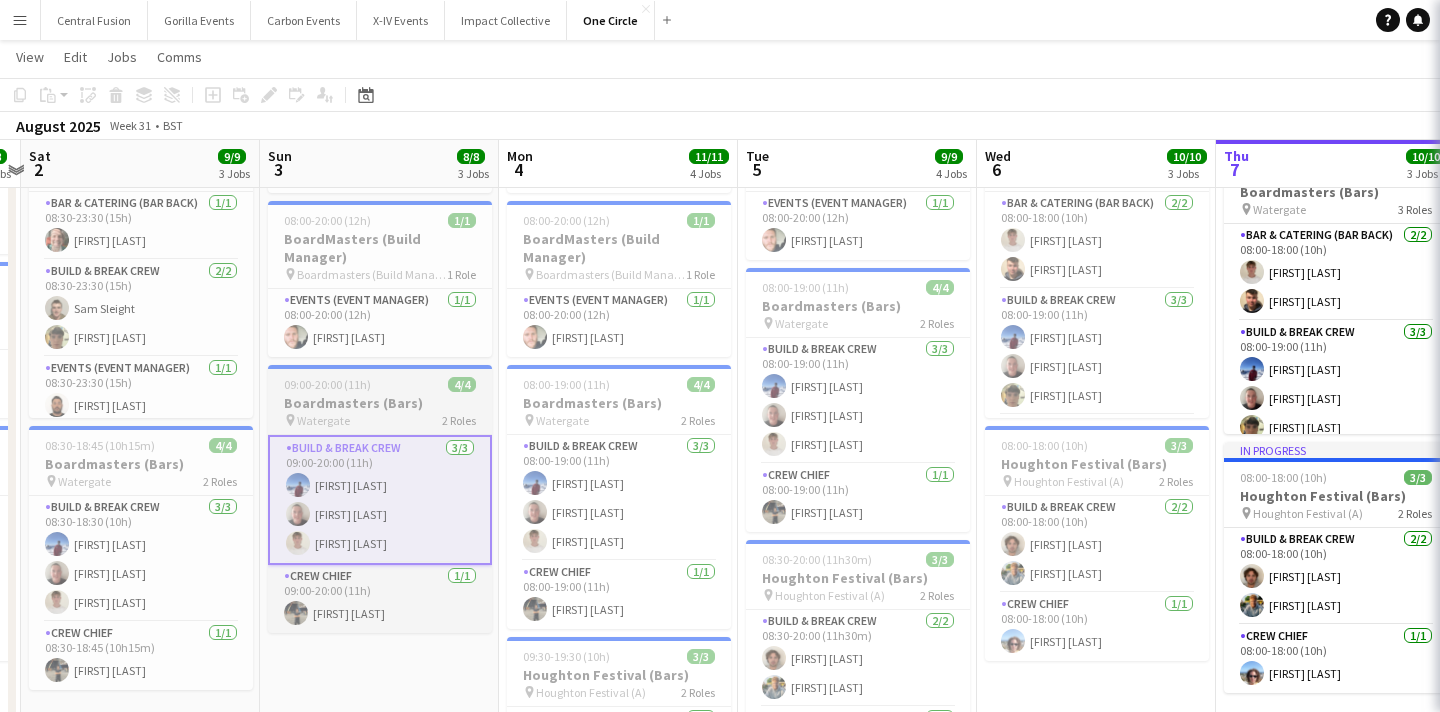 click at bounding box center (380, 367) 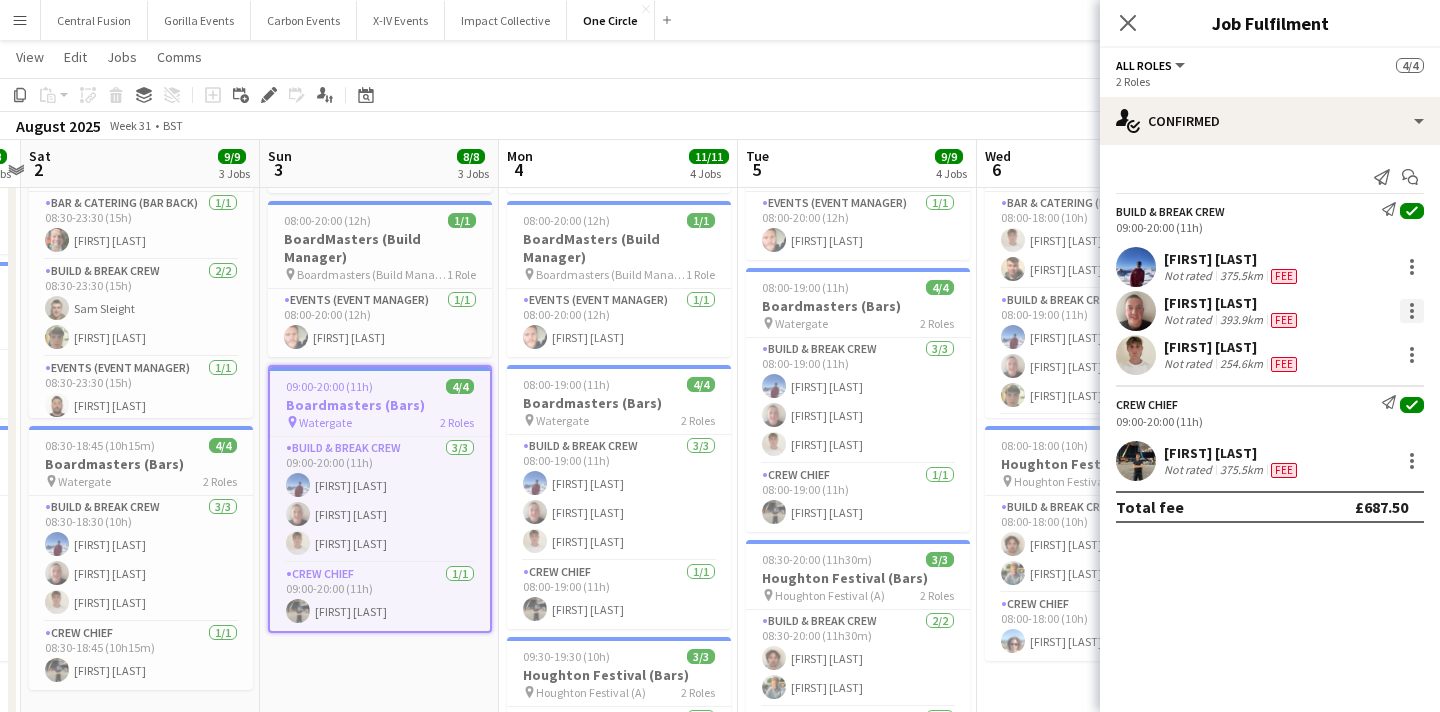 click at bounding box center (1412, 311) 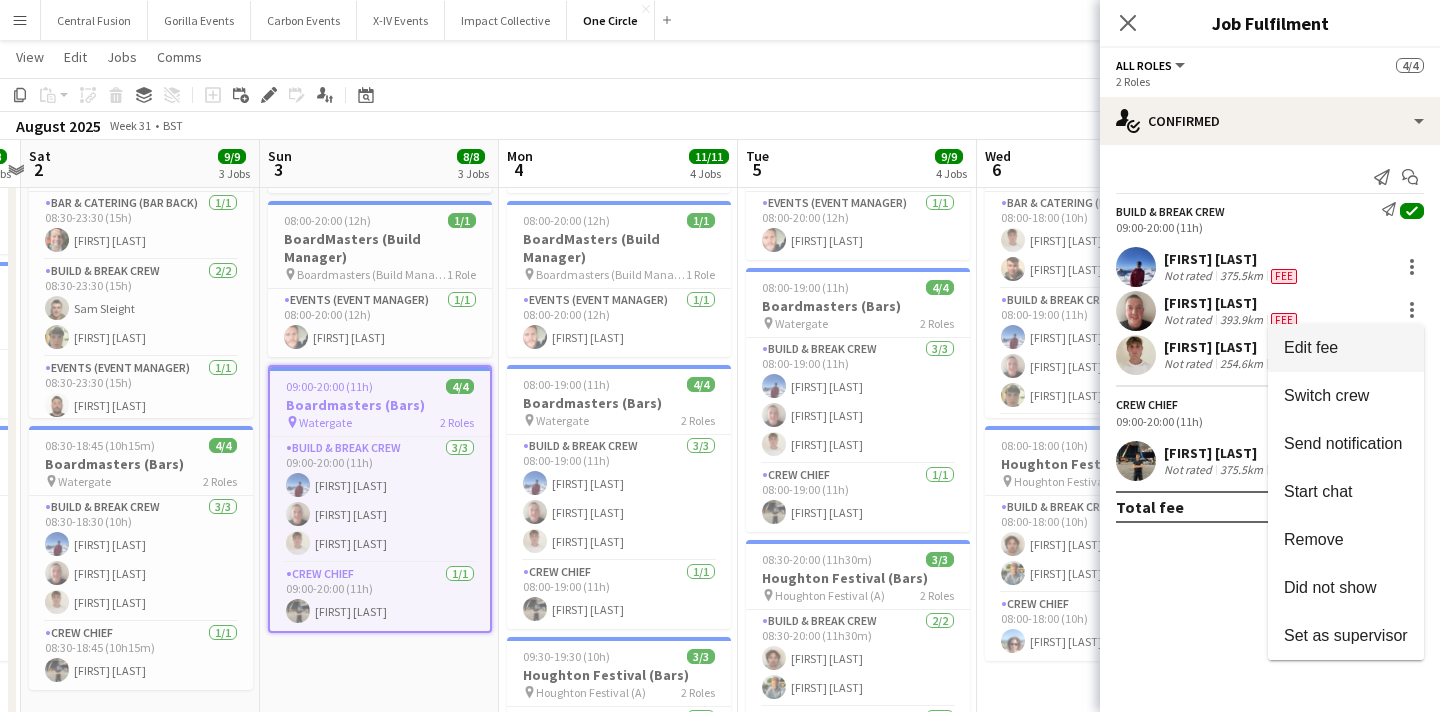 click on "Edit fee" at bounding box center [1346, 348] 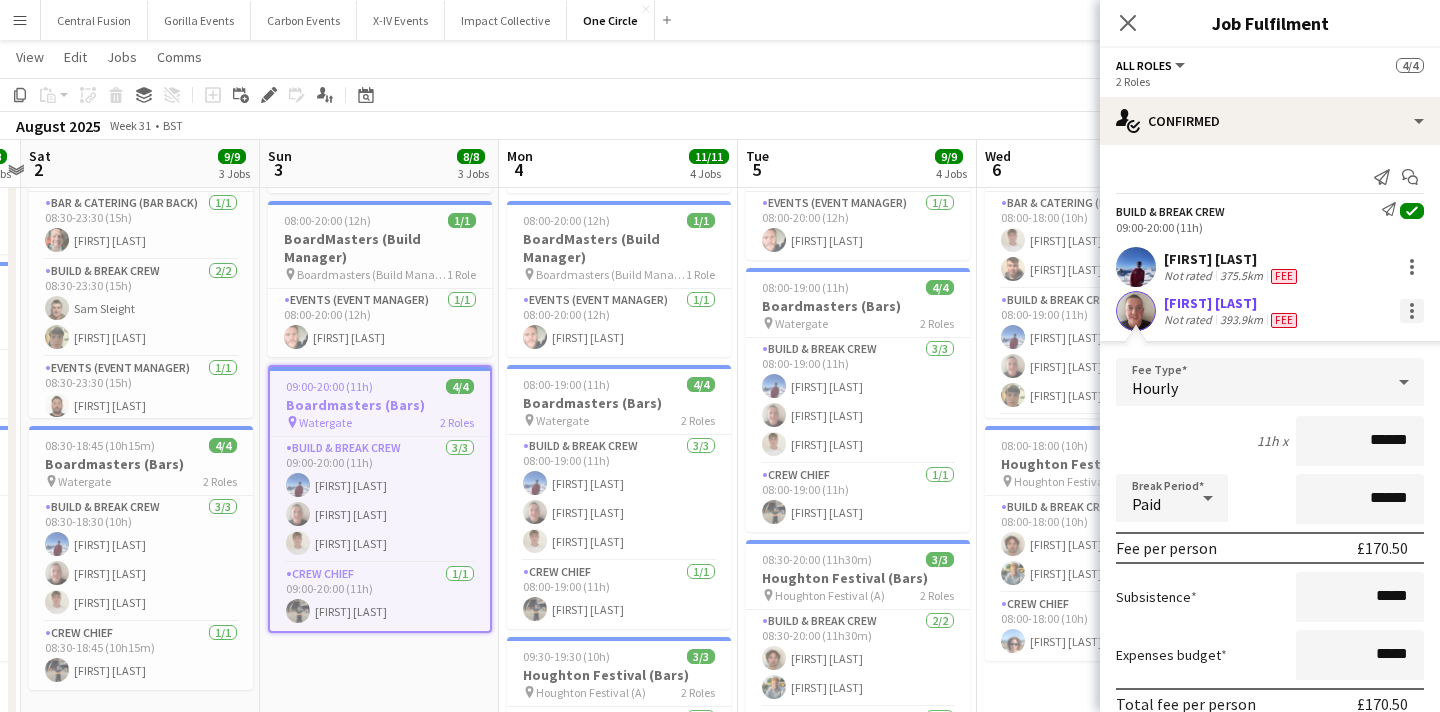 click at bounding box center [1412, 311] 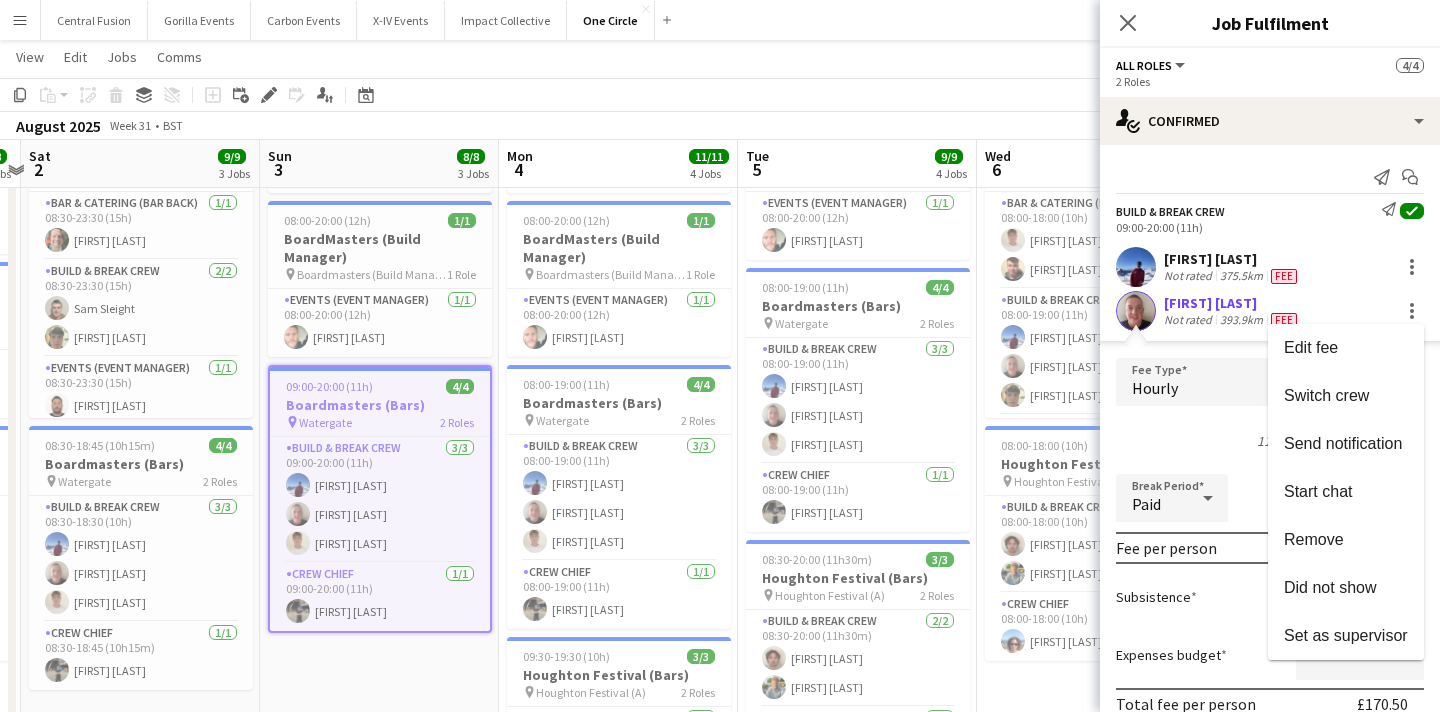click at bounding box center [720, 356] 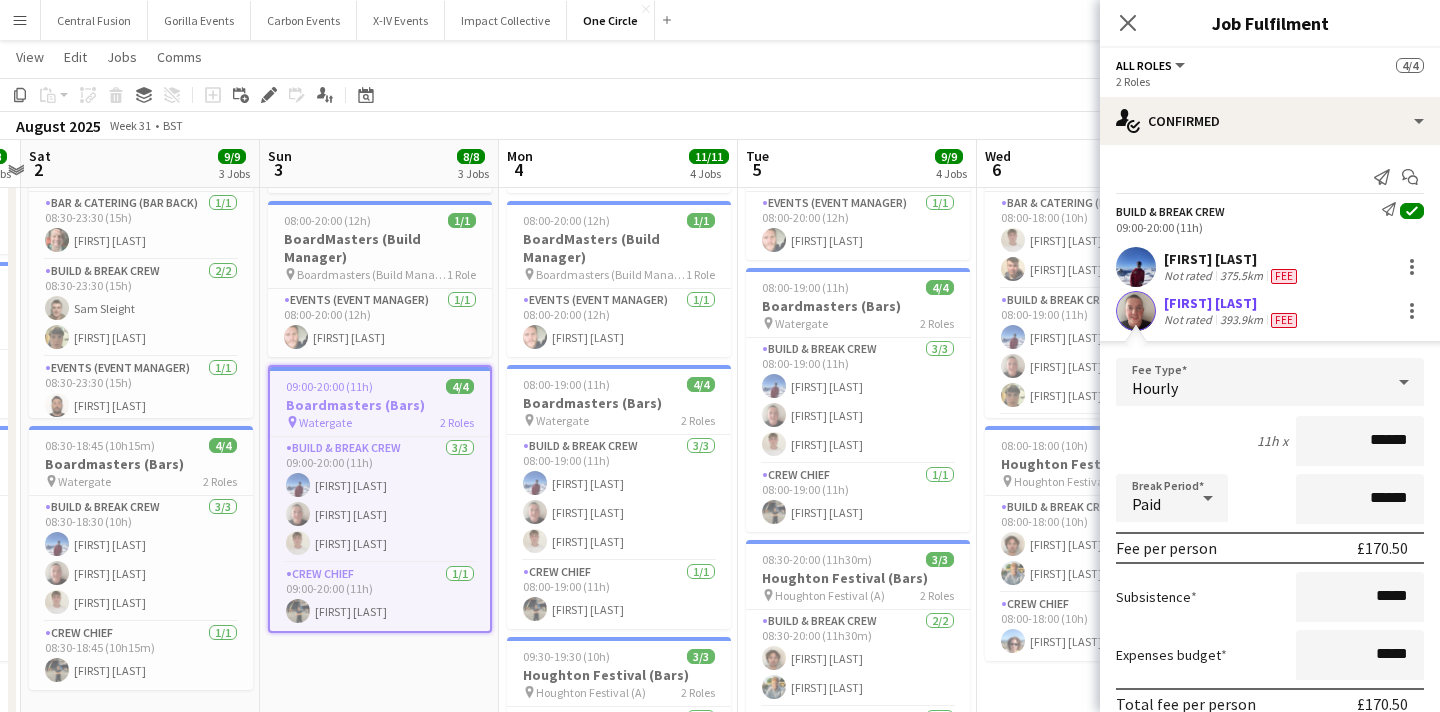click at bounding box center (1136, 311) 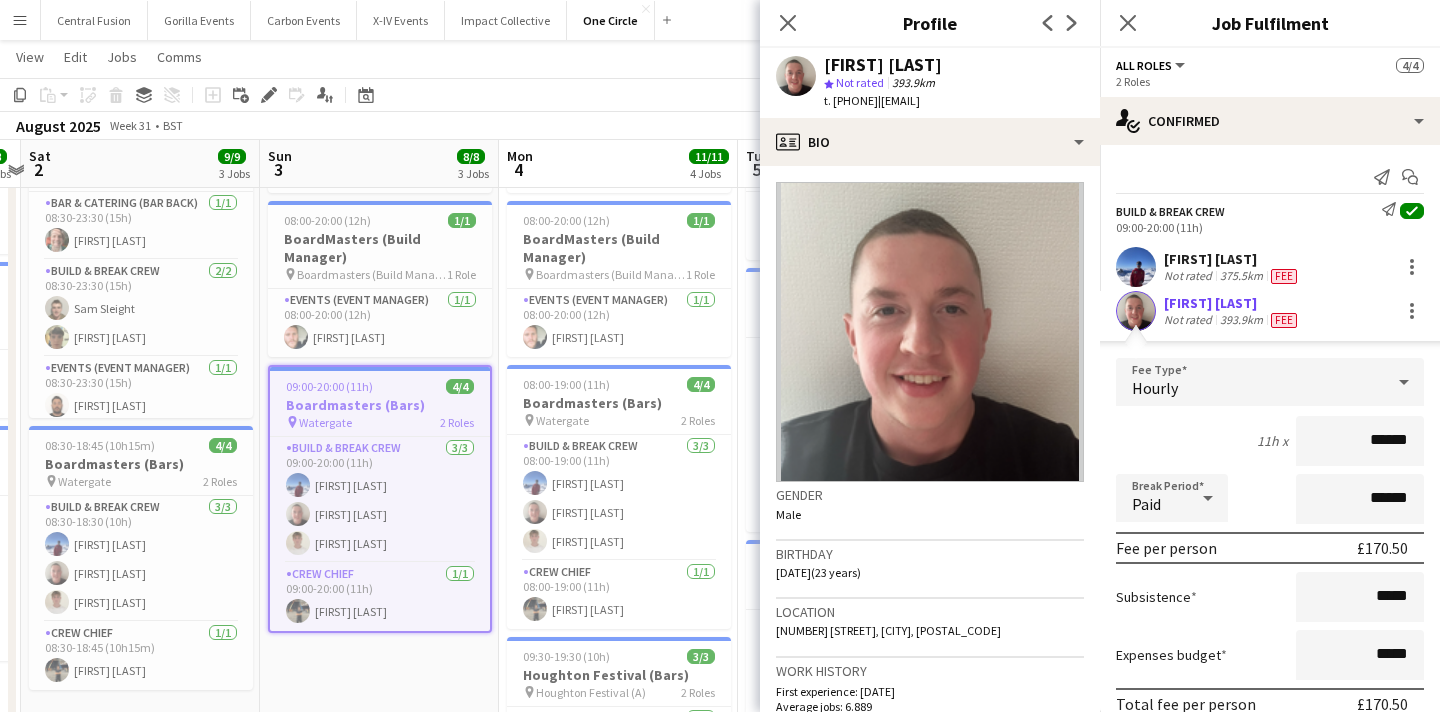 click at bounding box center (1136, 311) 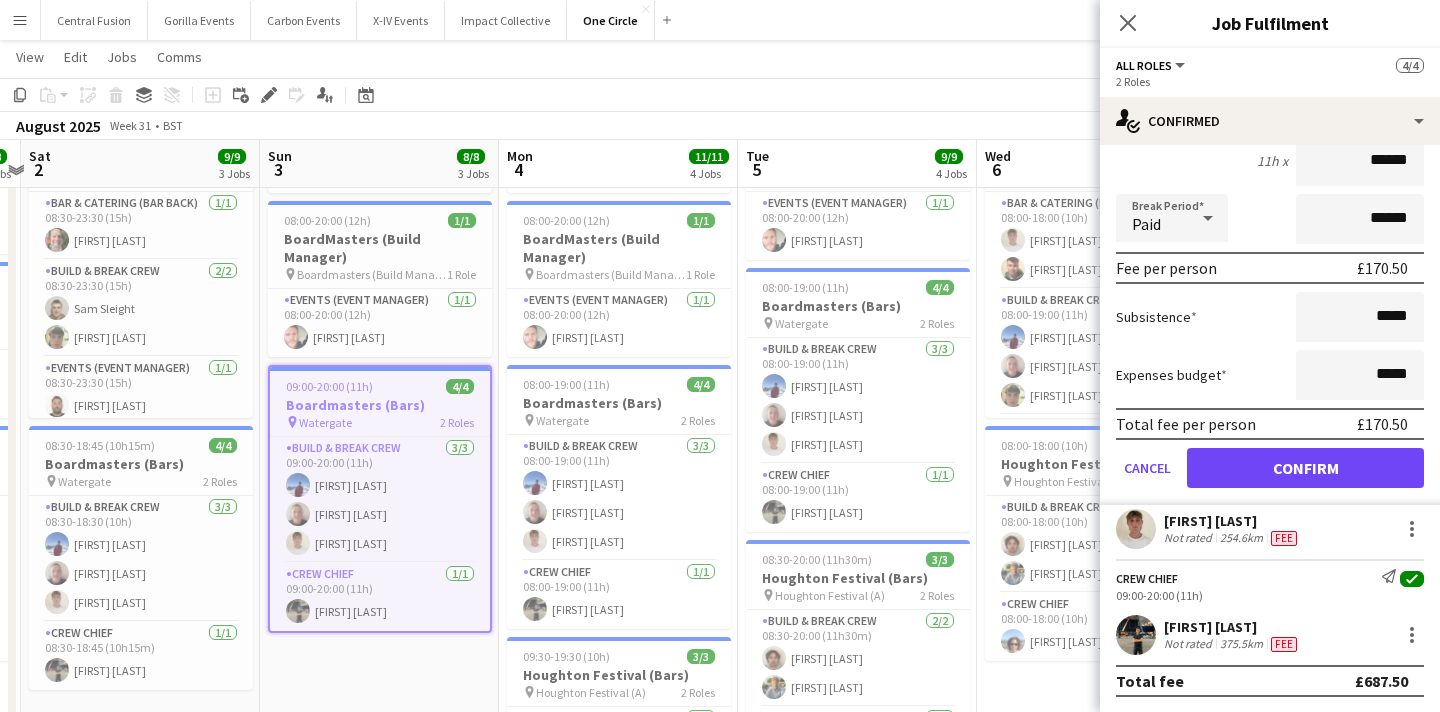 scroll, scrollTop: 280, scrollLeft: 0, axis: vertical 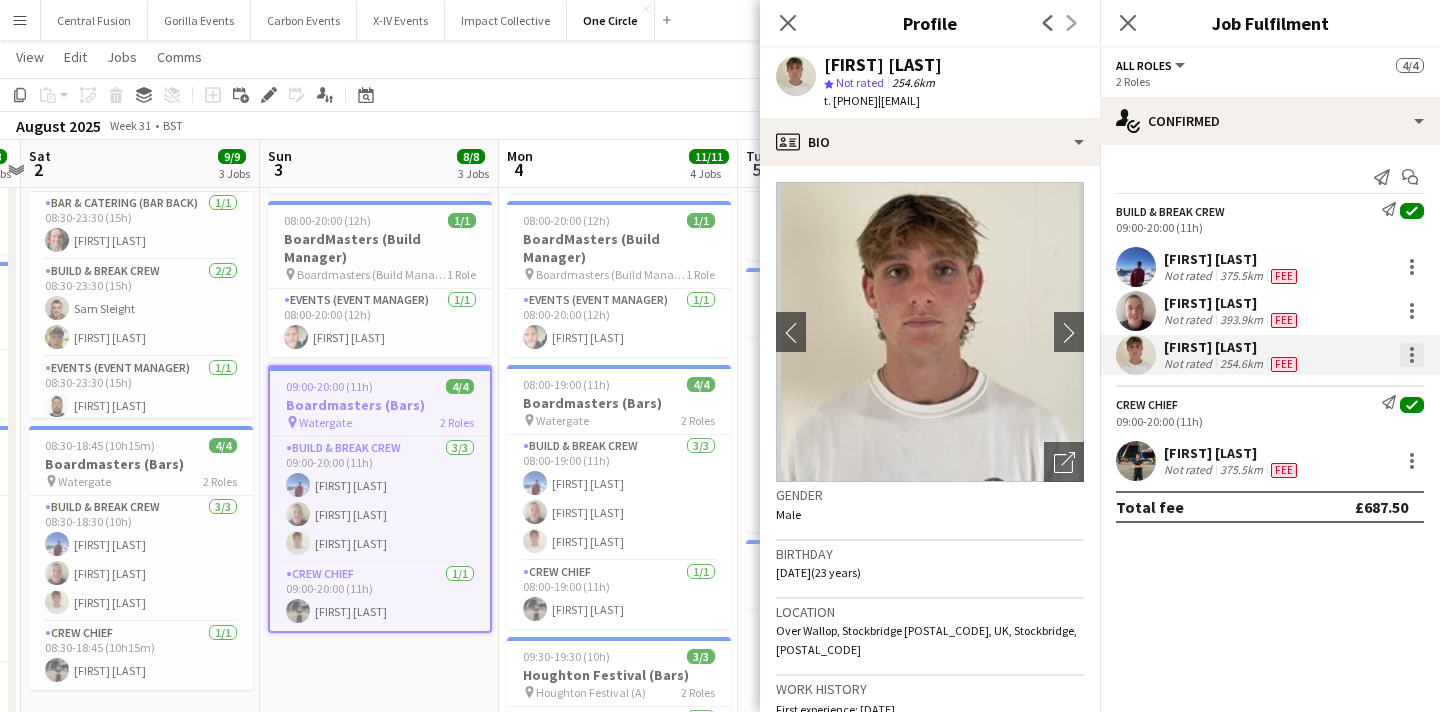 click at bounding box center [1412, 355] 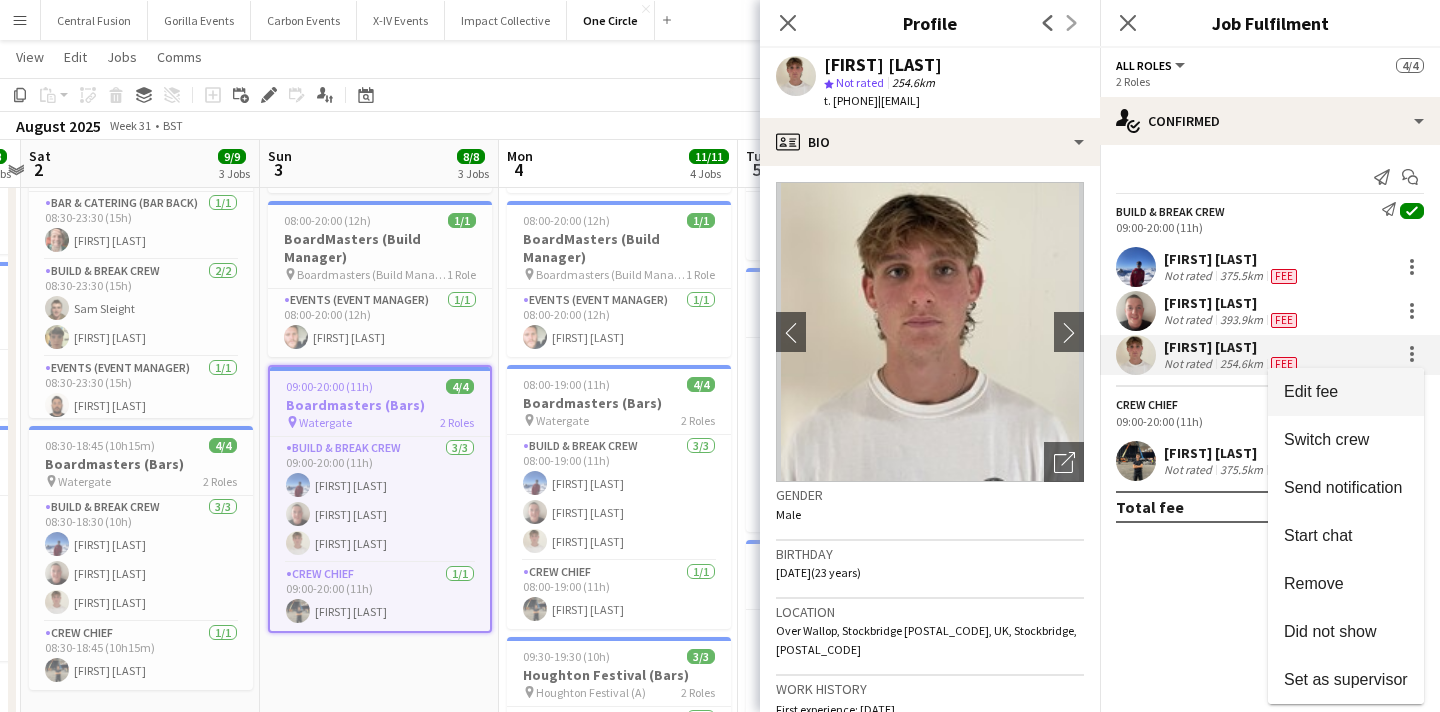 click on "Edit fee" at bounding box center [1311, 391] 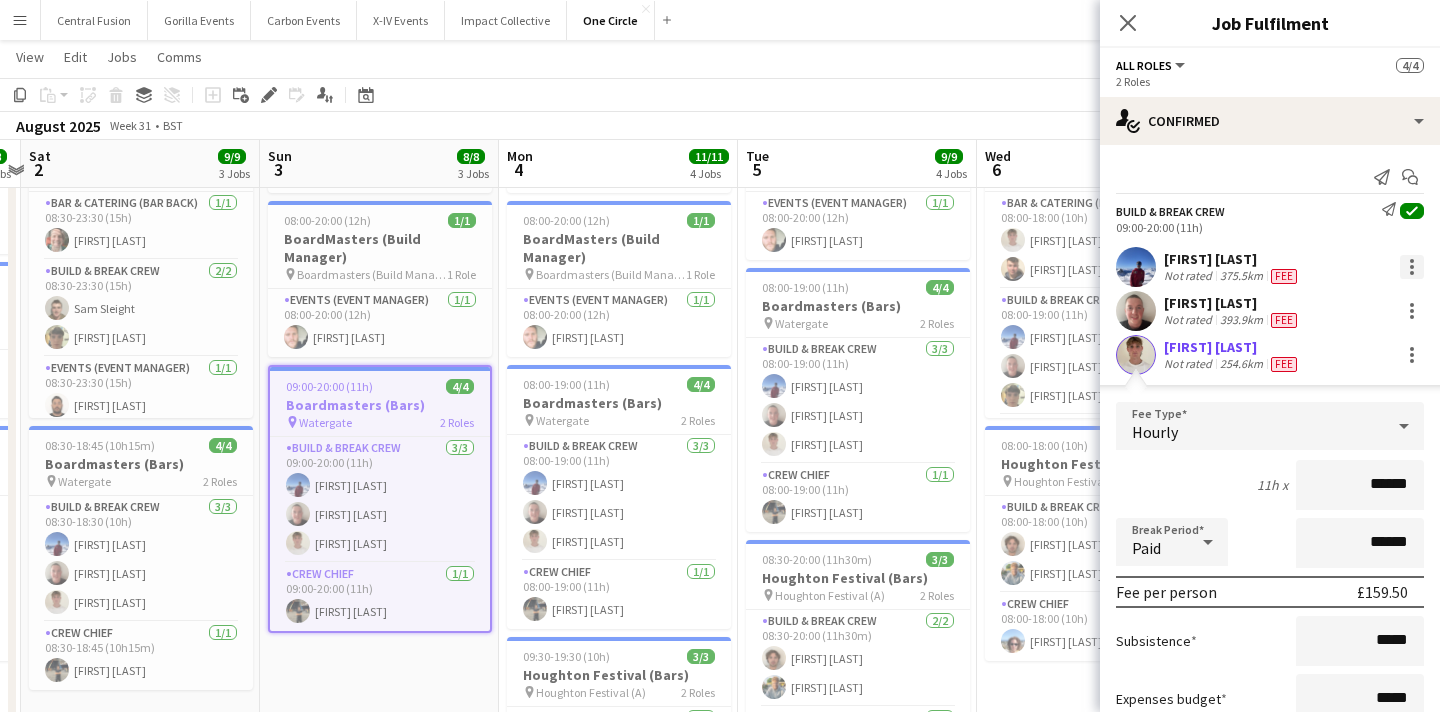 click at bounding box center [1412, 267] 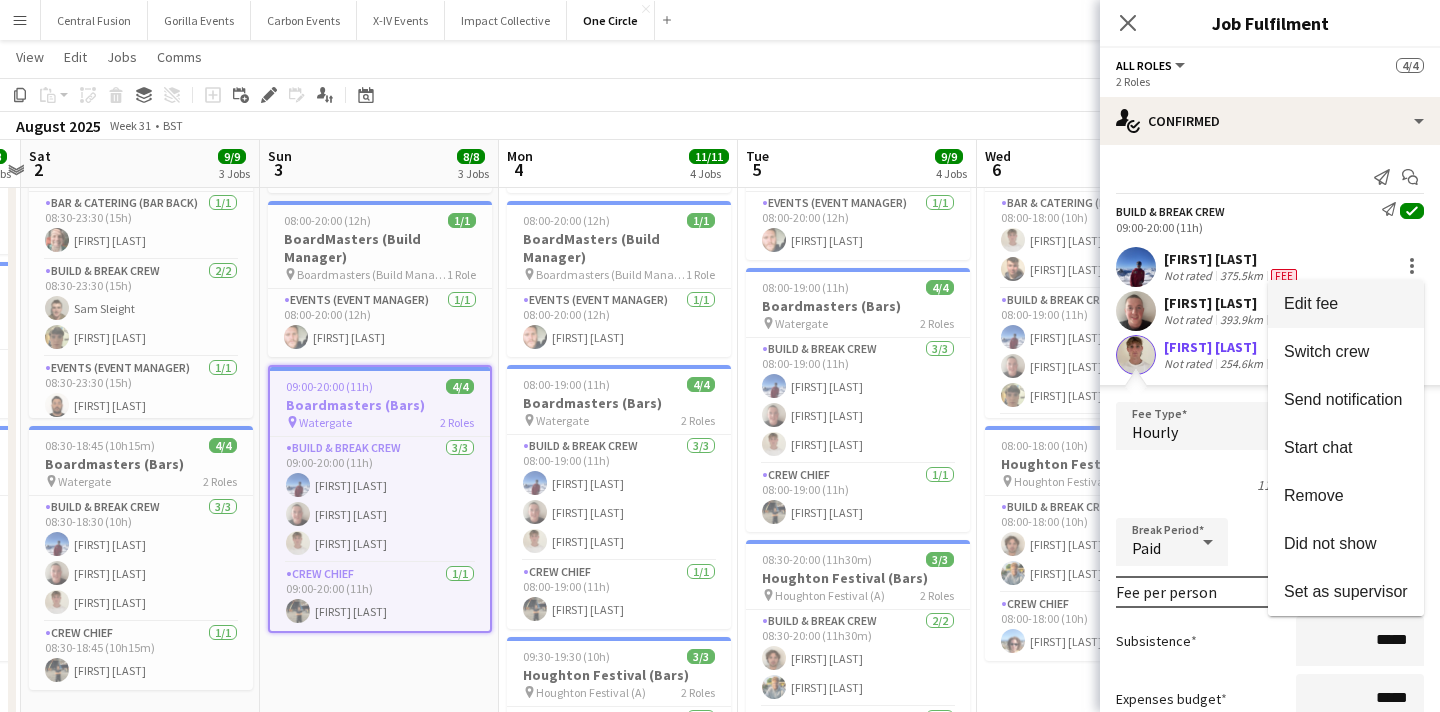 click on "Edit fee" at bounding box center (1346, 304) 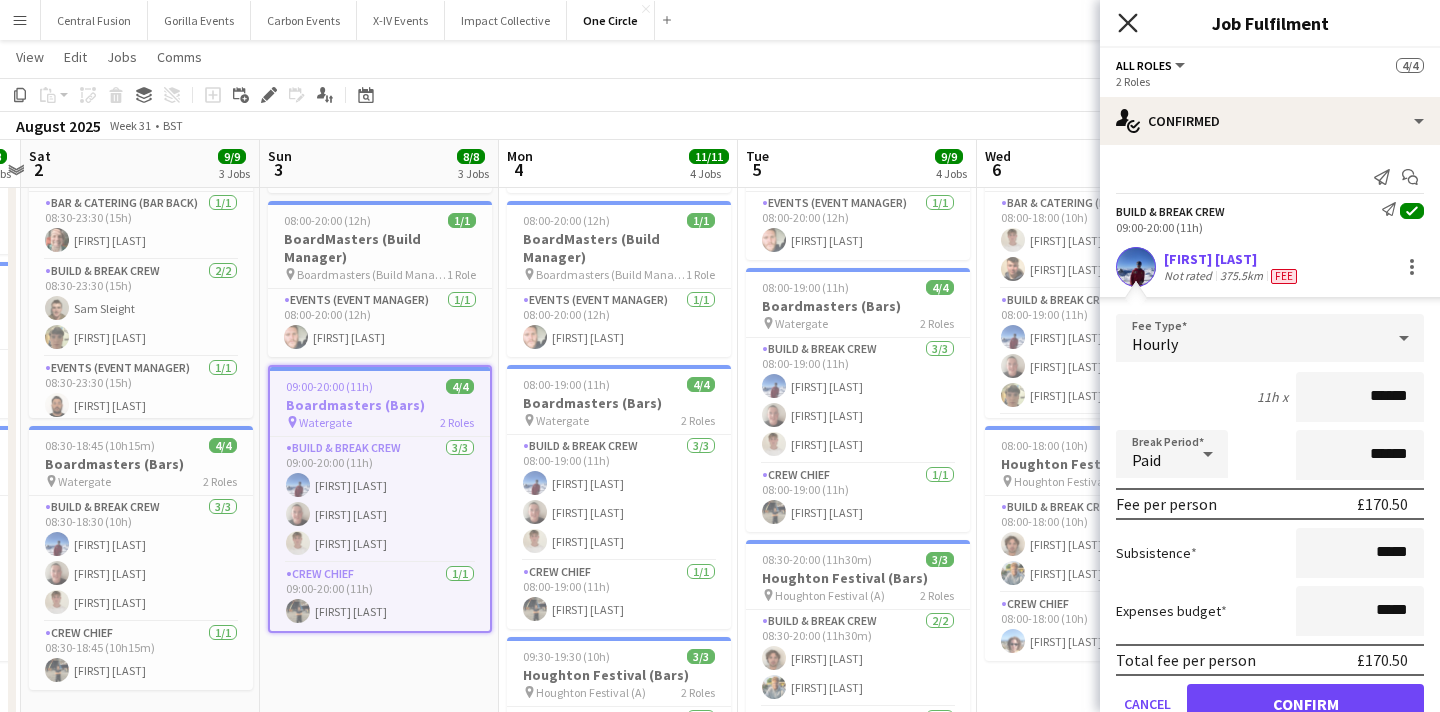 click 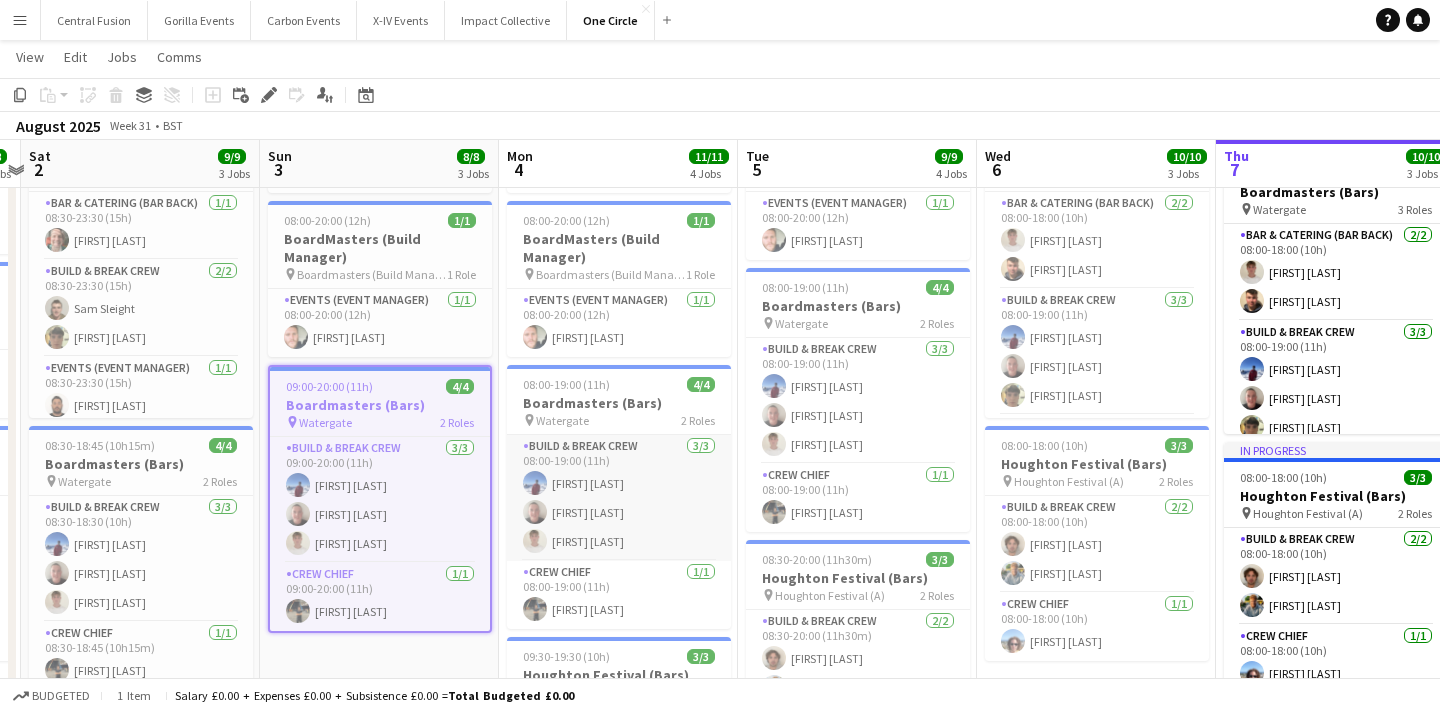 click on "Build & Break Crew   3/3   08:00-19:00 (11h)
[FIRST] [LAST] [FIRST] [LAST] [FIRST] [LAST]" at bounding box center (619, 498) 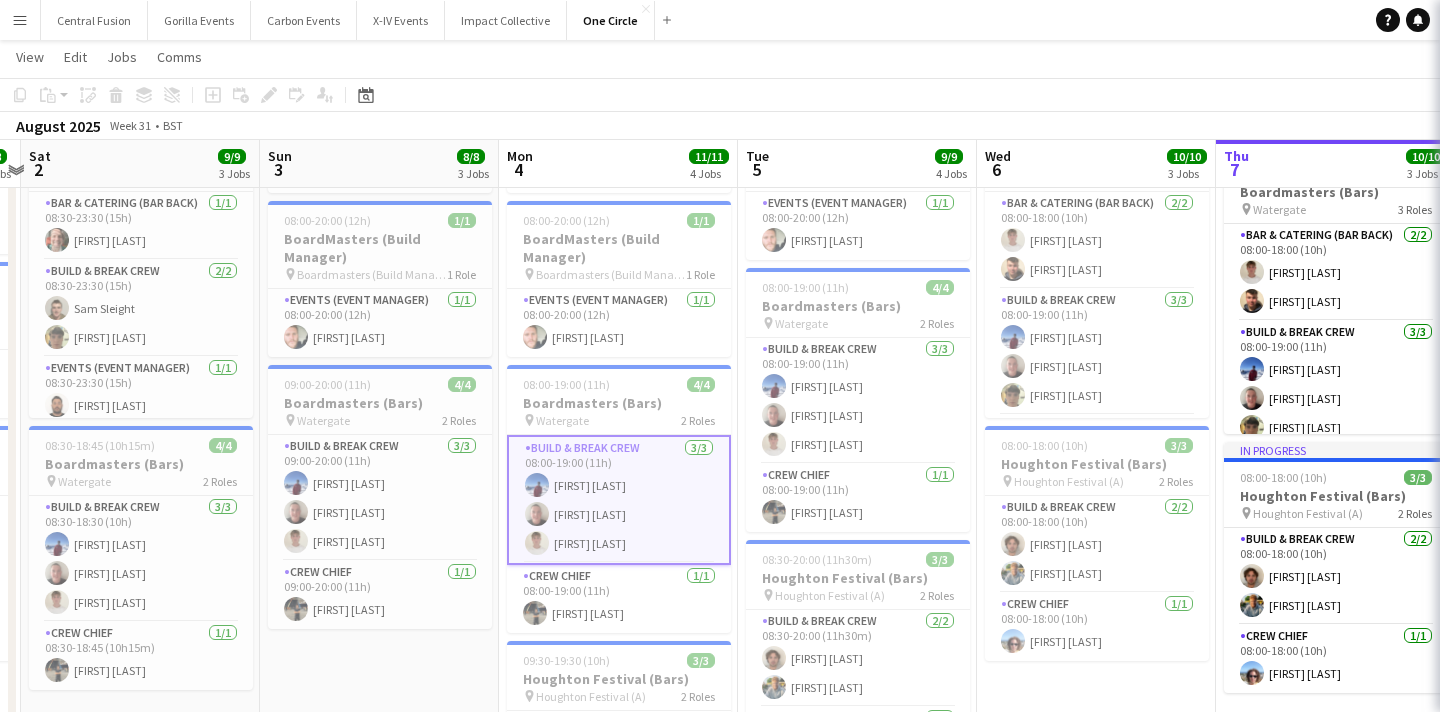 click on "Build & Break Crew   3/3   08:00-19:00 (11h)
[FIRST] [LAST] [FIRST] [LAST] [FIRST] [LAST]" at bounding box center [619, 500] 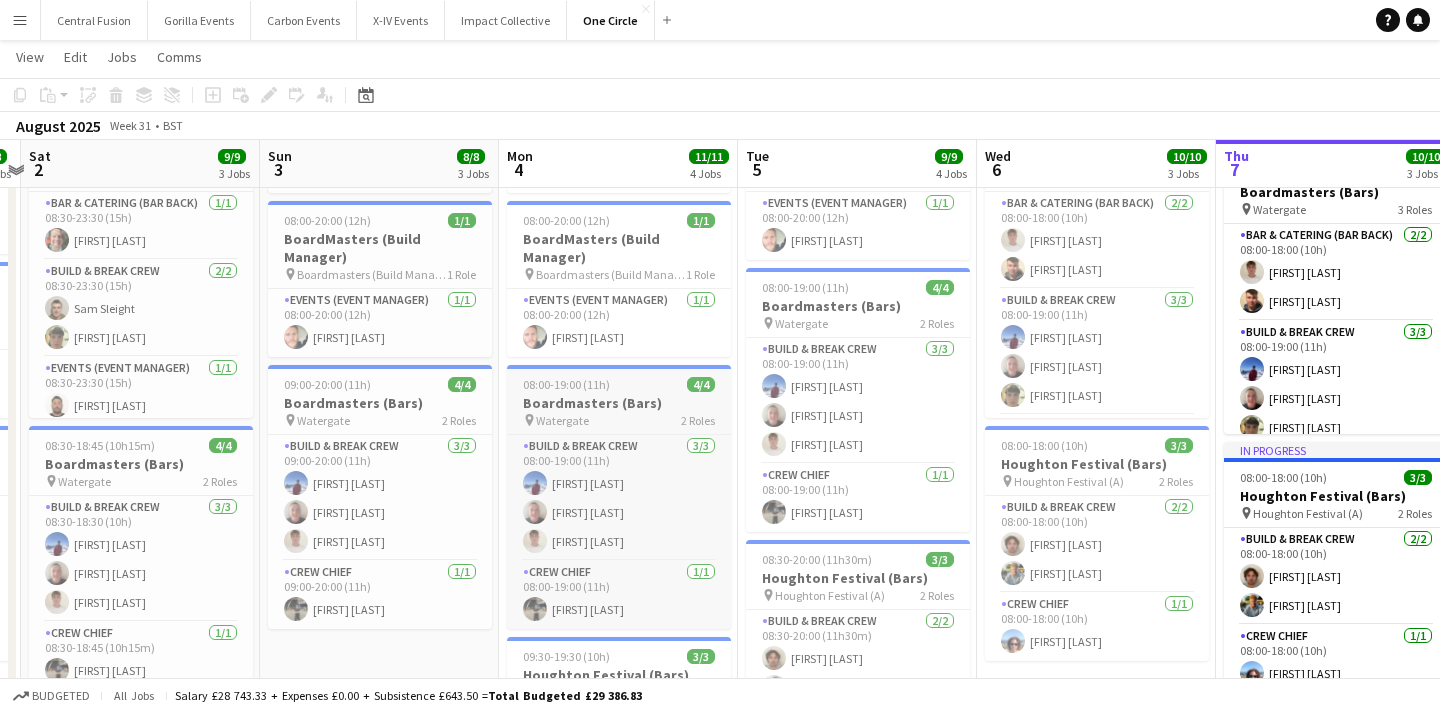 click on "08:00-19:00 (11h)    4/4" at bounding box center (619, 384) 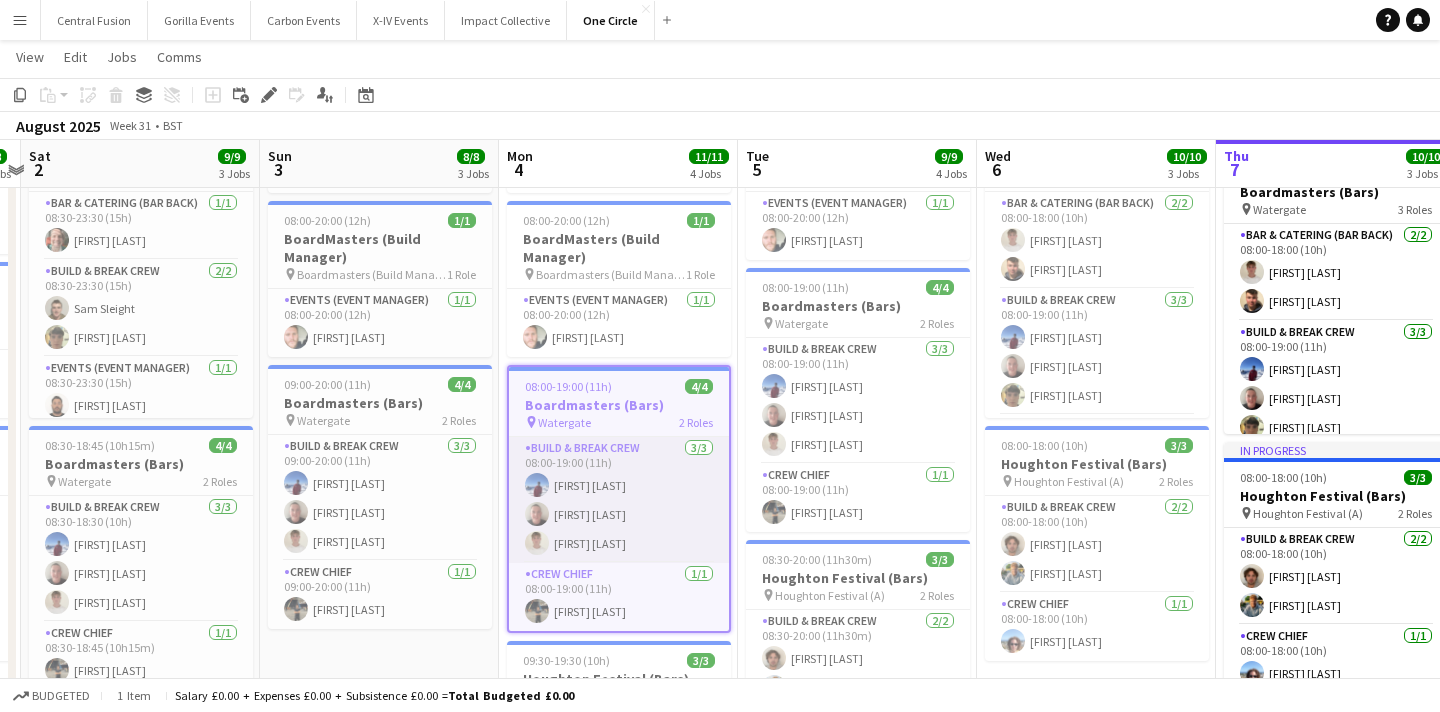 click on "Build & Break Crew   3/3   08:00-19:00 (11h)
[FIRST] [LAST] [FIRST] [LAST] [FIRST] [LAST]" at bounding box center [619, 500] 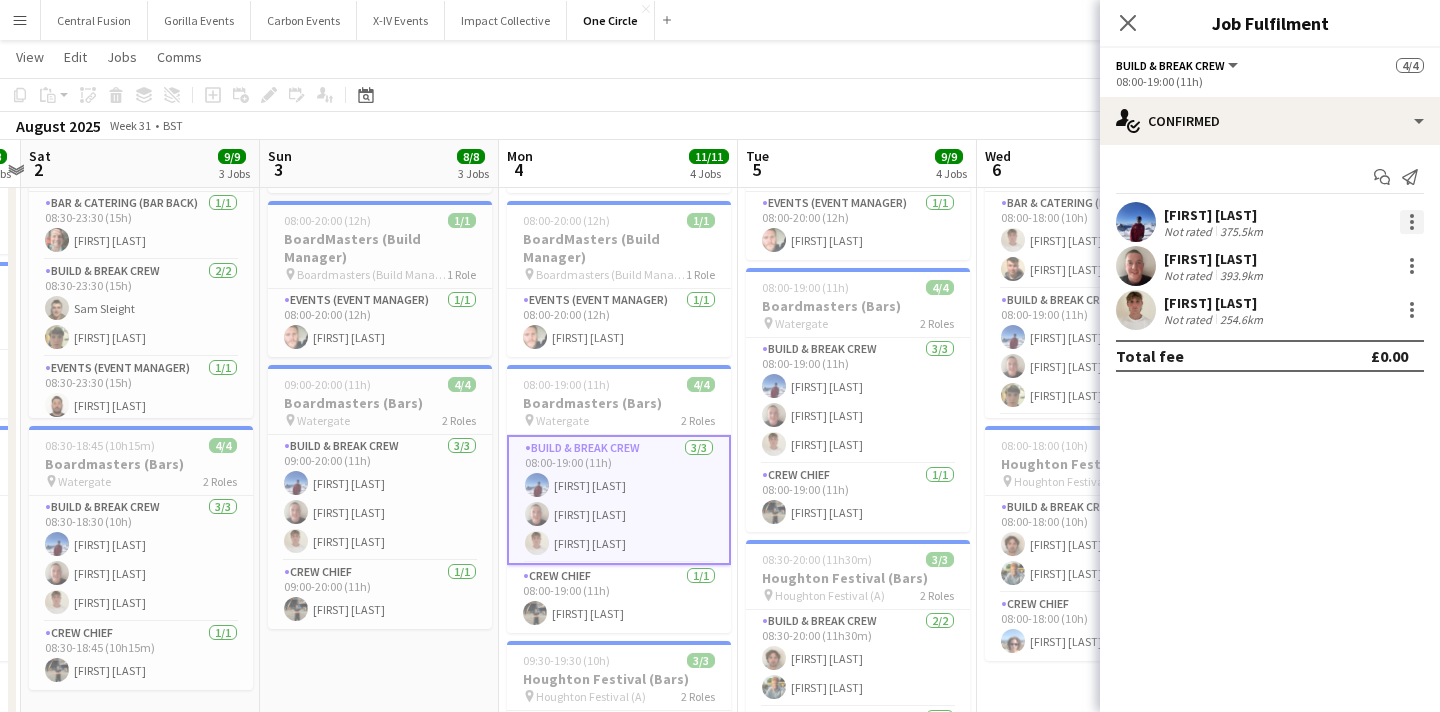 click at bounding box center [1412, 222] 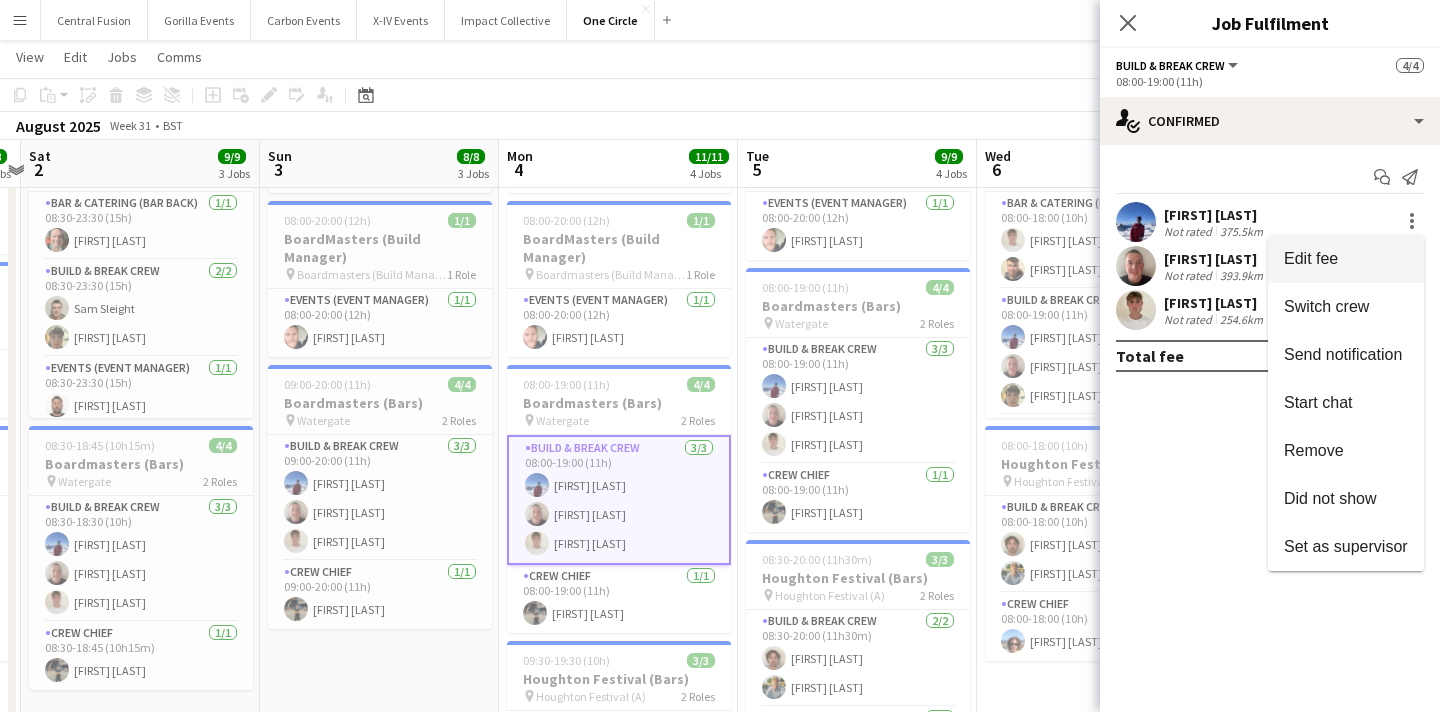 click on "Edit fee" at bounding box center [1346, 259] 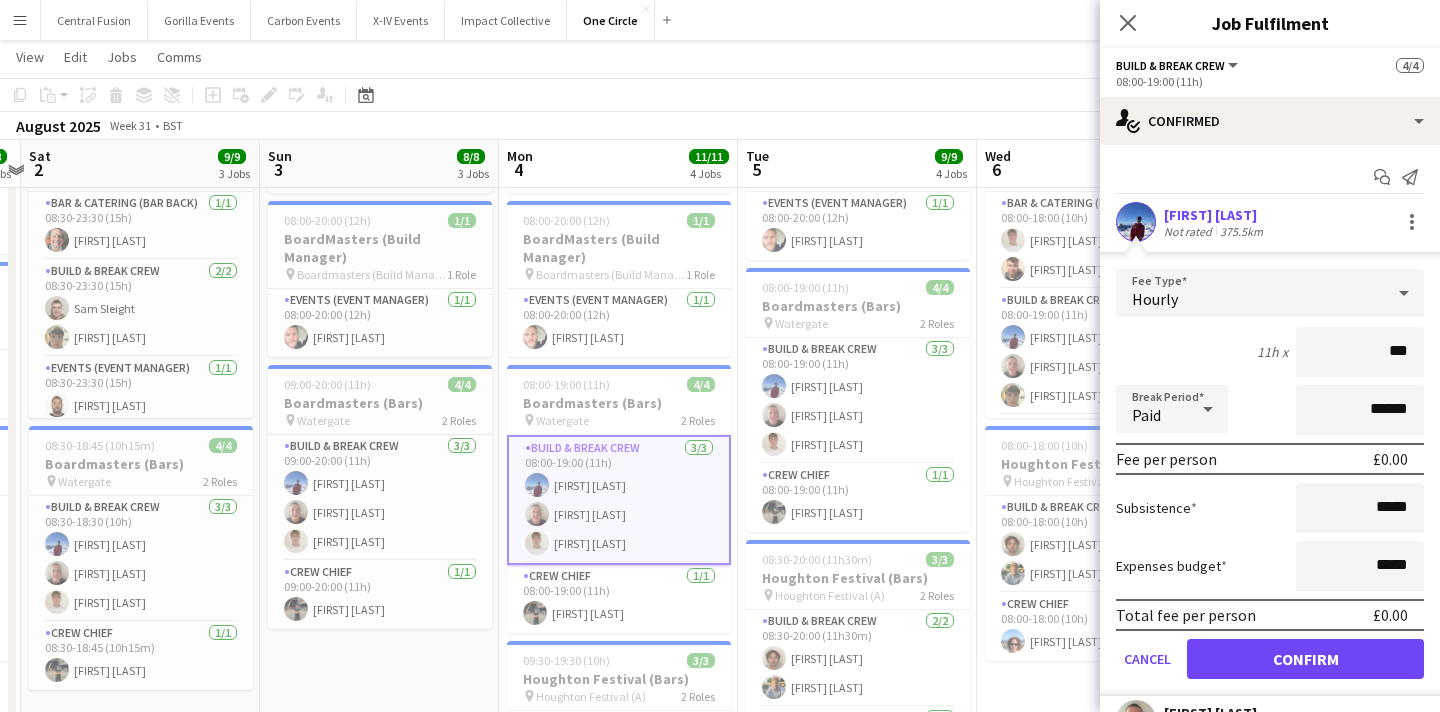 type on "**" 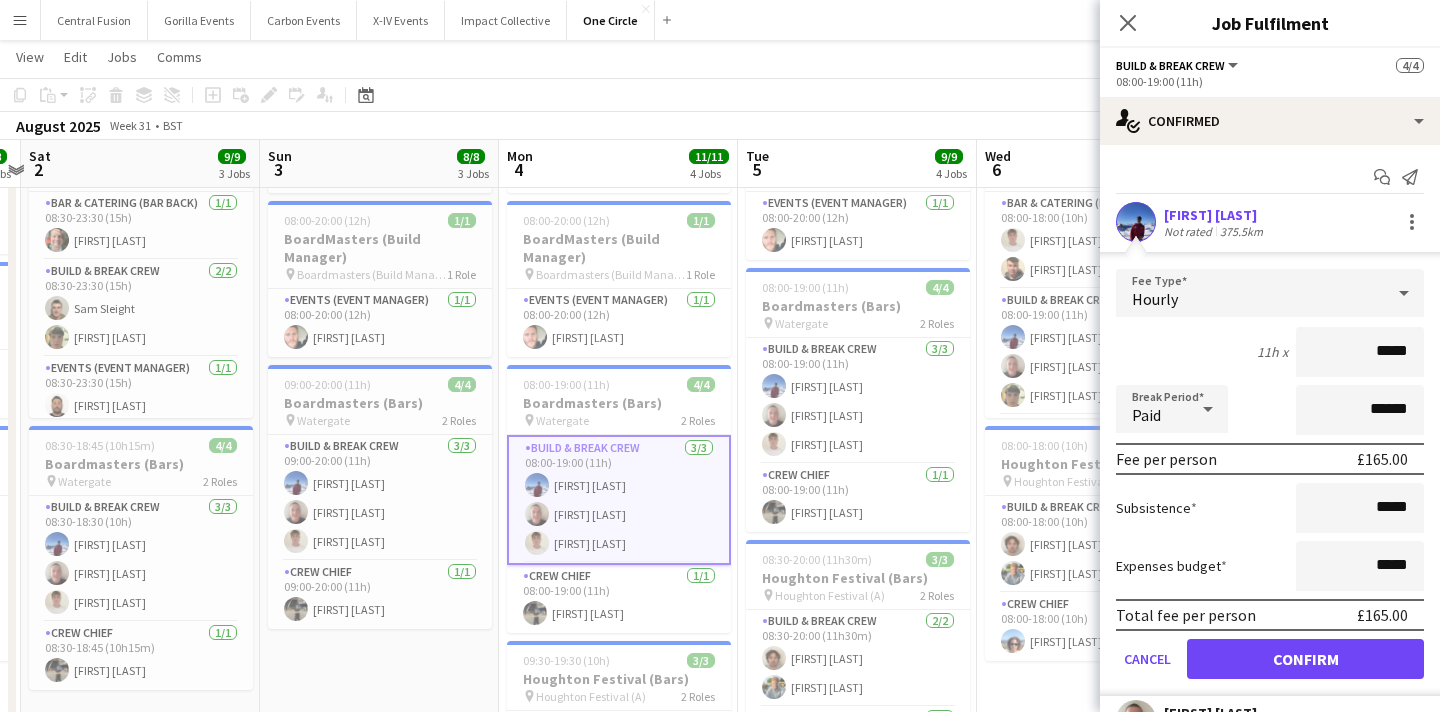 type on "******" 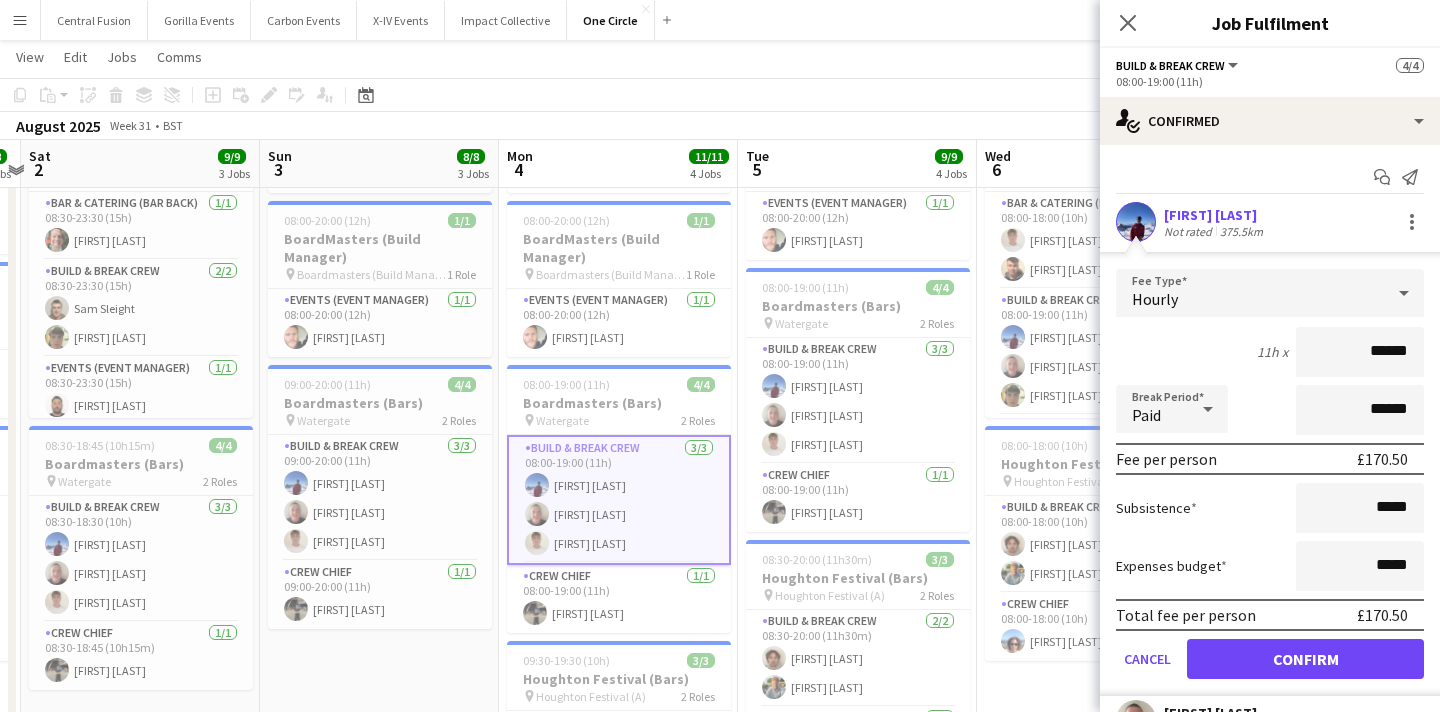 click on "Confirm" at bounding box center (1305, 659) 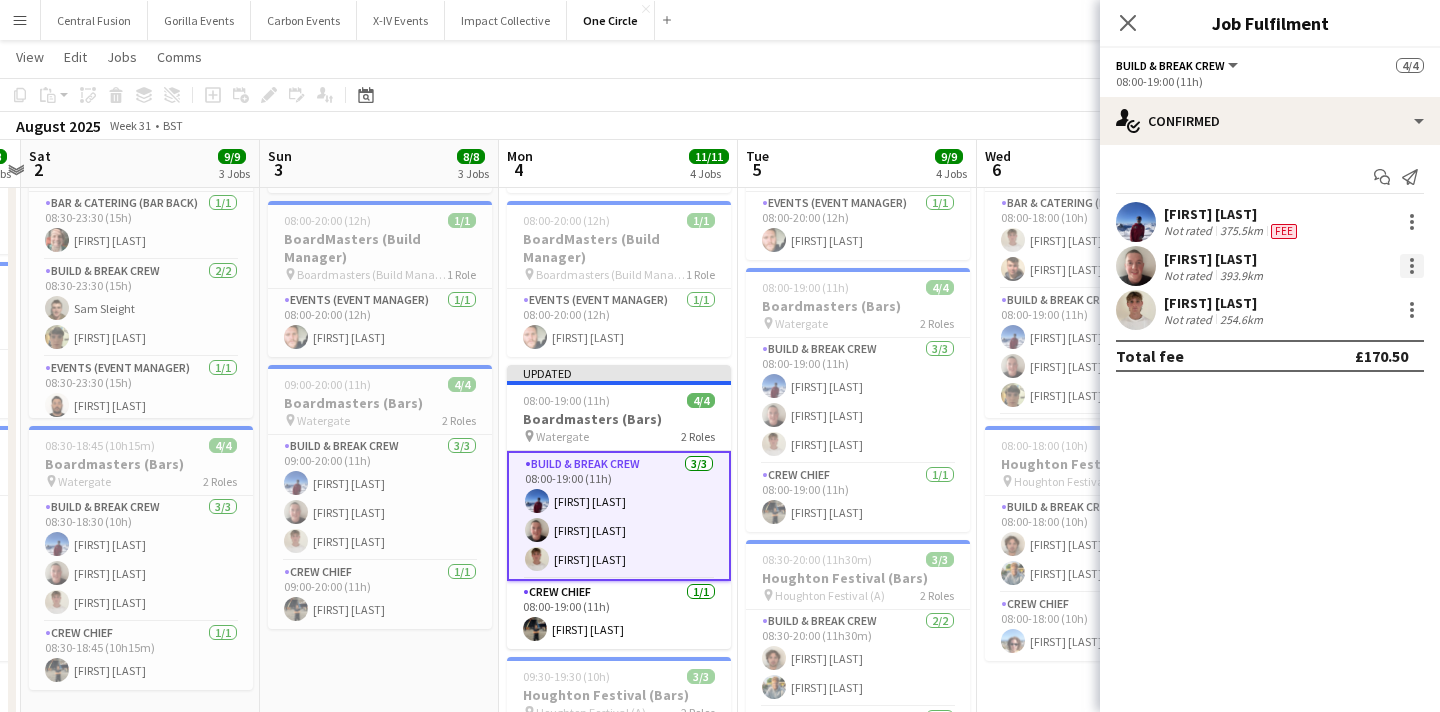click at bounding box center [1412, 266] 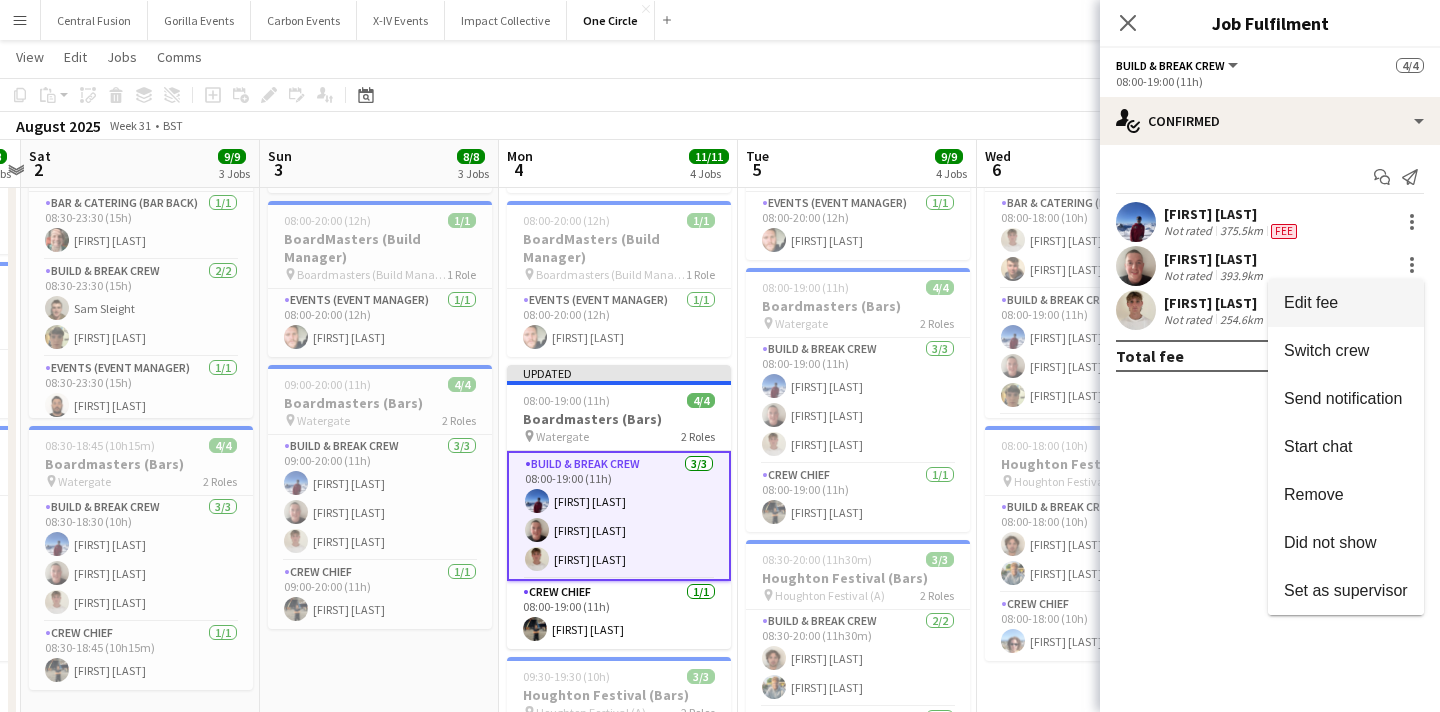 click on "Edit fee" at bounding box center [1346, 303] 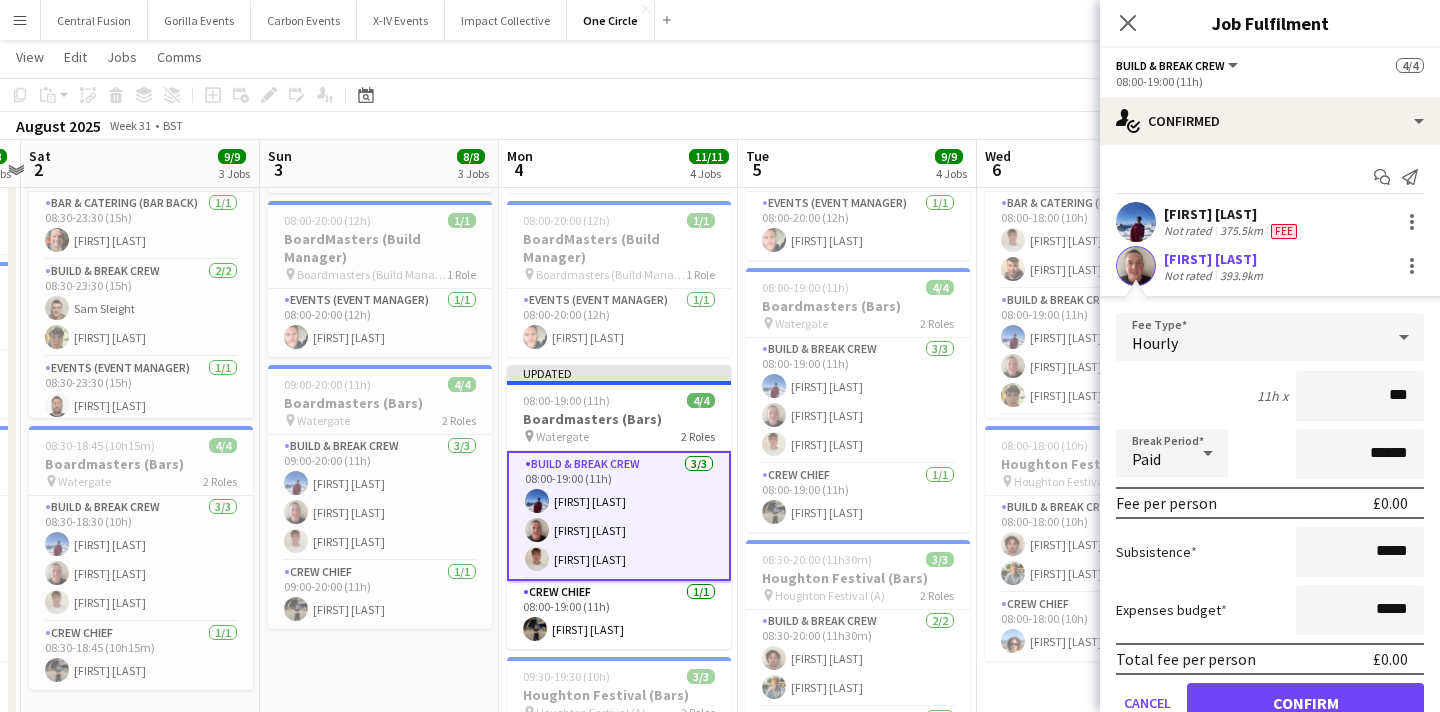 type on "**" 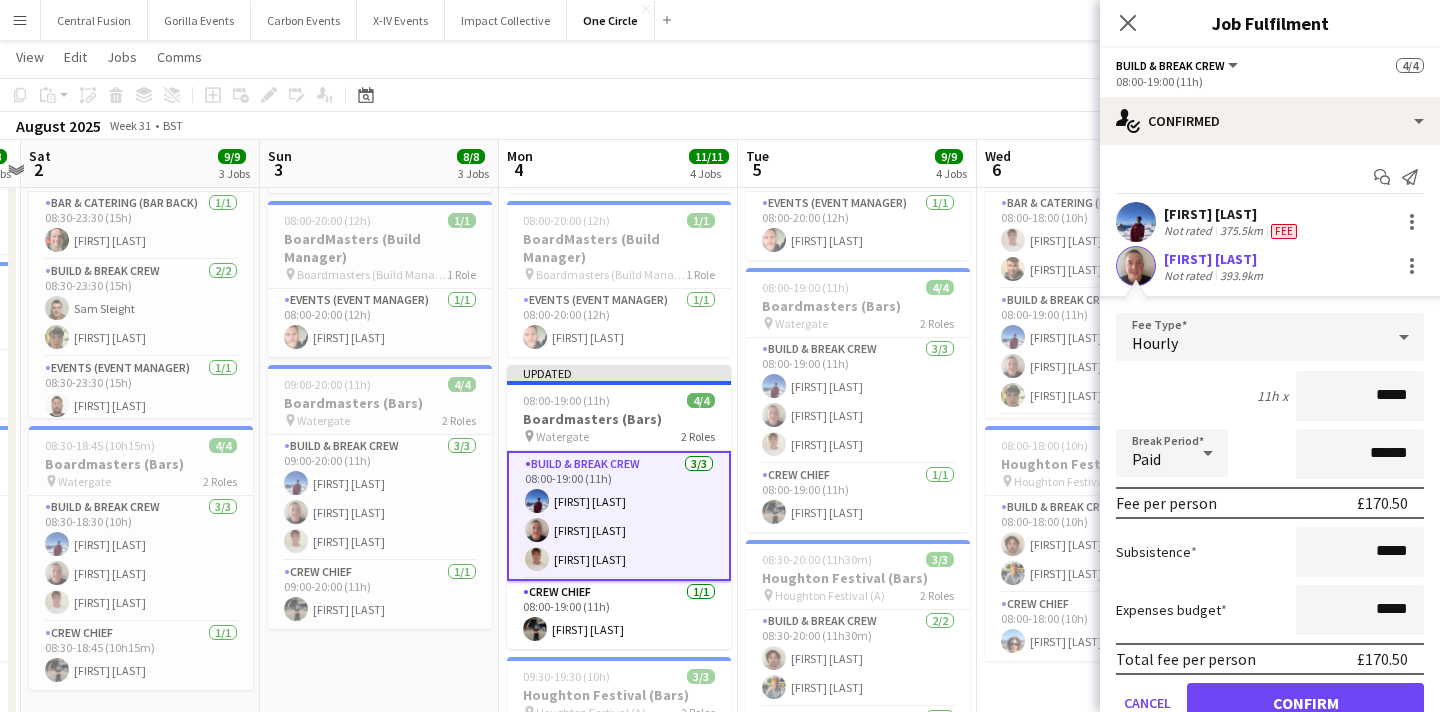 type on "******" 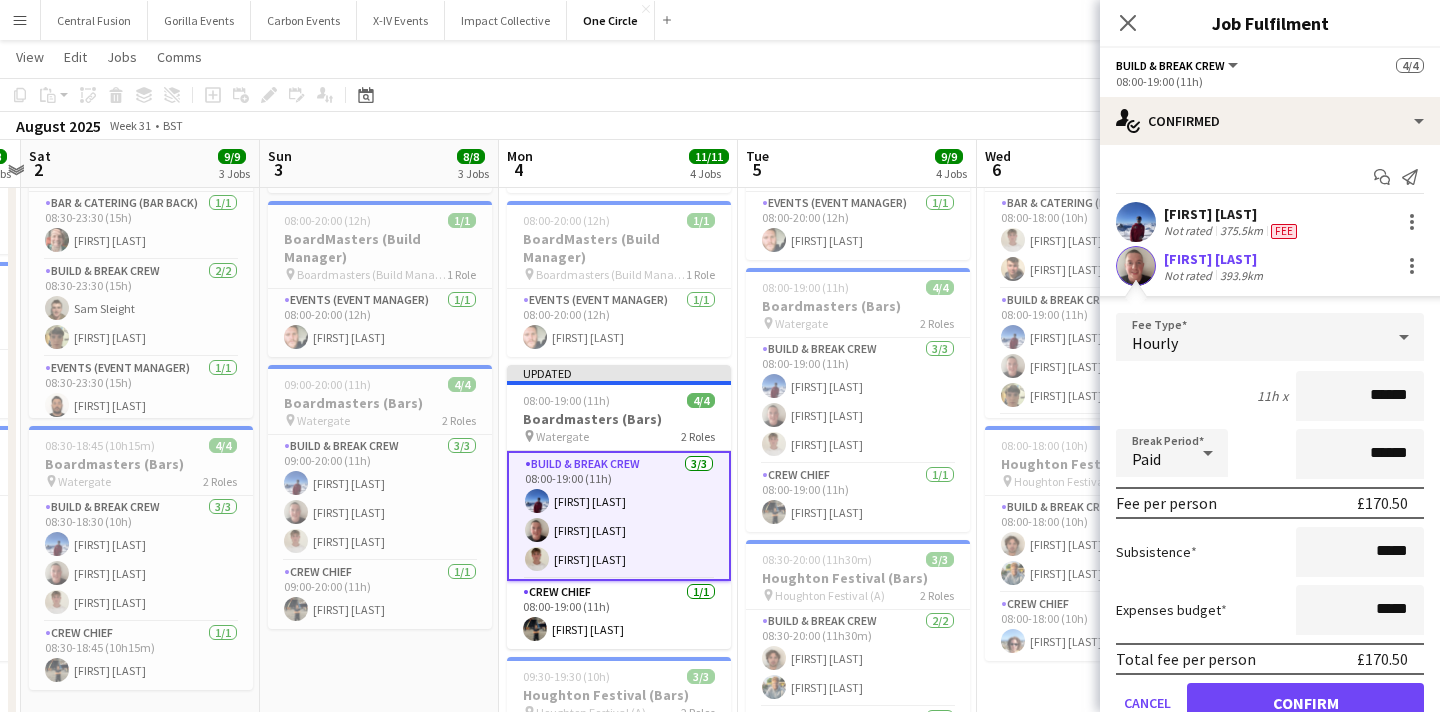 click on "Confirm" at bounding box center (1305, 703) 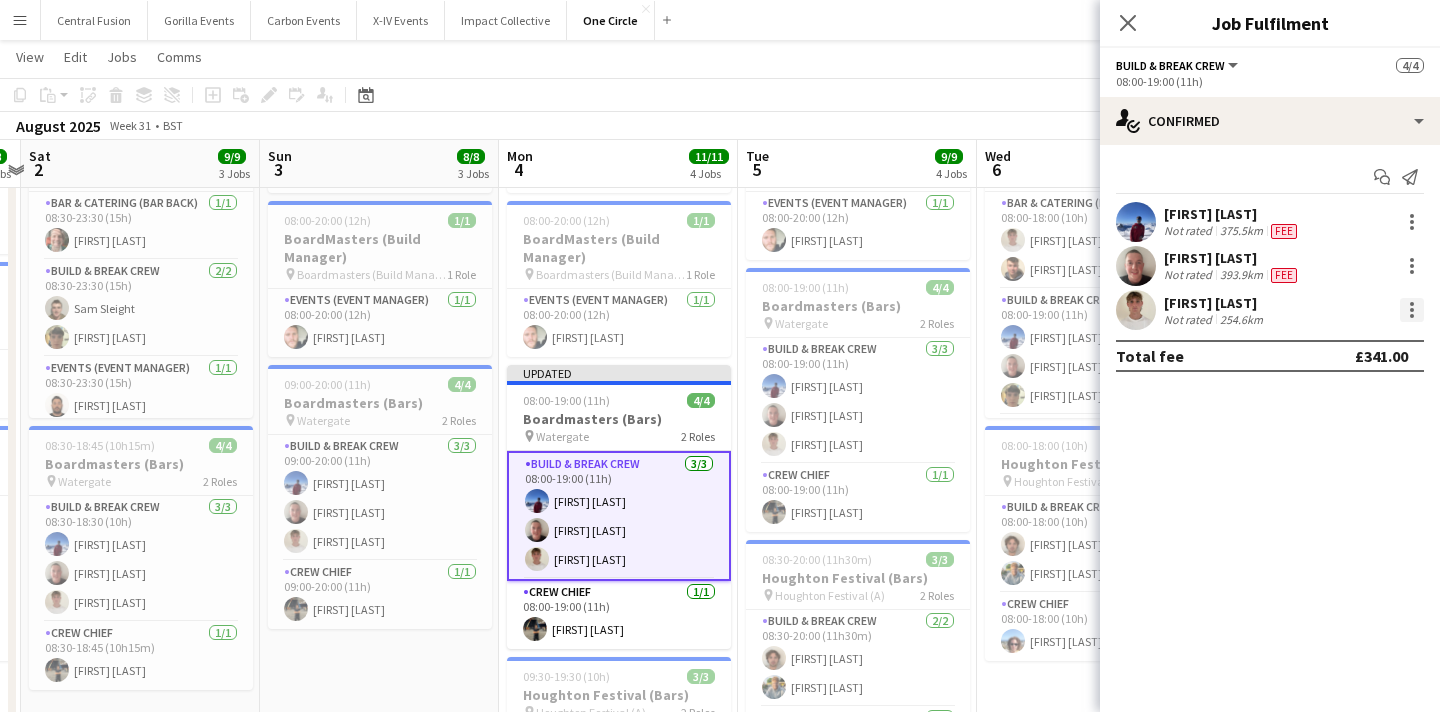 click at bounding box center [1412, 310] 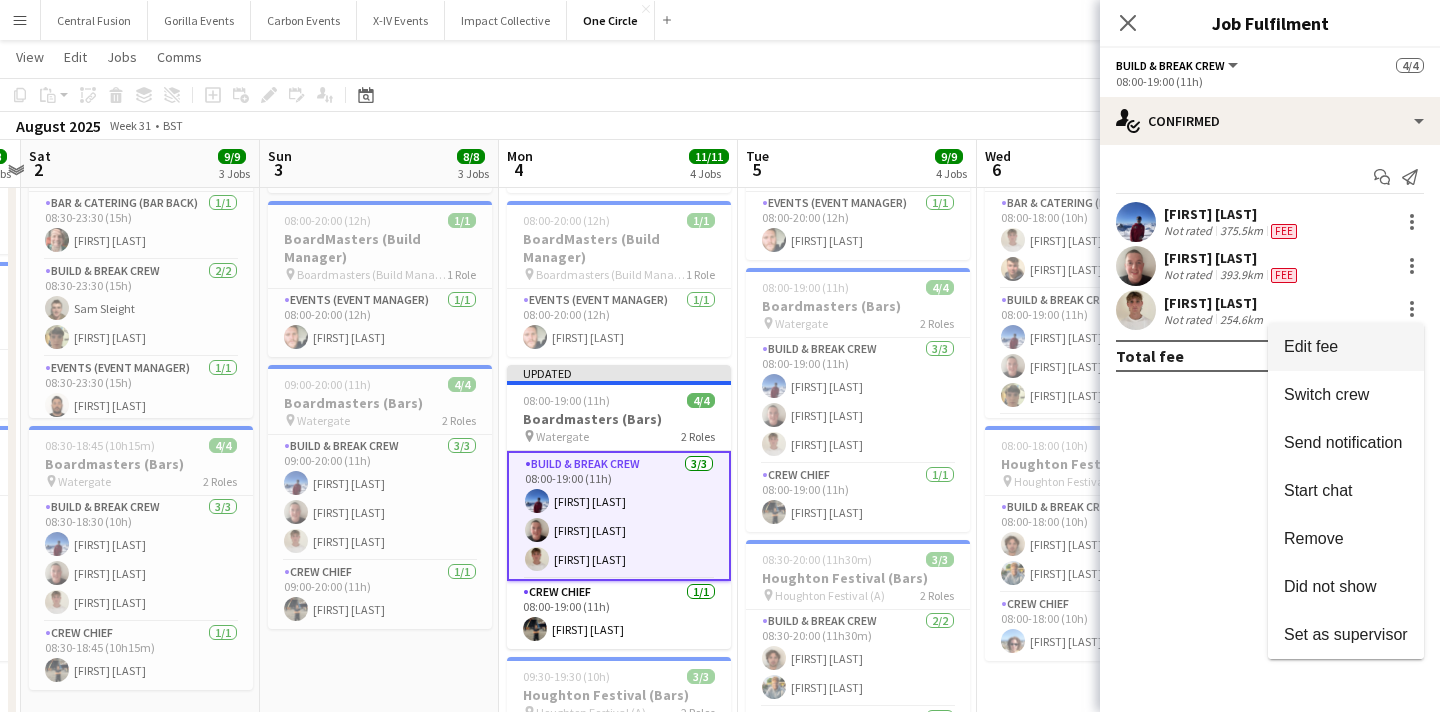 click on "Edit fee" at bounding box center [1346, 347] 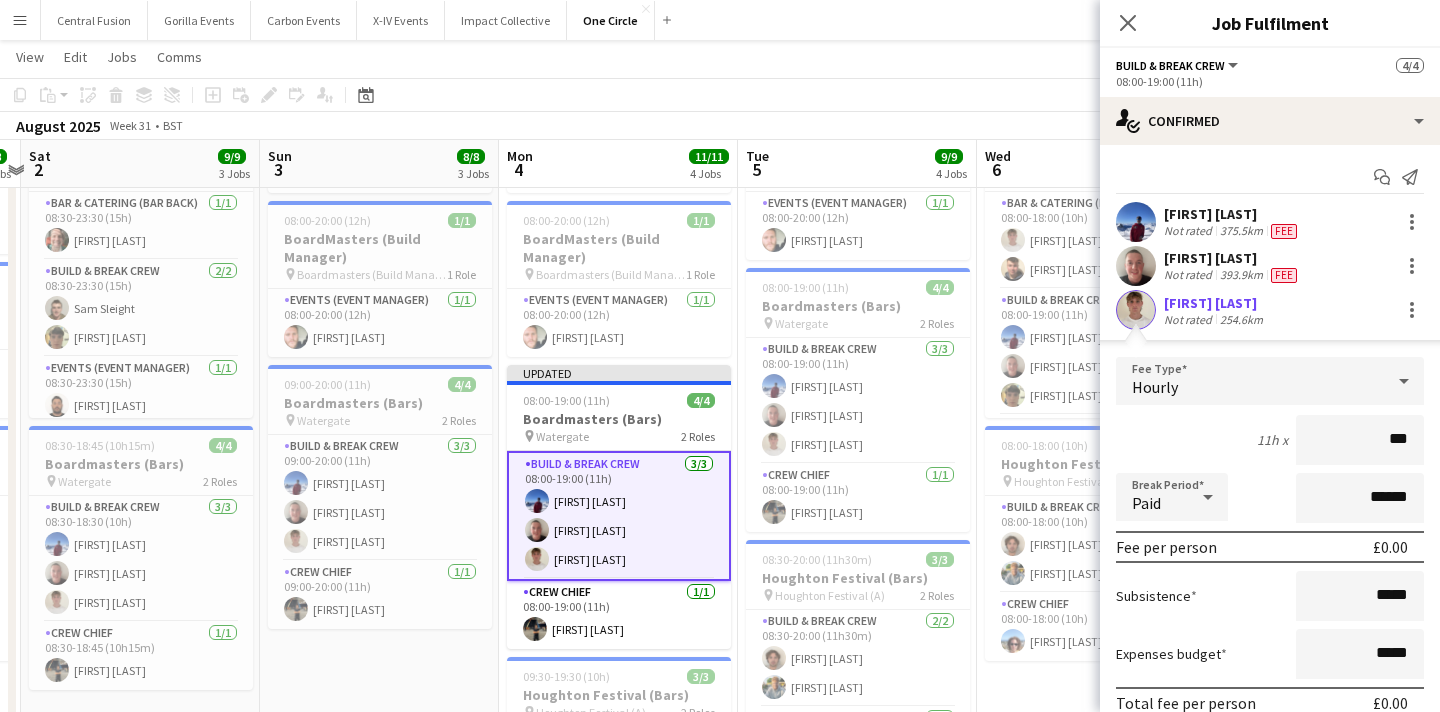 type on "**" 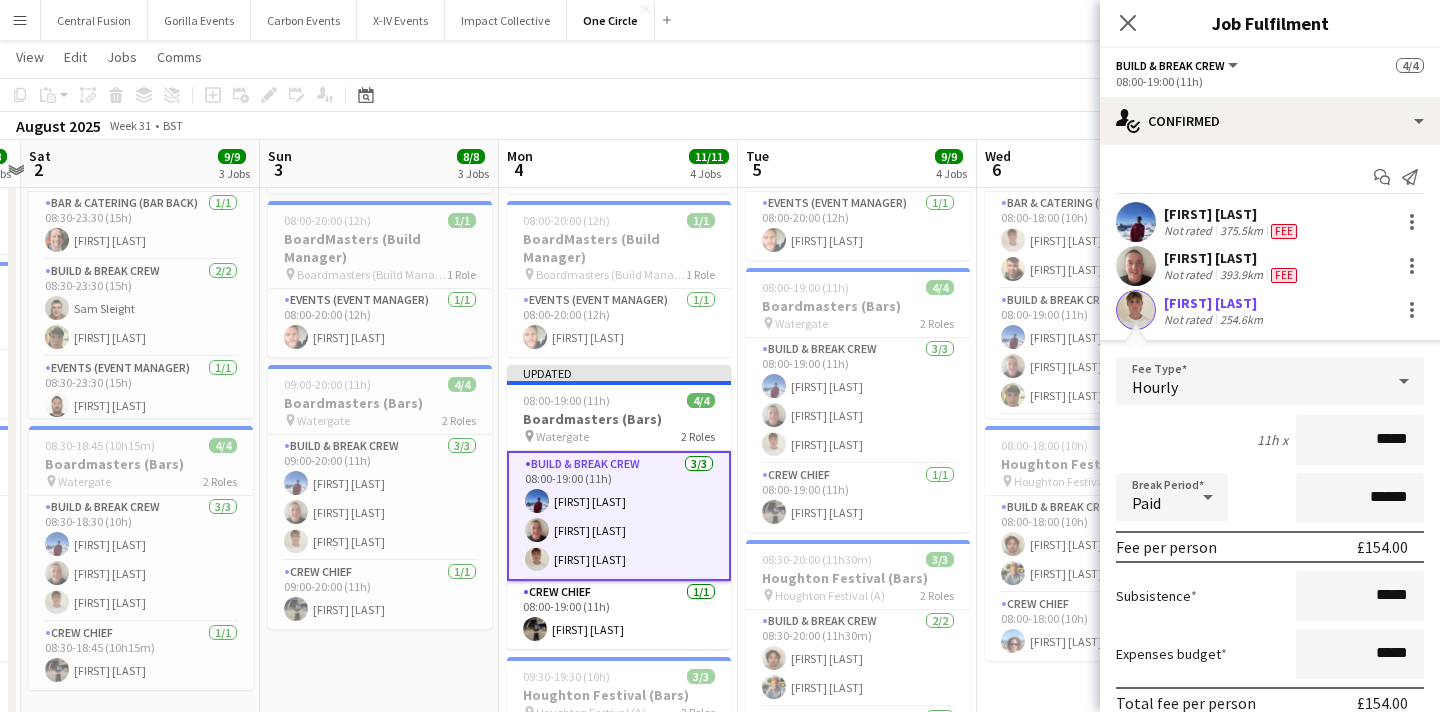 type on "******" 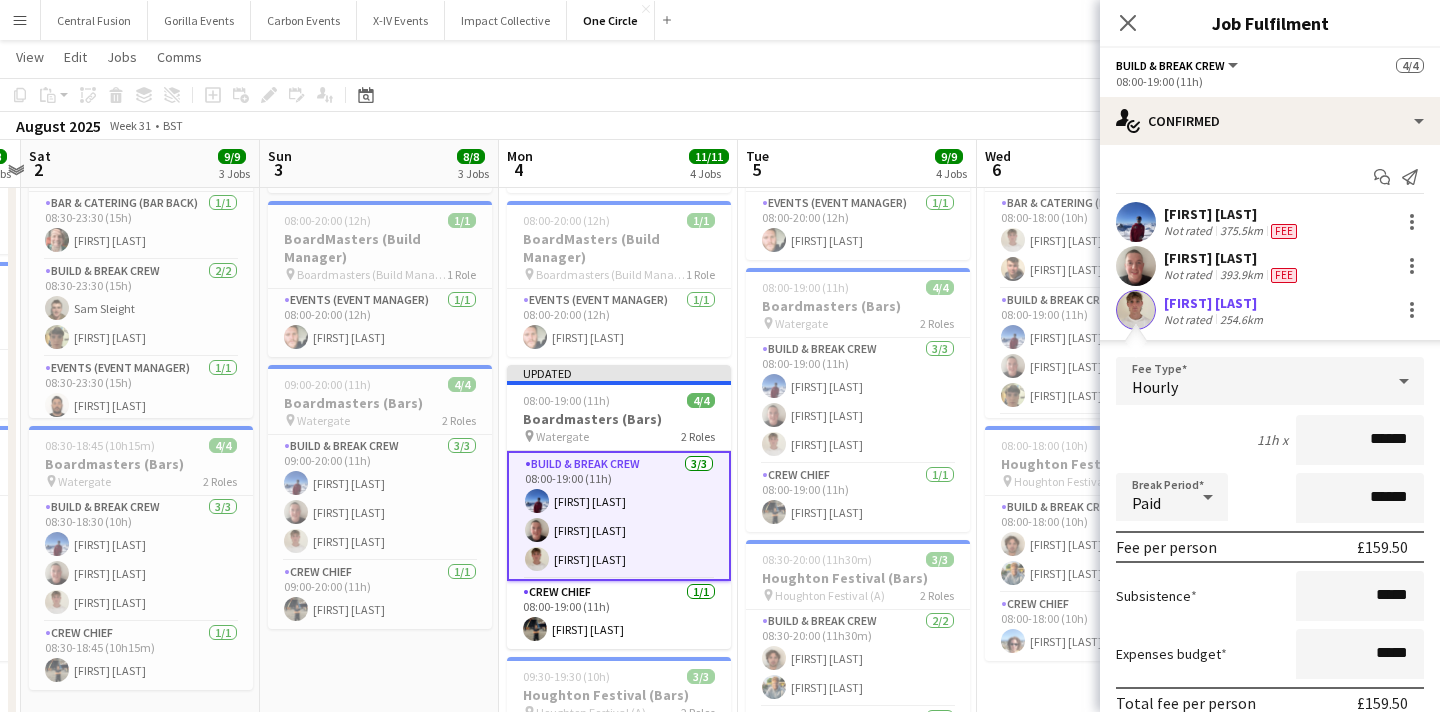 click on "Confirm" at bounding box center [1305, 747] 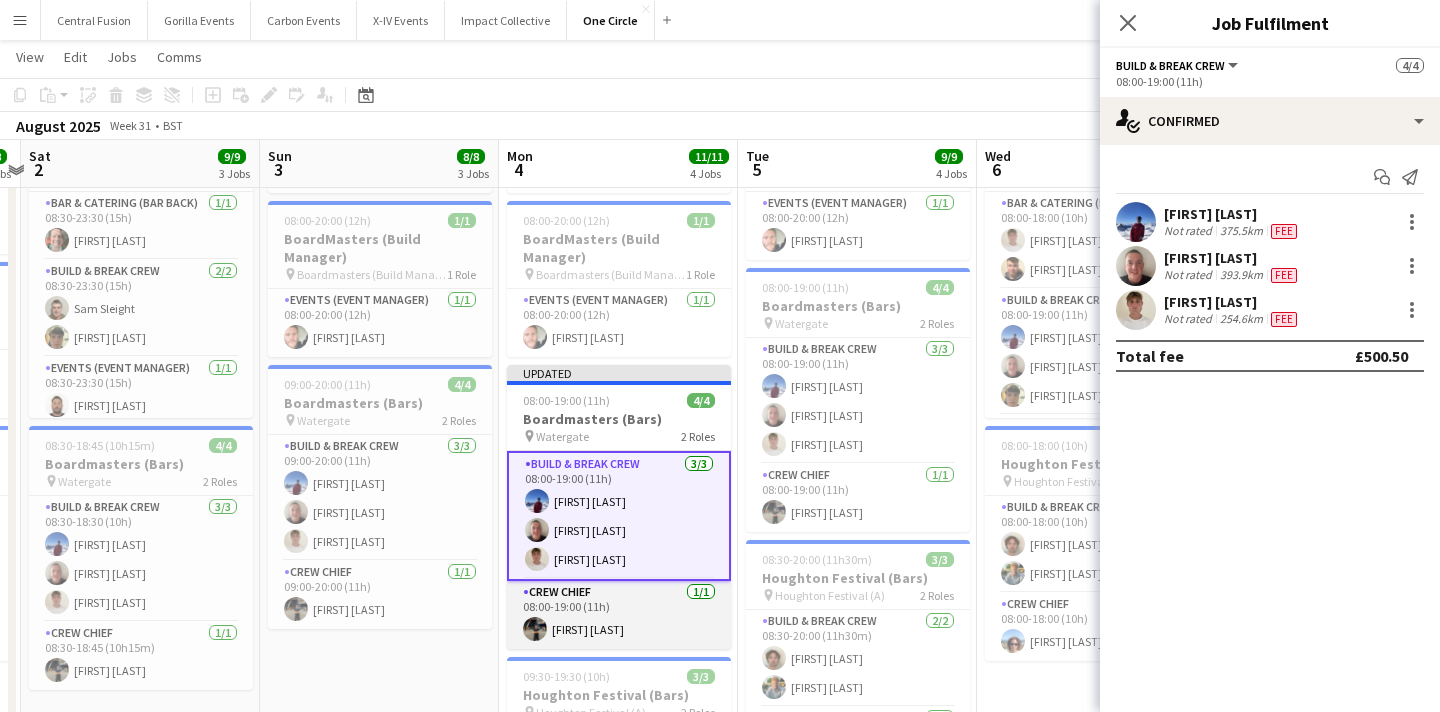 click on "Crew Chief     1/1   08:00-19:00 (11h)
[FIRST] [LAST]" at bounding box center (619, 615) 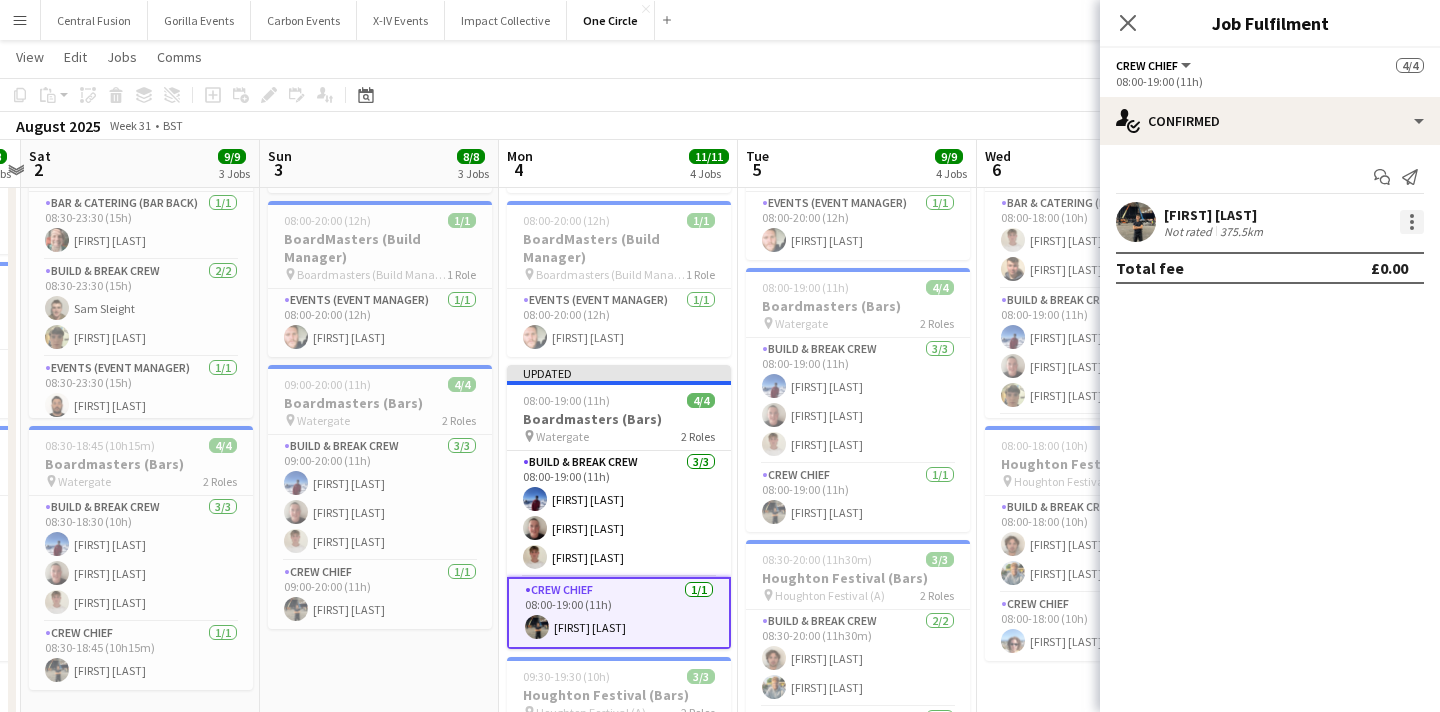 click at bounding box center [1412, 222] 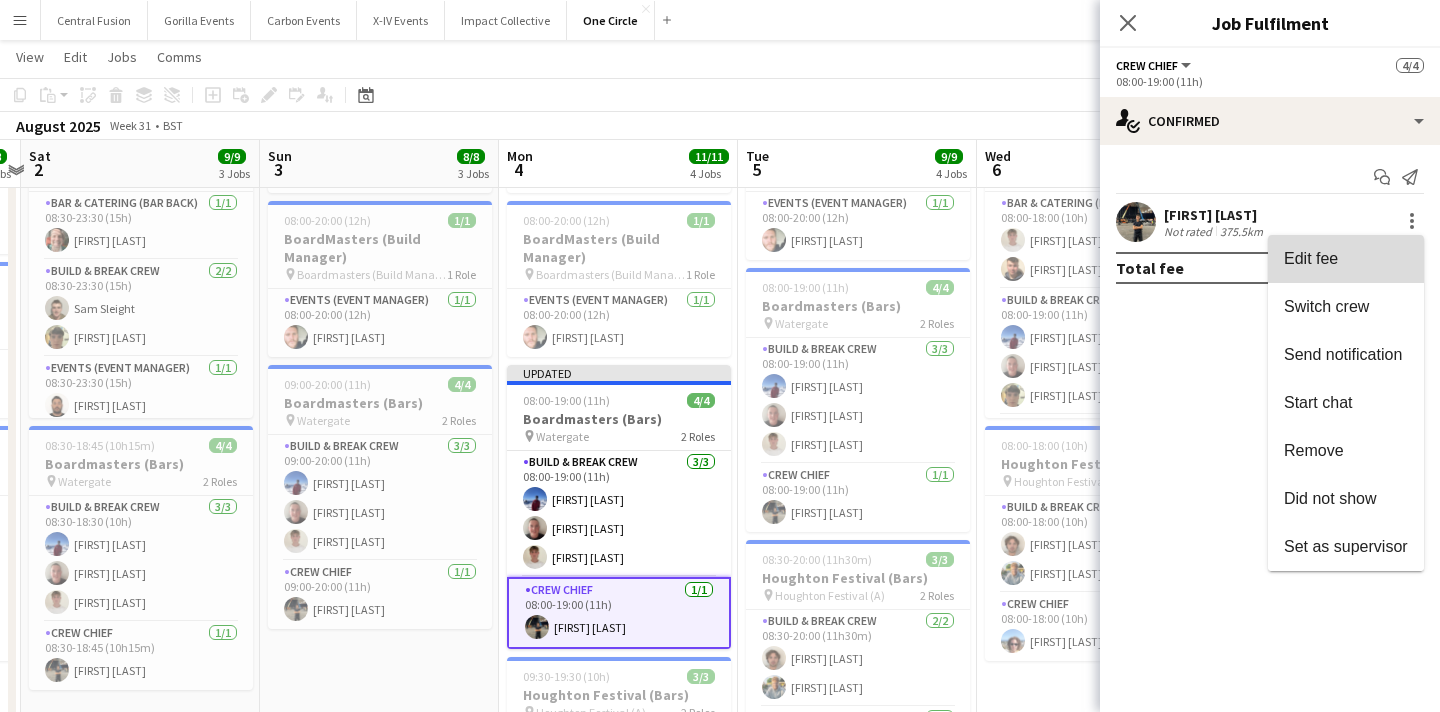 click on "Edit fee" at bounding box center [1346, 259] 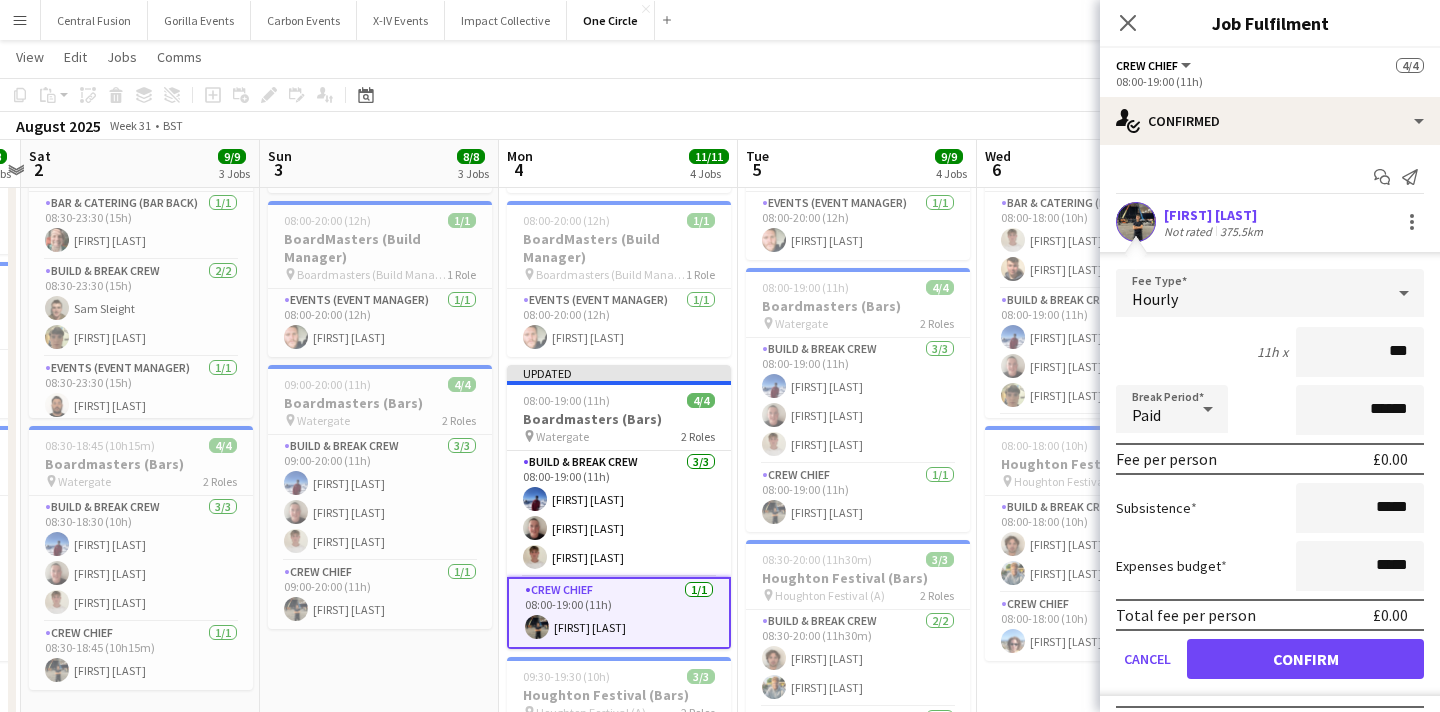 type on "**" 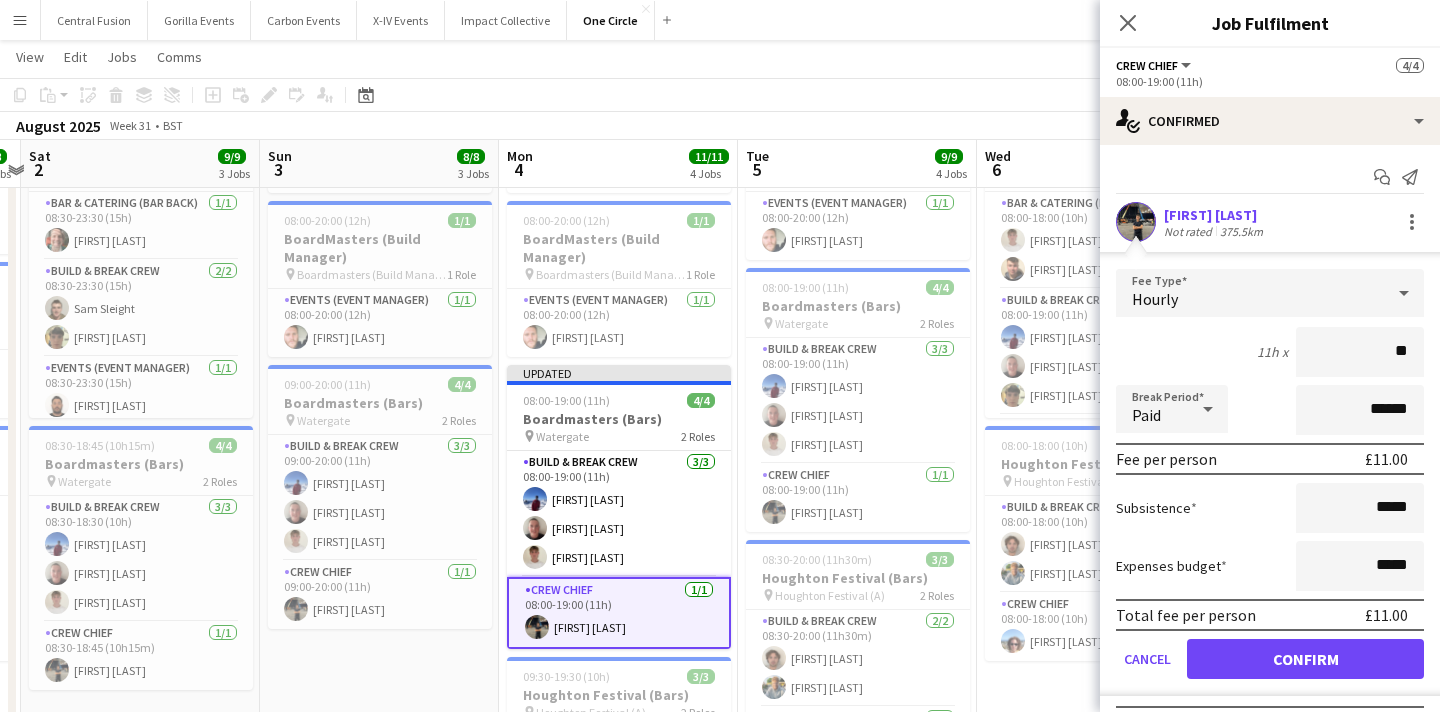 type on "***" 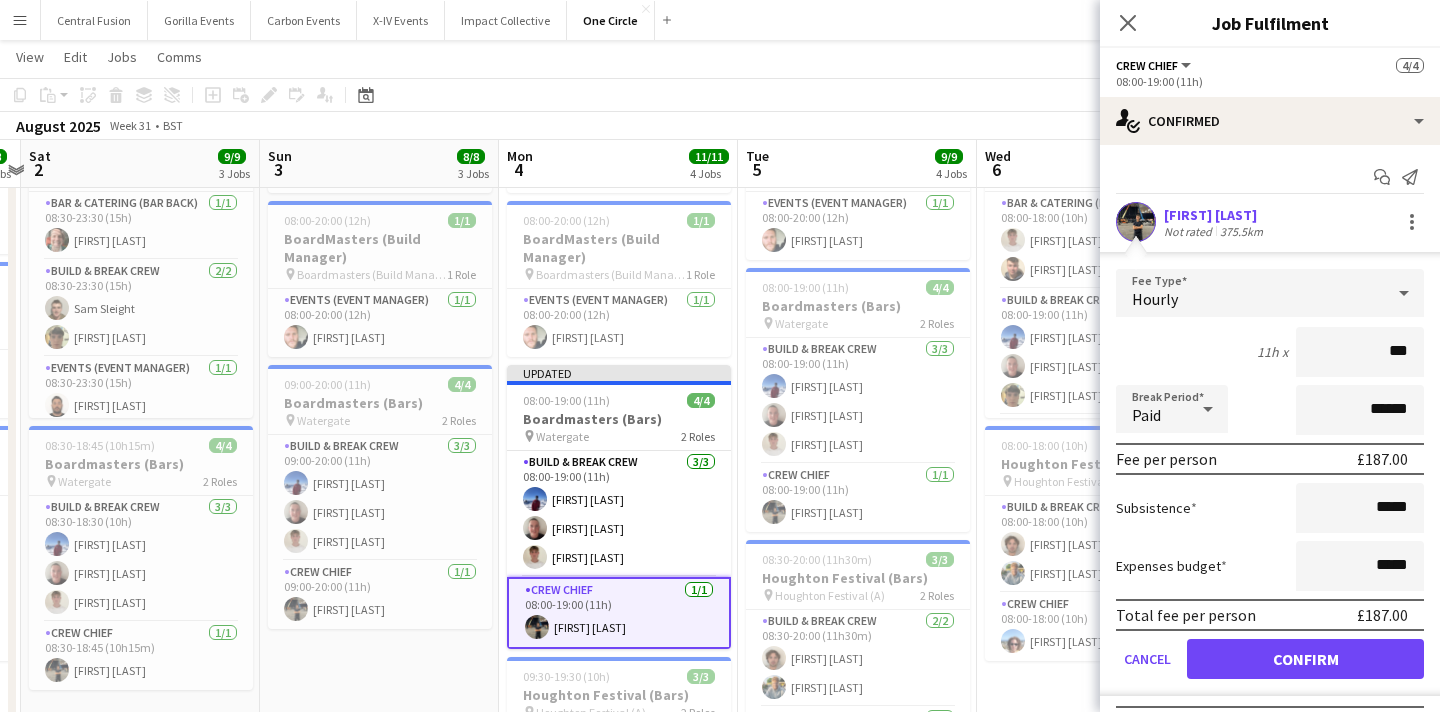 click on "Confirm" at bounding box center [1305, 659] 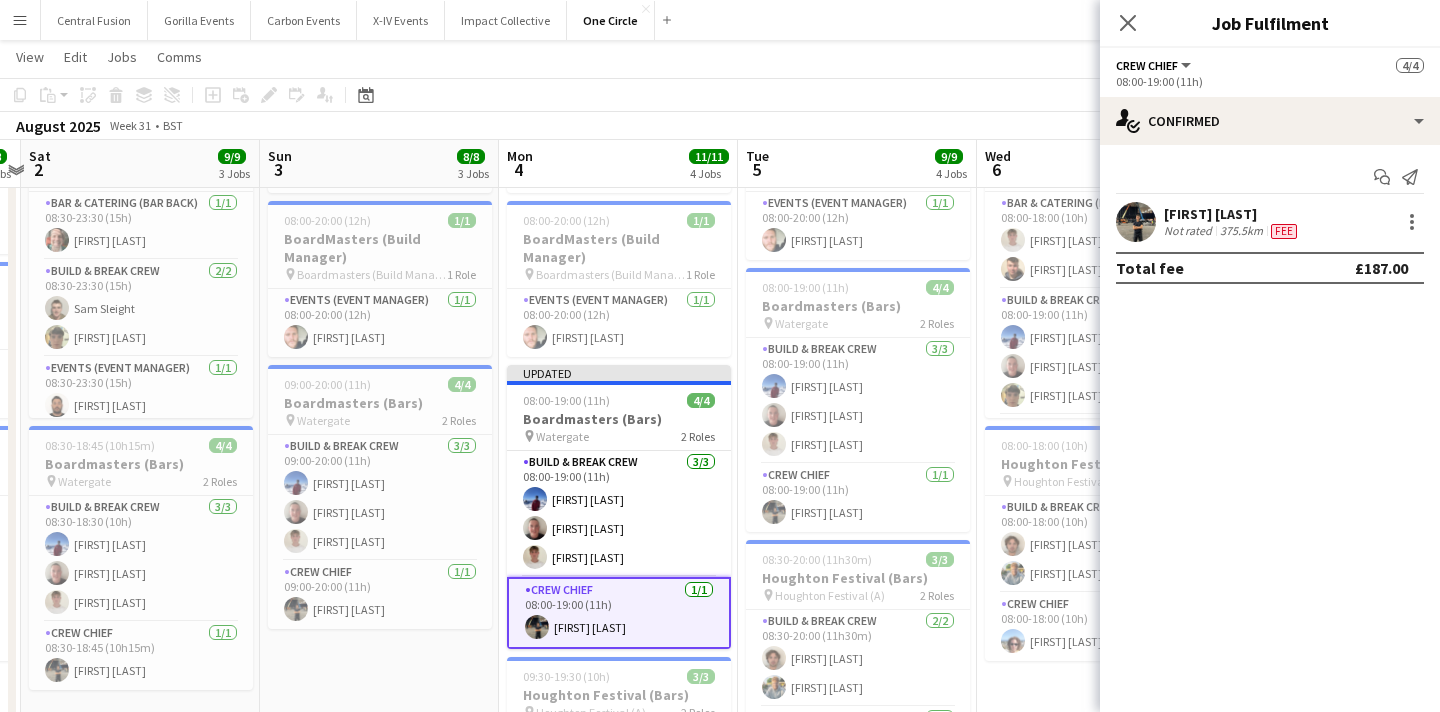 click on "08:00-20:15 (12h15m)    3/3   Belladrum (Bars)
pin
Belladrum (Bars)   2 Roles   Events (Event Manager)   1/1   08:00-20:00 (12h)
[FIRST] [LAST]  Build & Break Crew   2/2   08:30-20:15 (11h45m)
[FIRST] [LAST] [FIRST] [LAST]     08:00-20:00 (12h)    1/1   BoardMasters (Build Manager)
pin
Boardmasters (Build Manager)   1 Role   Events (Event Manager)   1/1   08:00-20:00 (12h)
[FIRST] [LAST]     09:00-20:00 (11h)    4/4   Boardmasters (Bars)
pin
Watergate   2 Roles   Build & Break Crew   3/3   09:00-20:00 (11h)
[FIRST] [LAST] [FIRST] [LAST]  Crew Chief     1/1   09:00-20:00 (11h)
[FIRST] [LAST]" at bounding box center [379, 443] 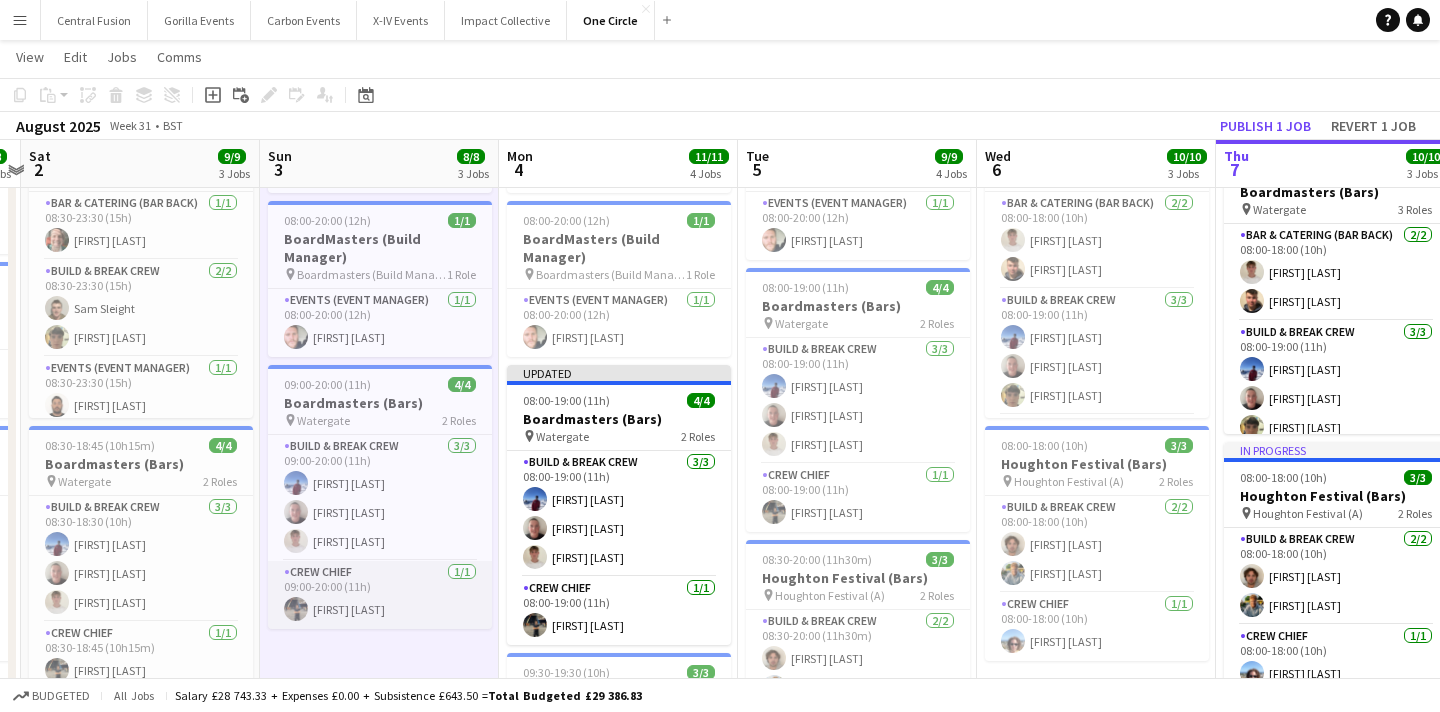 click on "Crew Chief     1/1   09:00-20:00 (11h)
[FIRST] [LAST]" at bounding box center (380, 595) 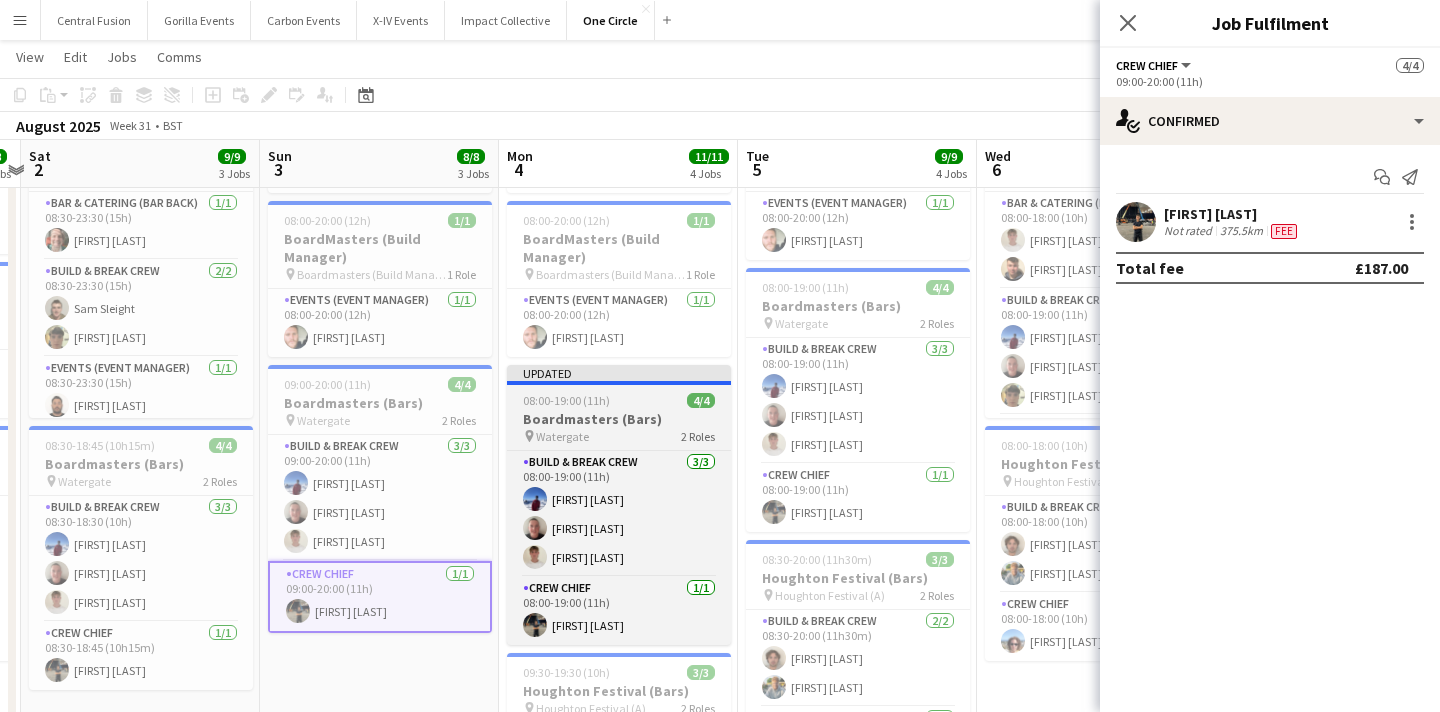 click on "Boardmasters (Bars)" at bounding box center (619, 419) 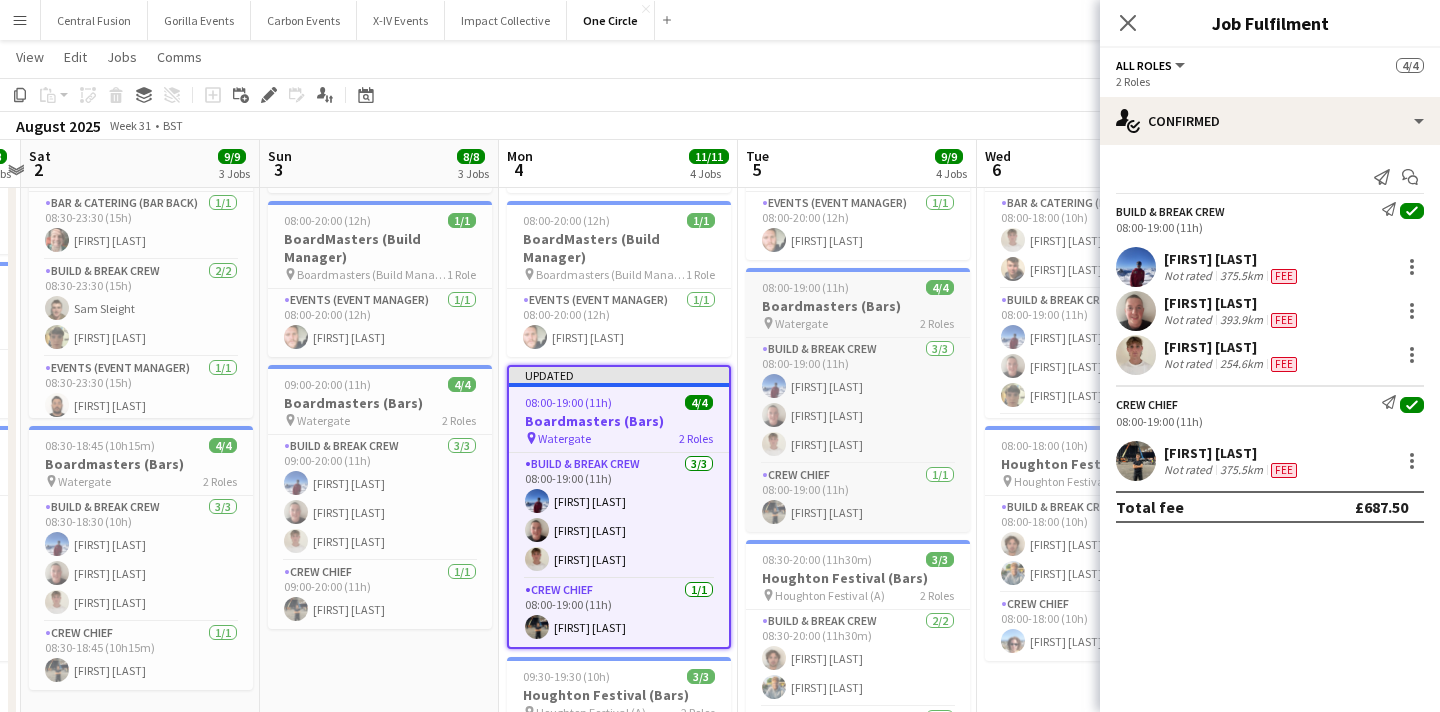 click on "Boardmasters (Bars)" at bounding box center [858, 306] 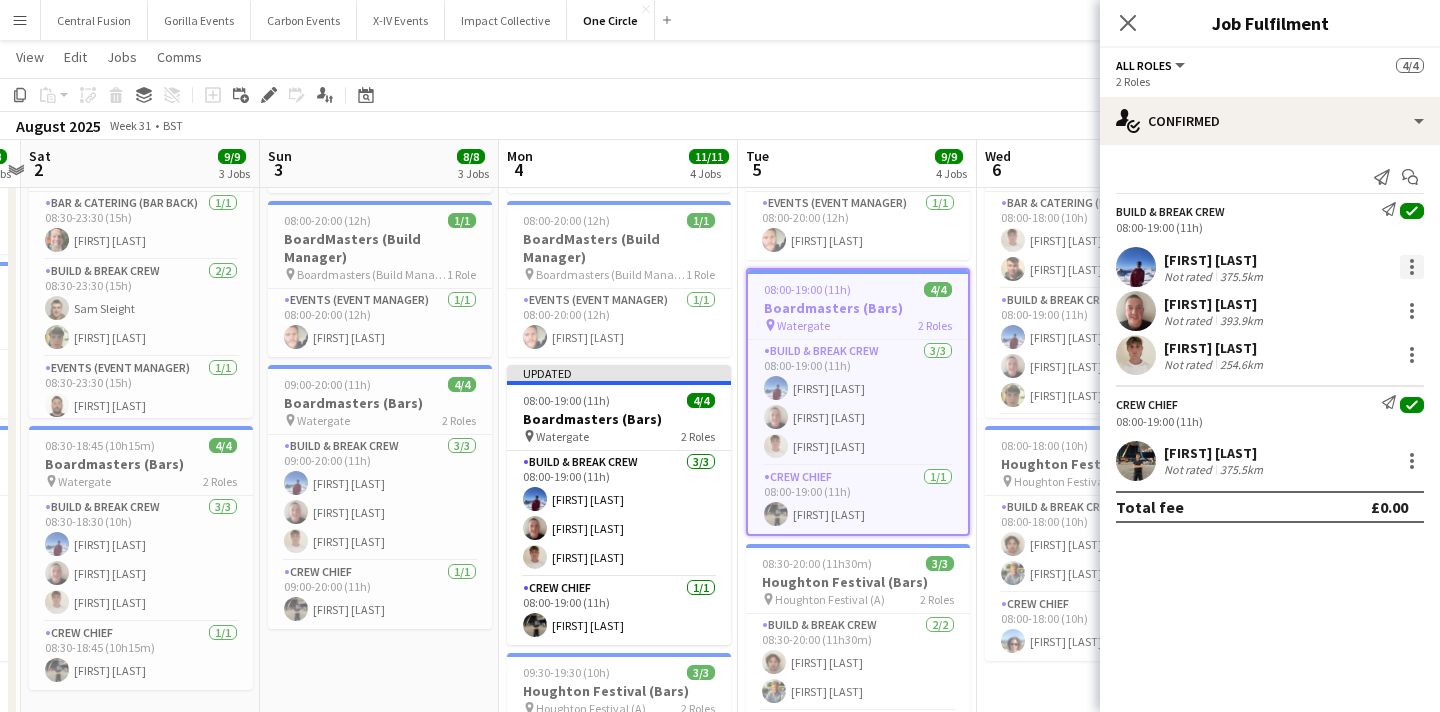 click at bounding box center (1412, 267) 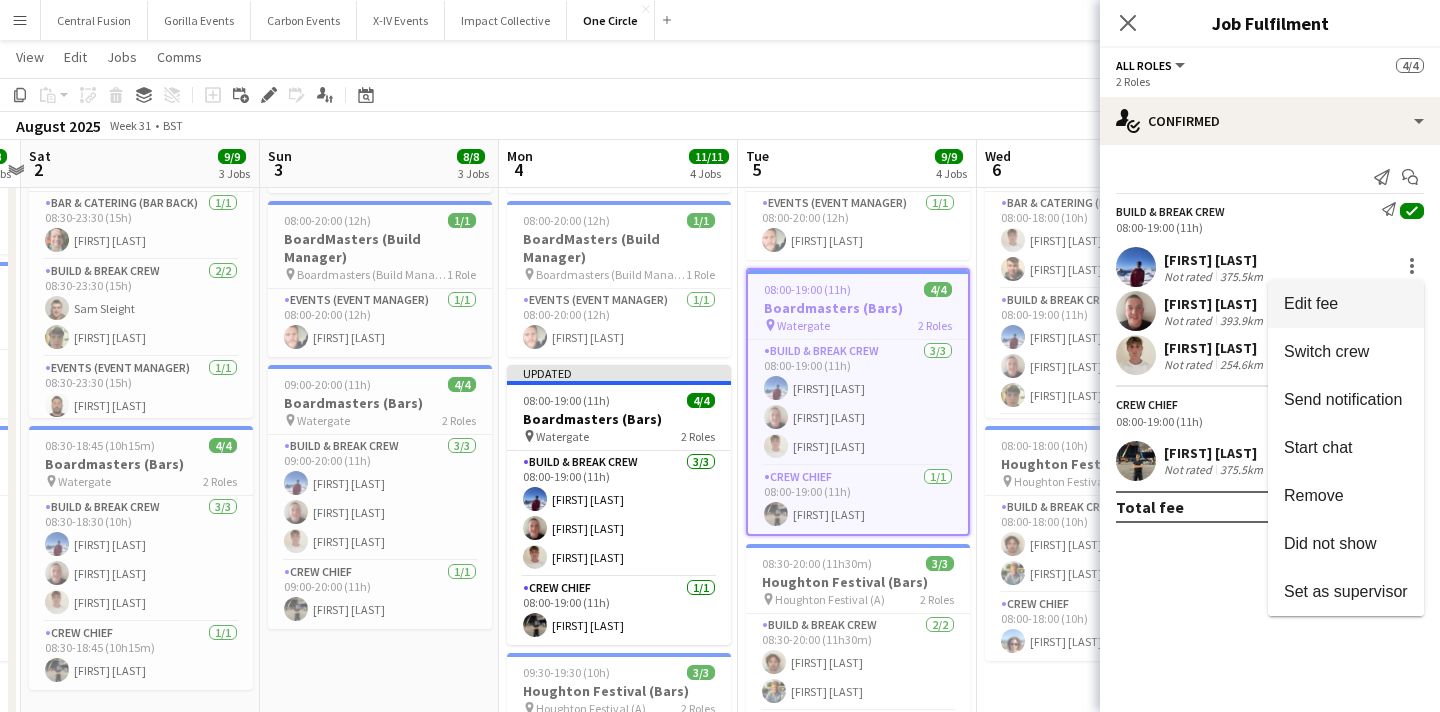 click on "Edit fee" at bounding box center (1346, 304) 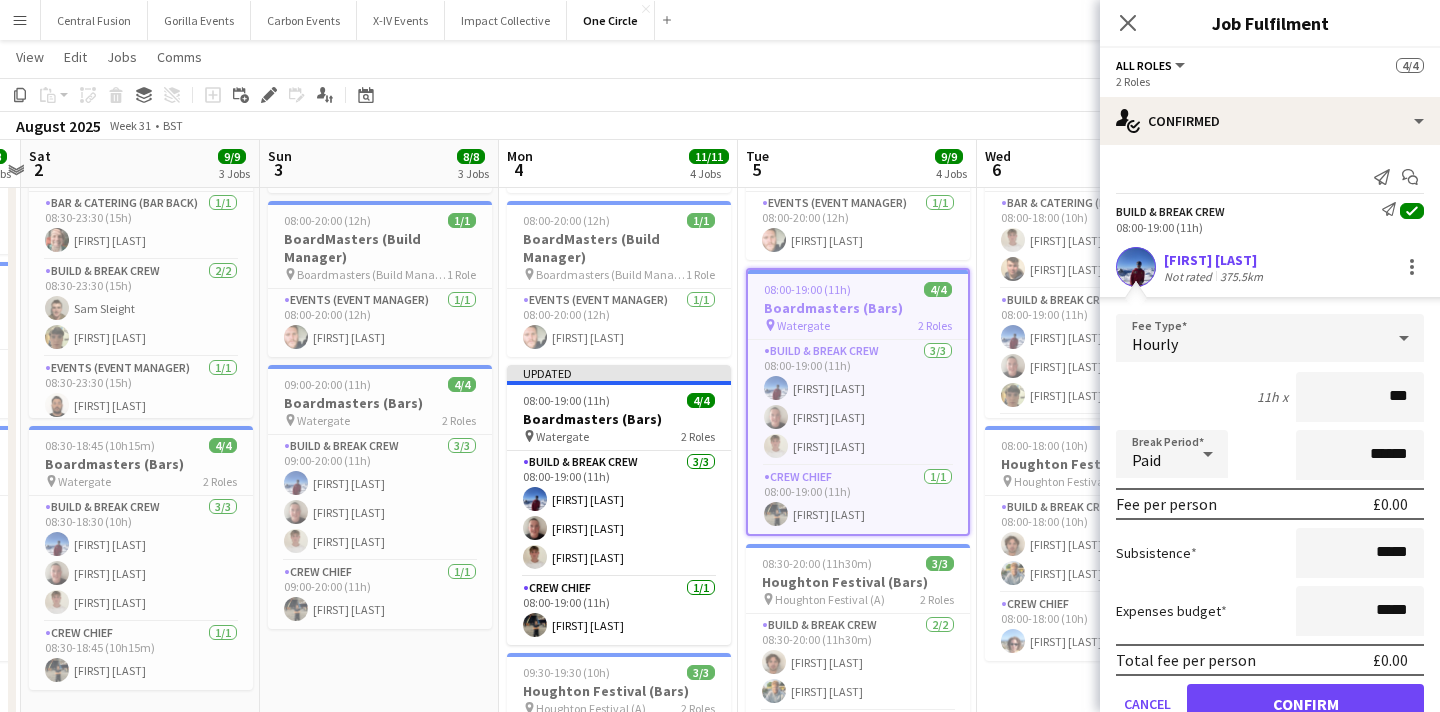 type on "**" 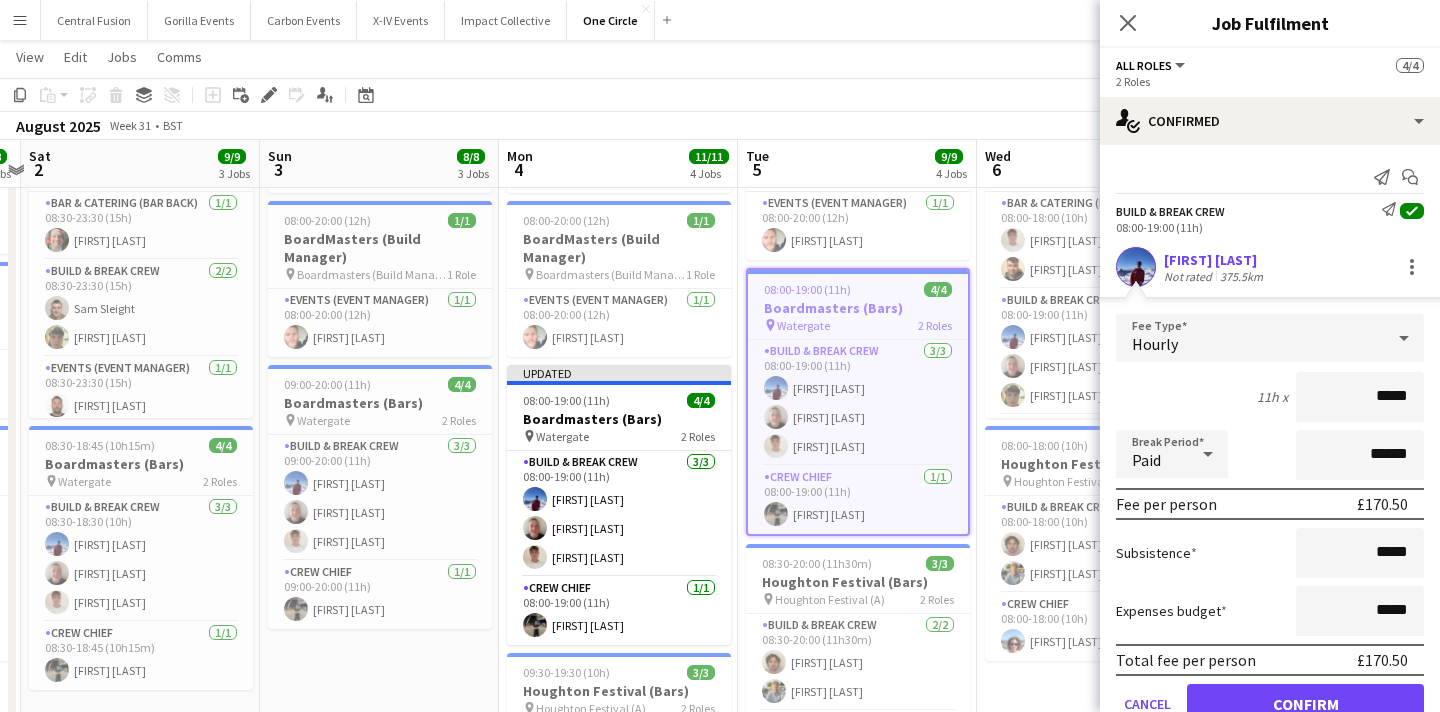 type on "******" 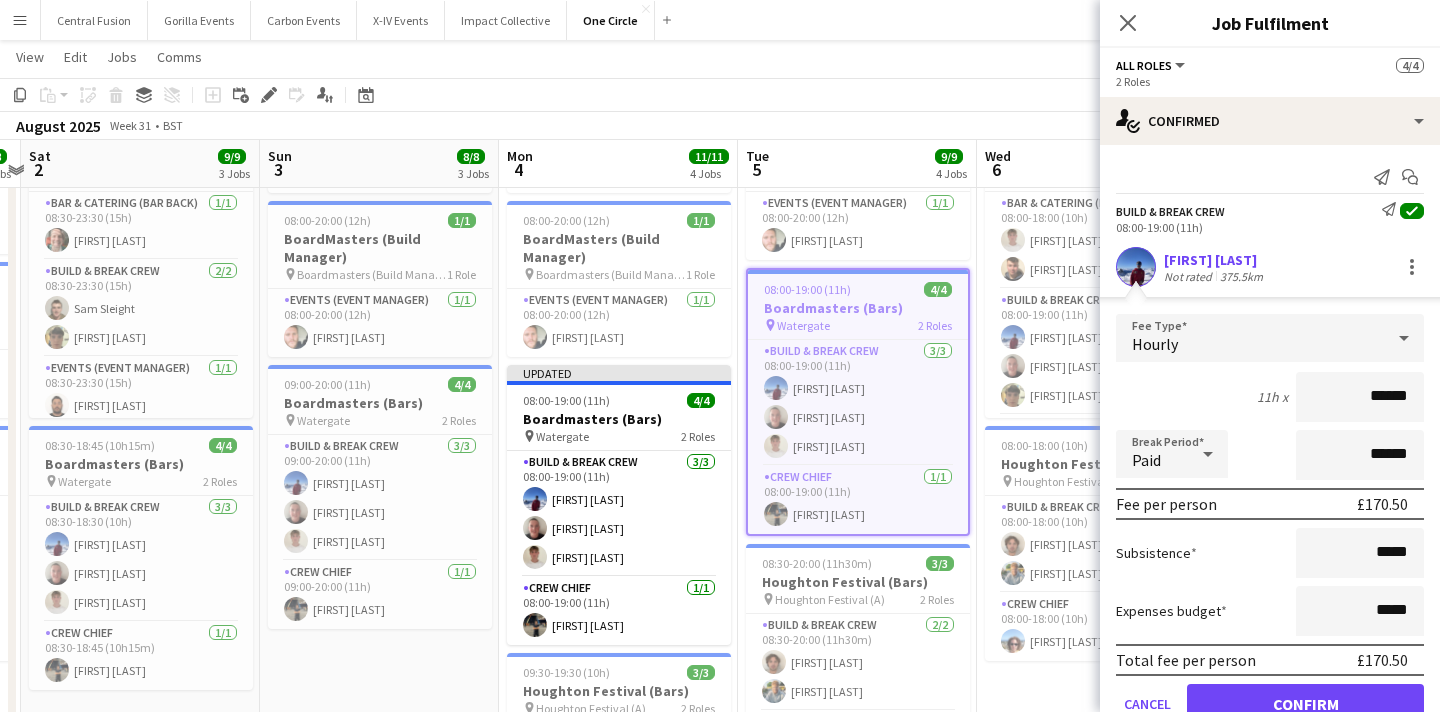 click on "Confirm" at bounding box center (1305, 704) 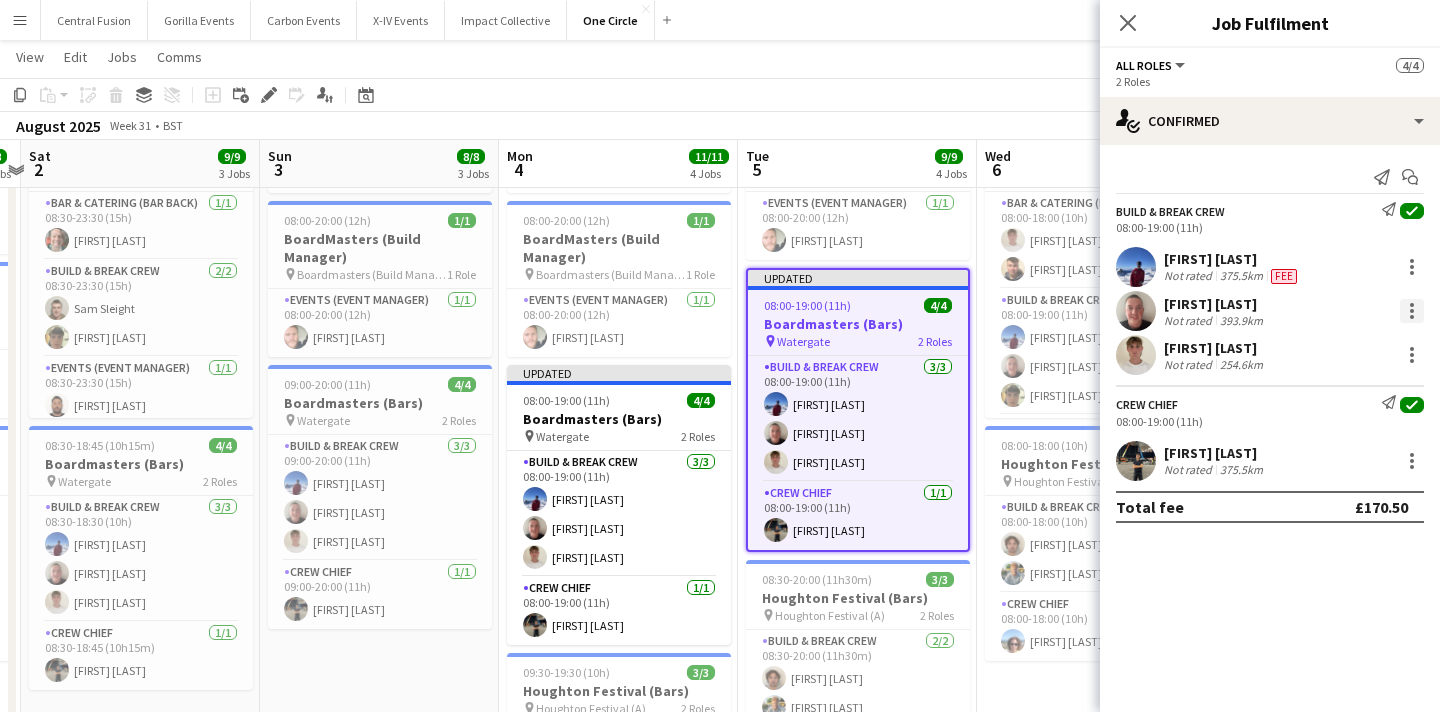 click at bounding box center [1412, 317] 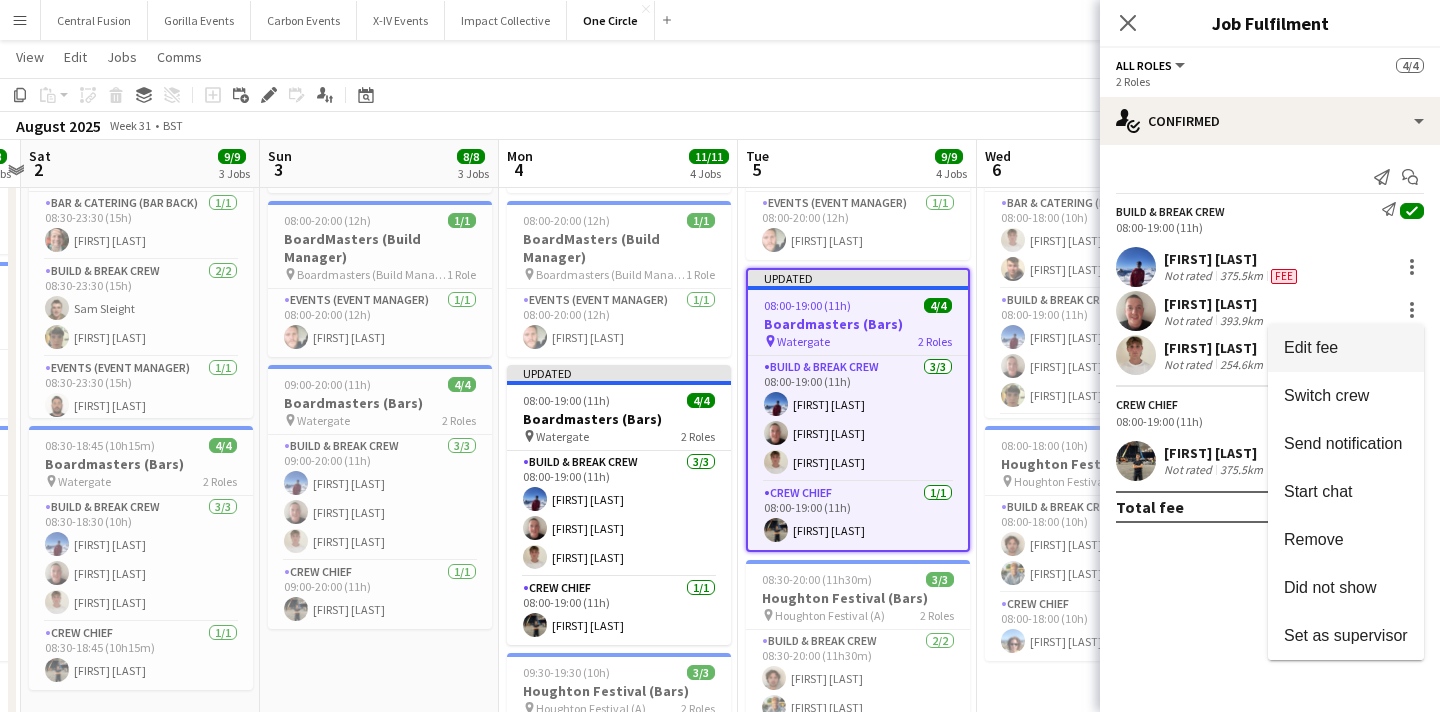 click on "Edit fee" at bounding box center (1346, 348) 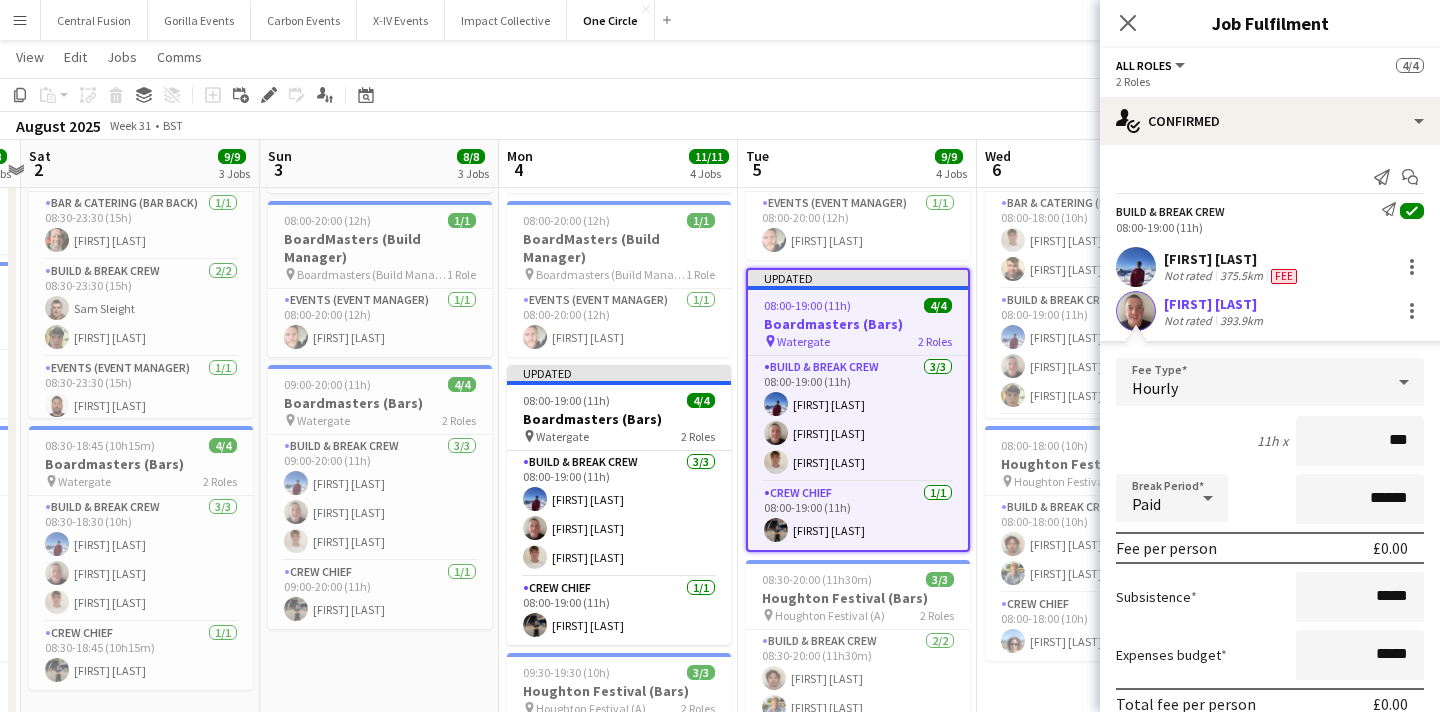 type on "**" 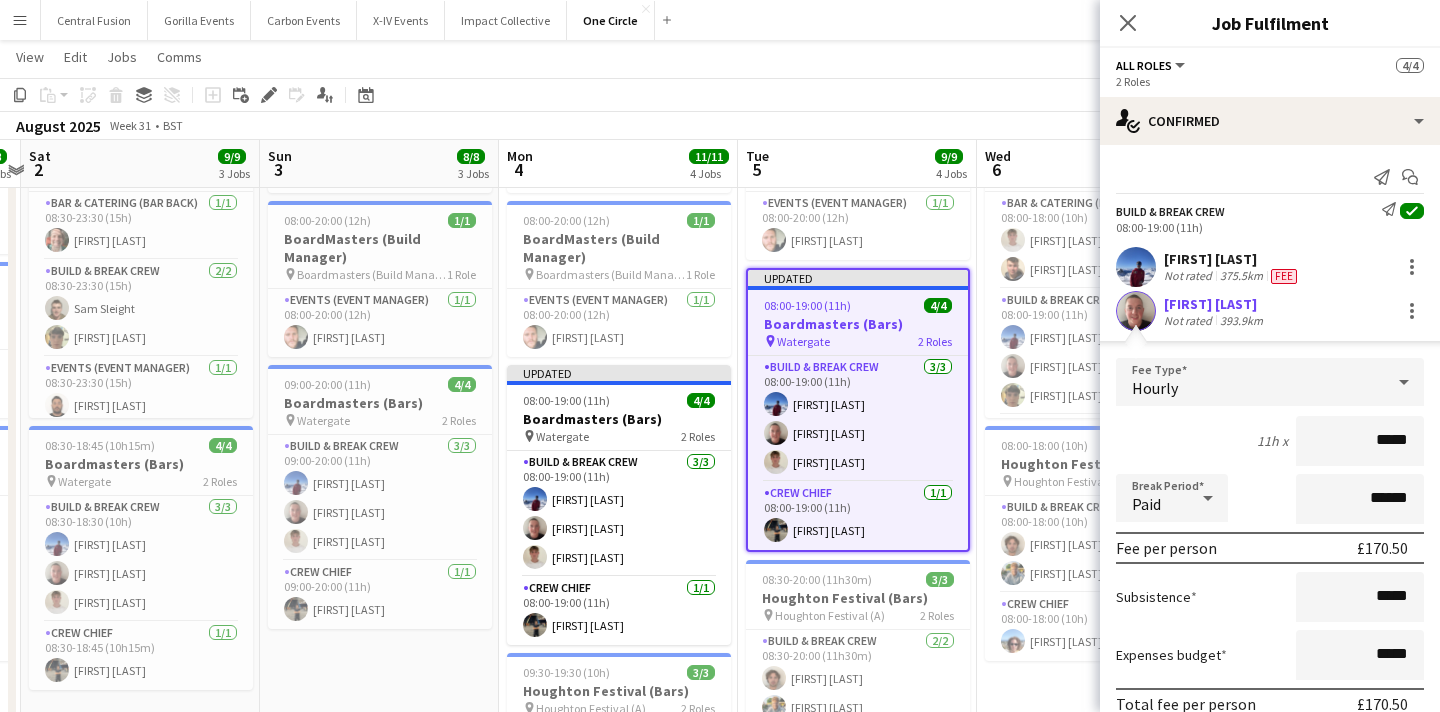 type on "******" 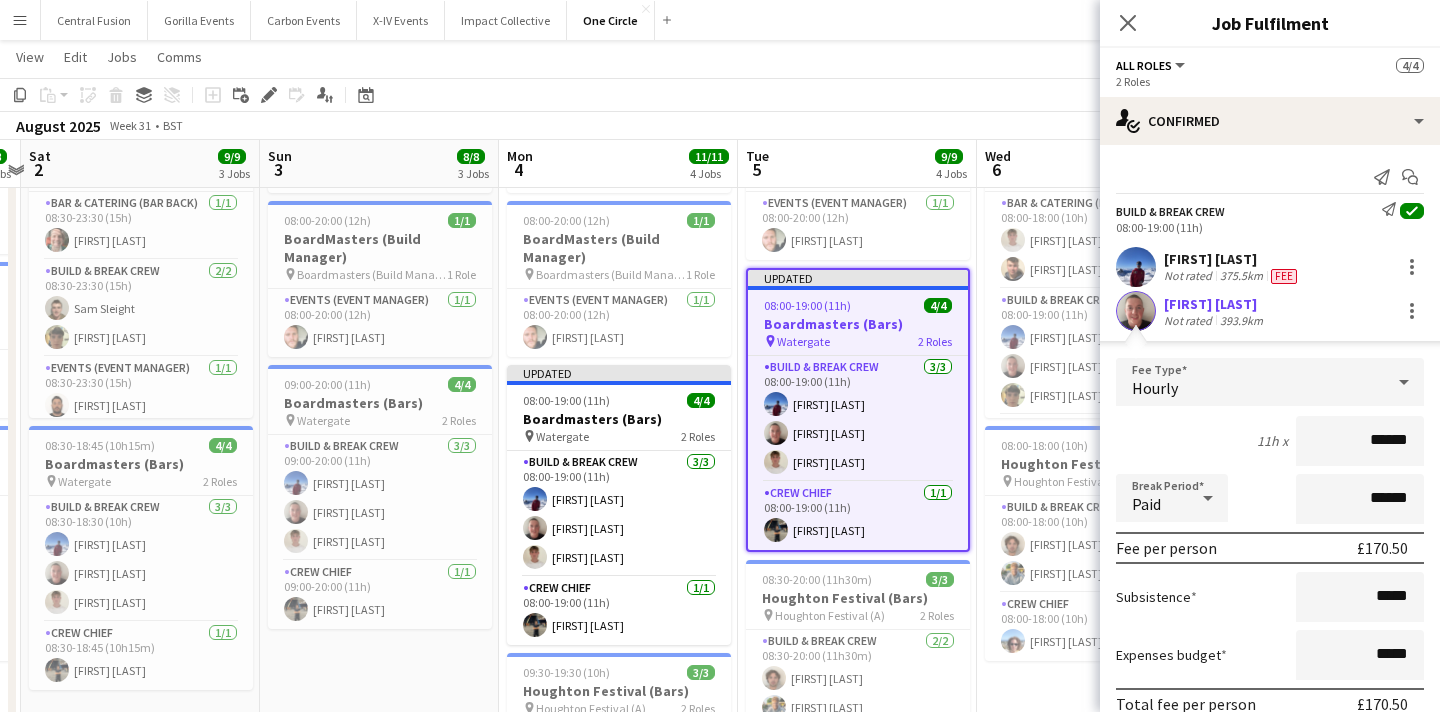 click on "Confirm" at bounding box center [1305, 748] 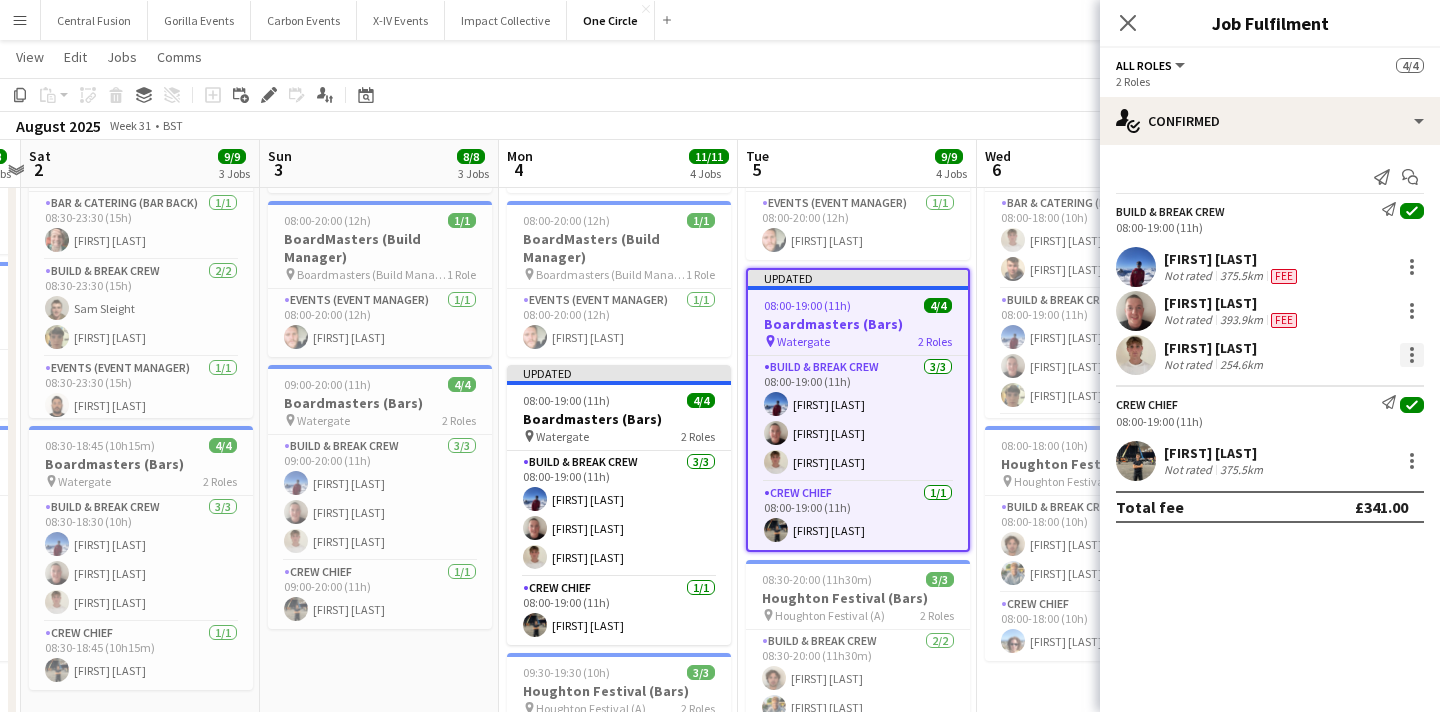 click at bounding box center (1412, 355) 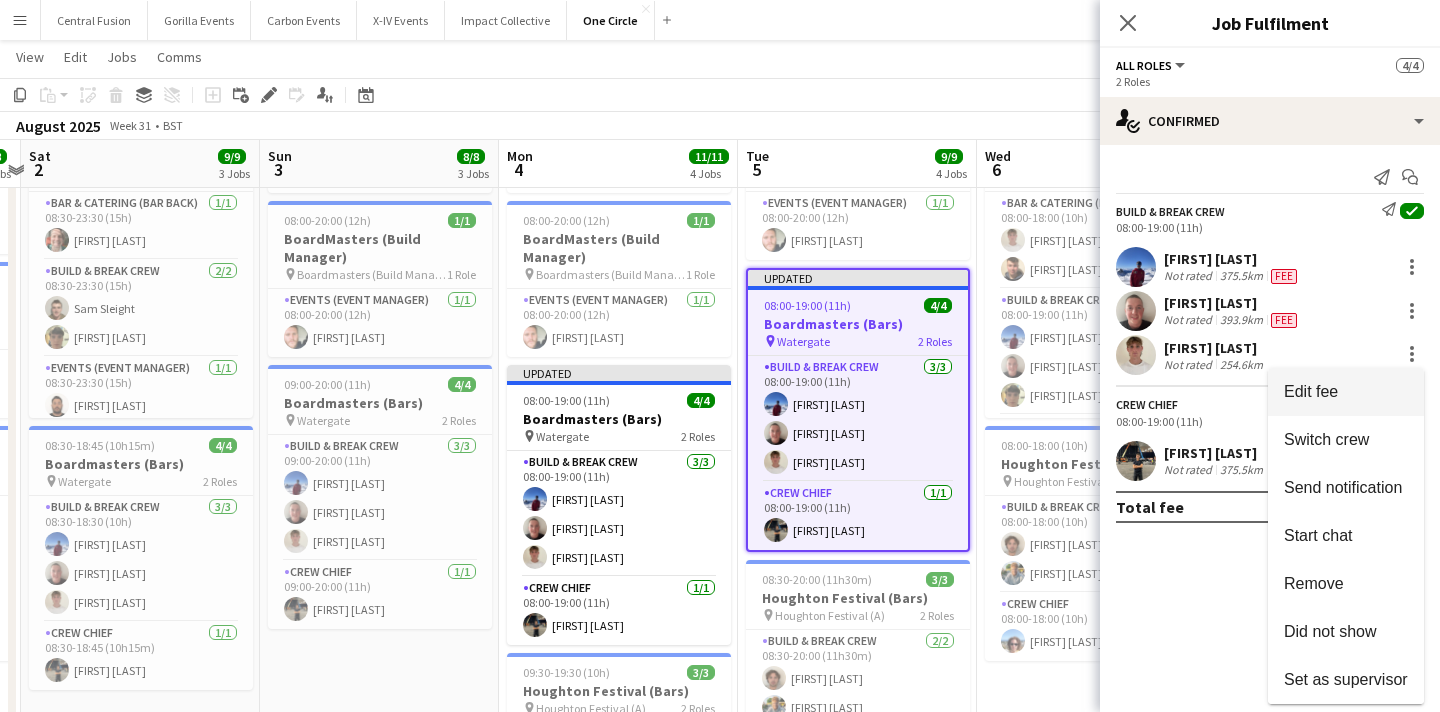 click on "Edit fee" at bounding box center [1346, 392] 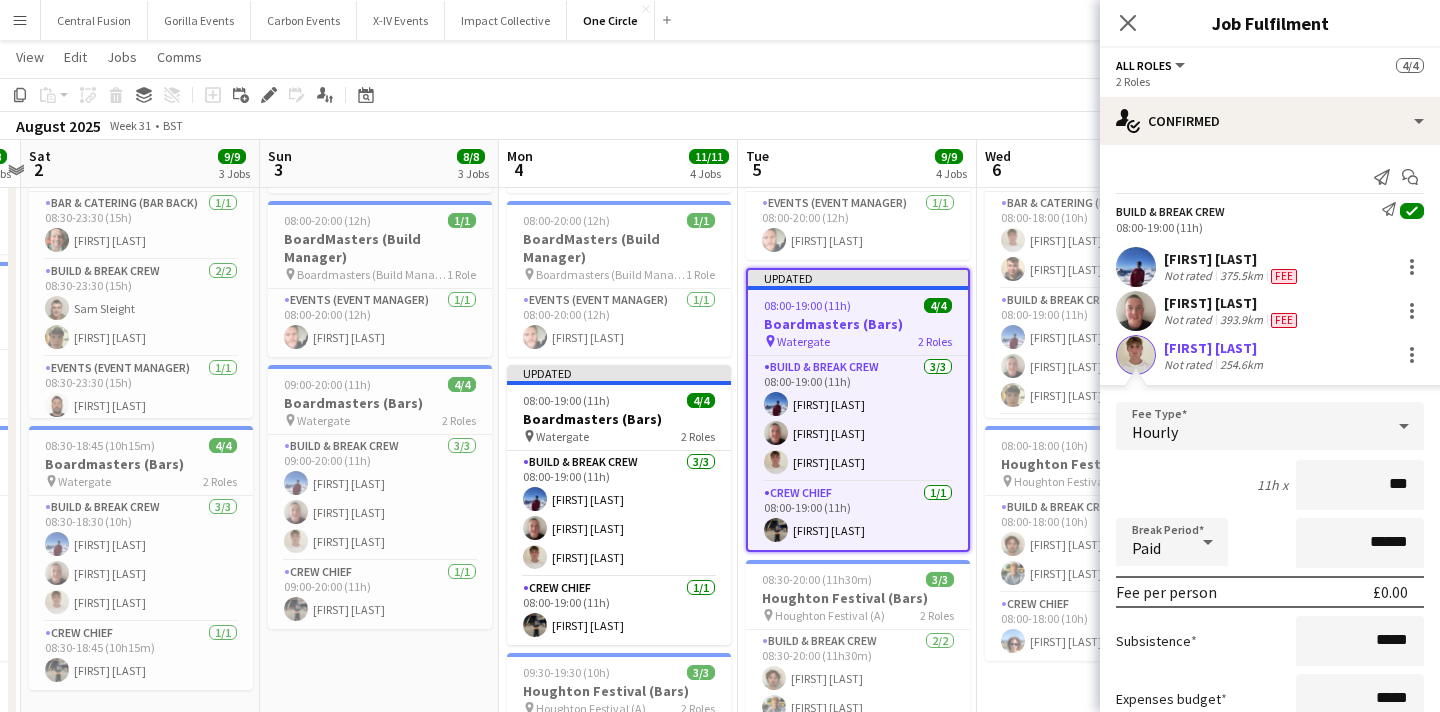 type on "**" 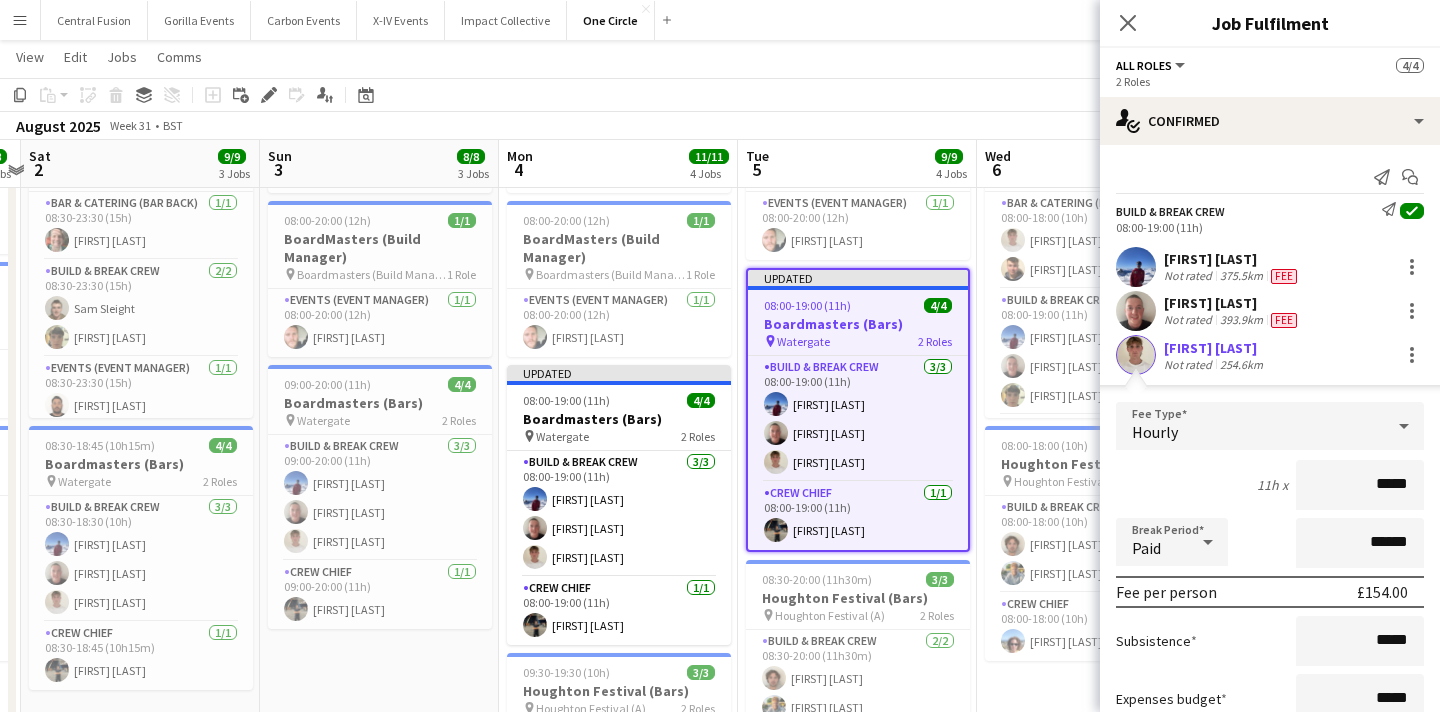 type on "******" 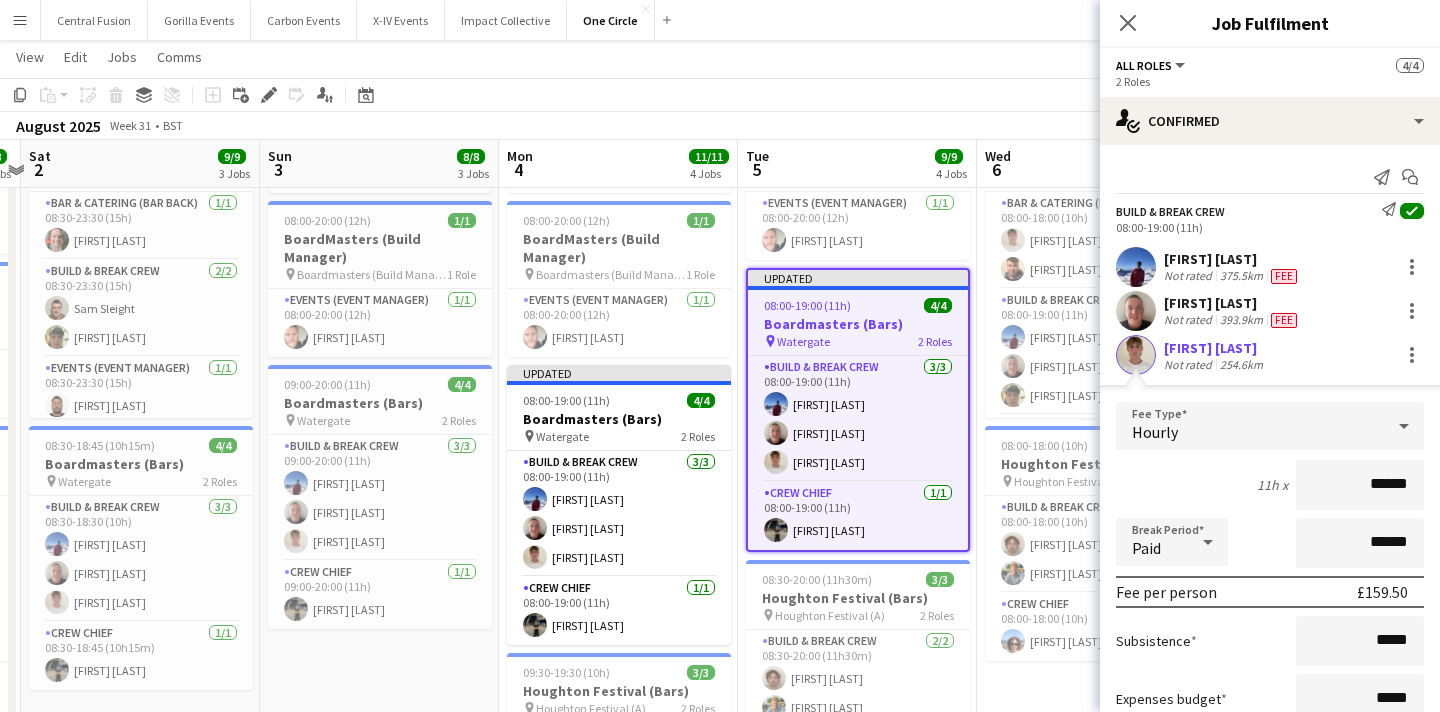 click on "Confirm" at bounding box center [1305, 792] 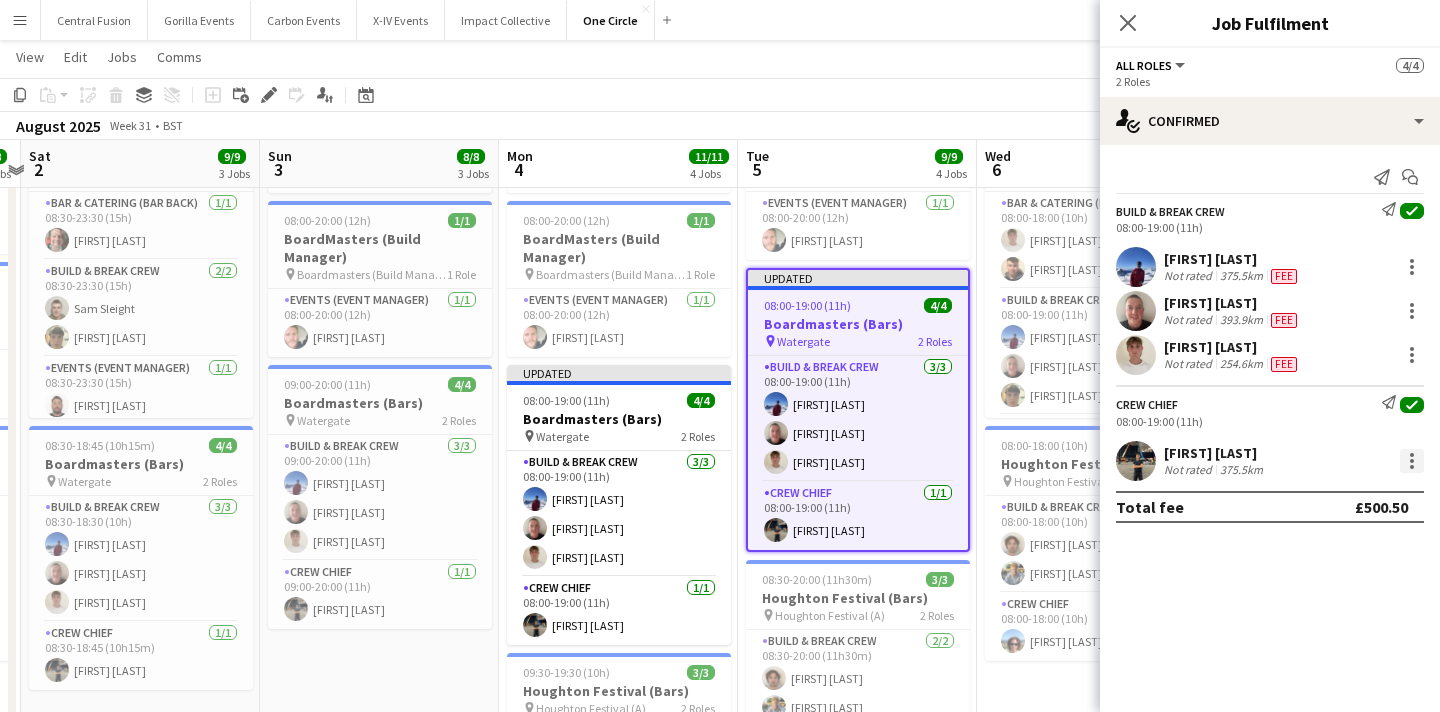 click at bounding box center (1412, 461) 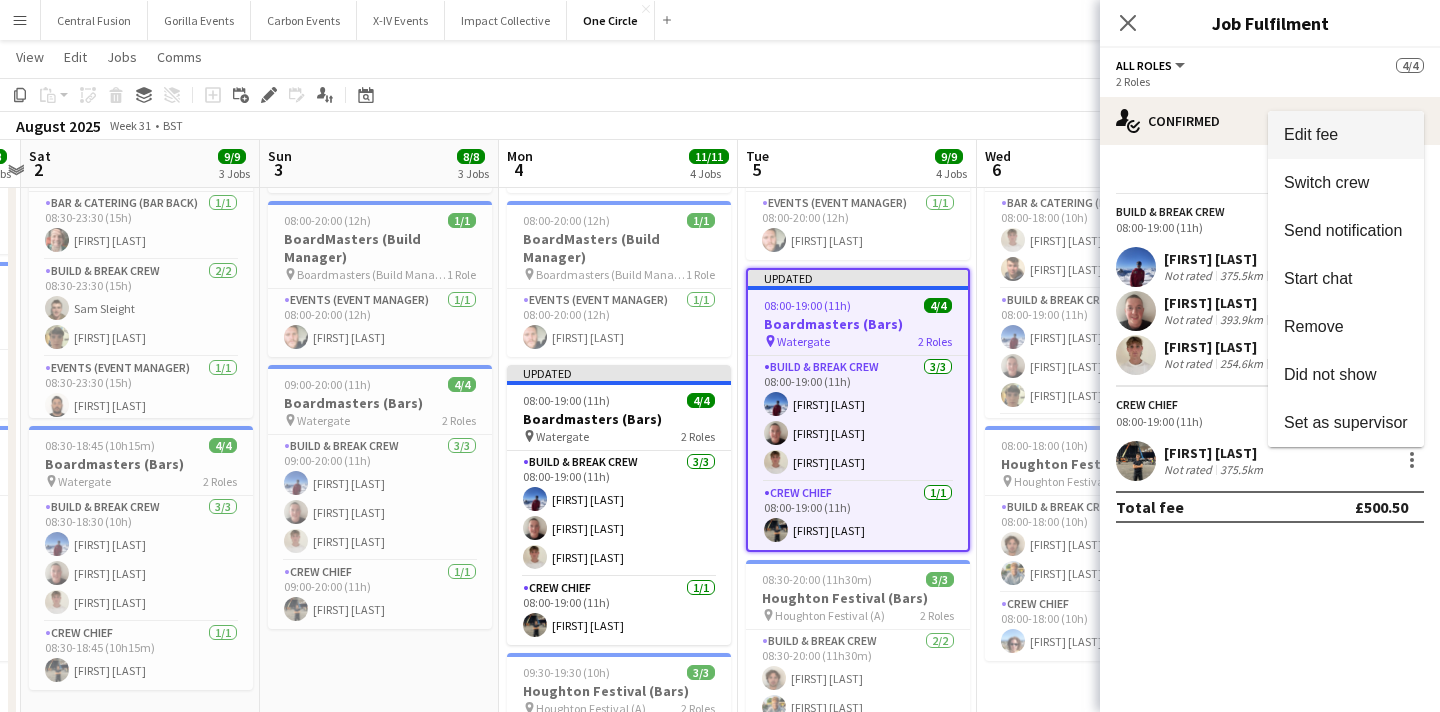 click on "Edit fee" at bounding box center [1346, 135] 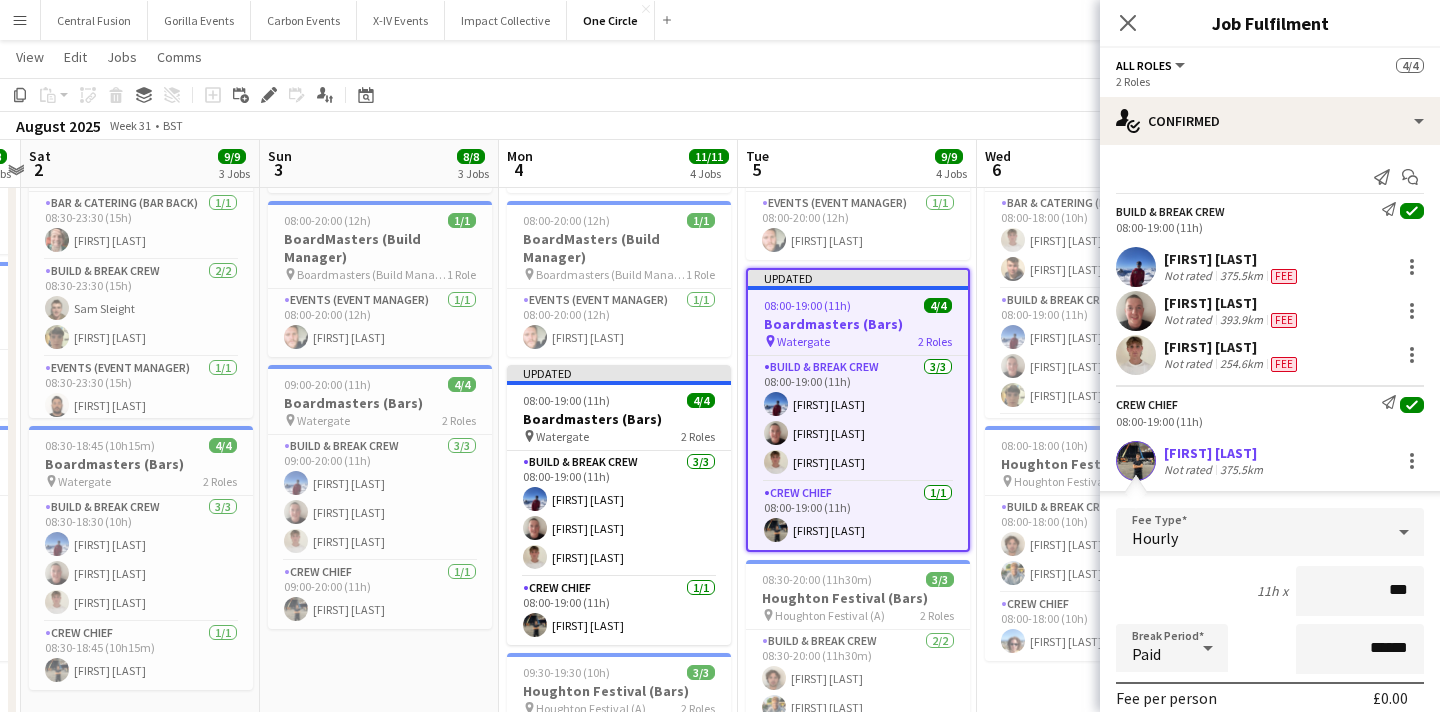 type on "**" 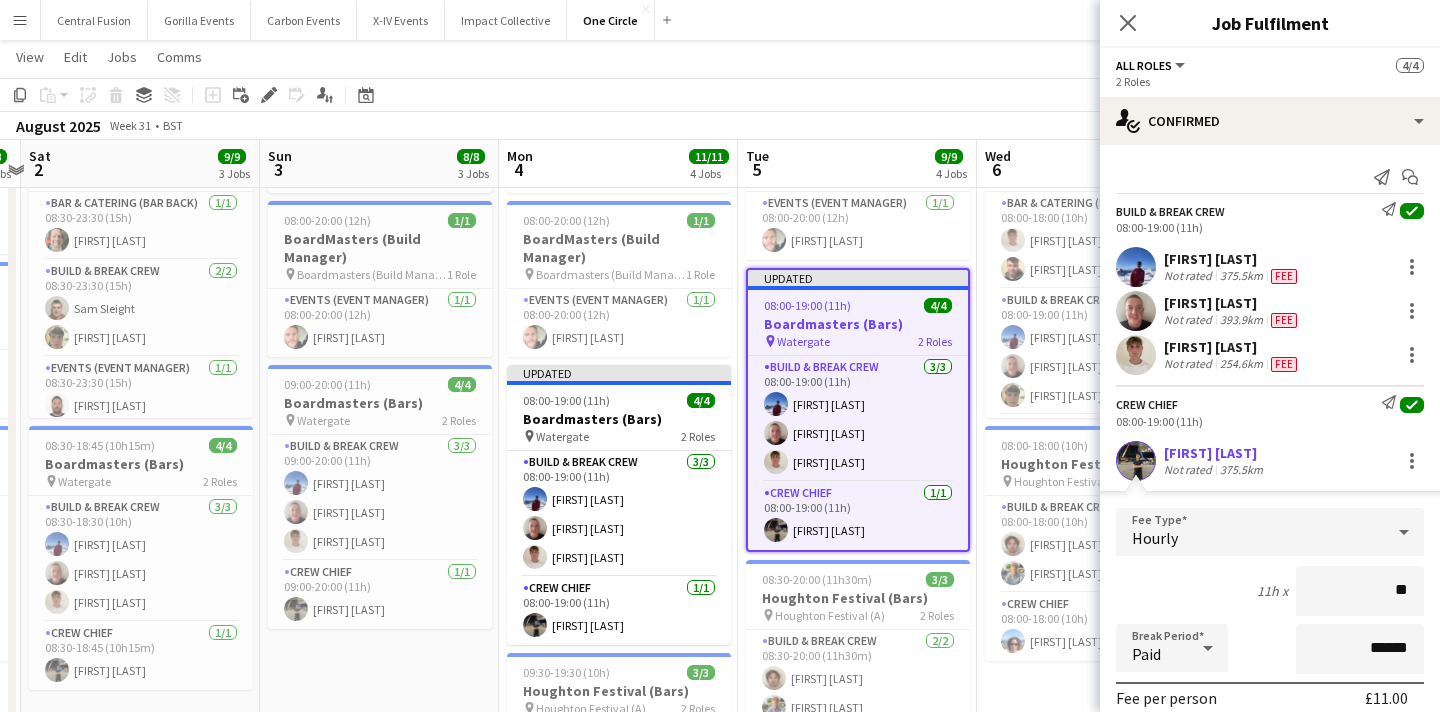 type on "***" 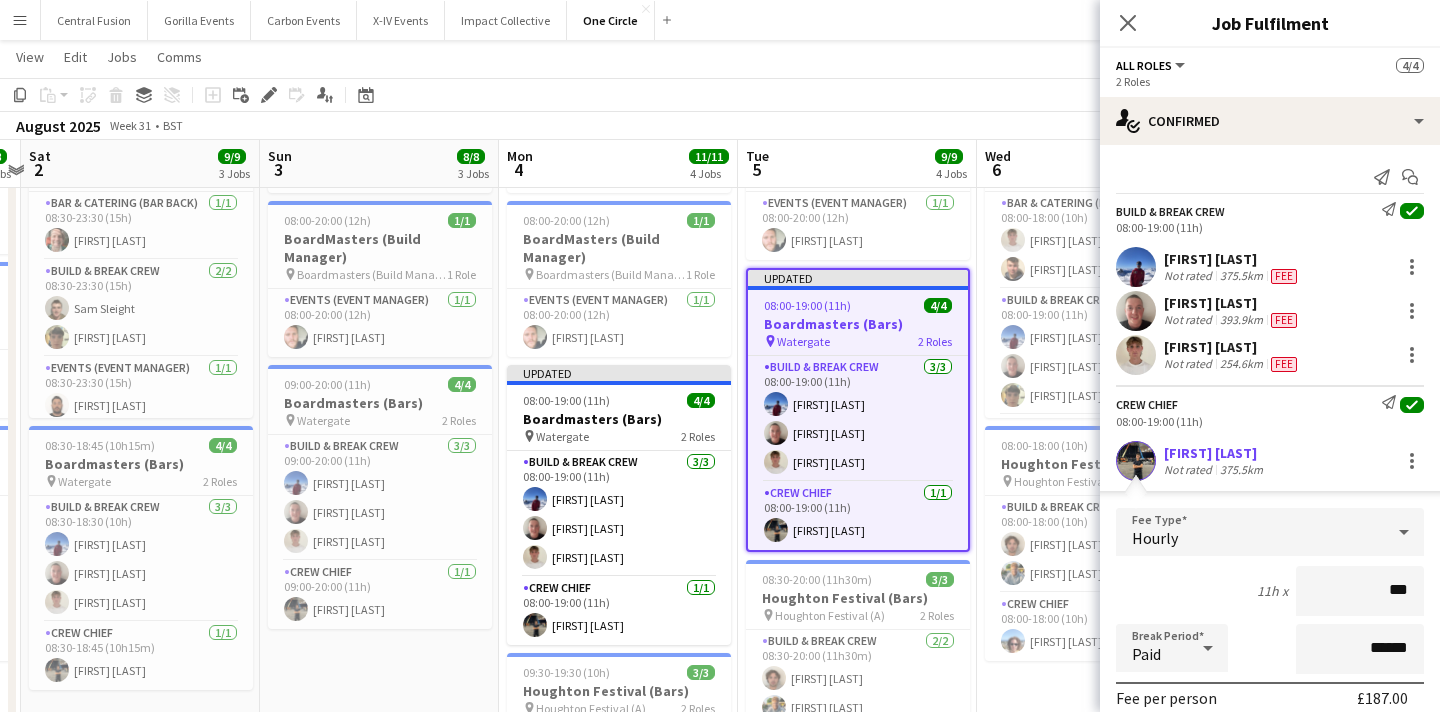 click on "Confirm" at bounding box center (1305, 898) 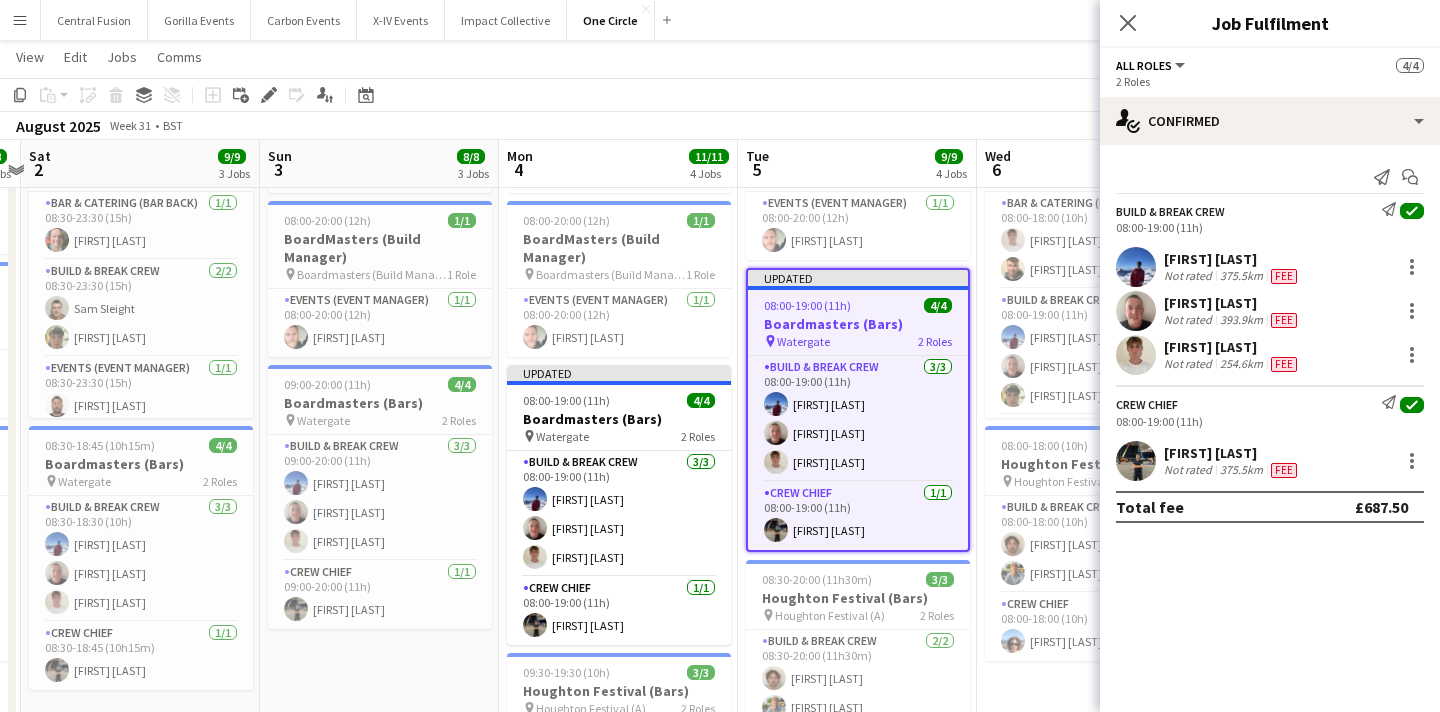 click on "Copy
Paste
Paste
Command
V Paste with crew
Command
Shift
V
Paste linked Job
Delete
Group
Ungroup
Add job
Add linked Job
Edit
Edit linked Job
Applicants
Date picker
AUG 2025 AUG 2025 Monday M Tuesday T Wednesday W Thursday T Friday F Saturday S Sunday S  AUG   1   2   3   4   5   6   7   8   9   10   11   12   13   14   15   16   17   18   19   20   21   22   23   24   25" 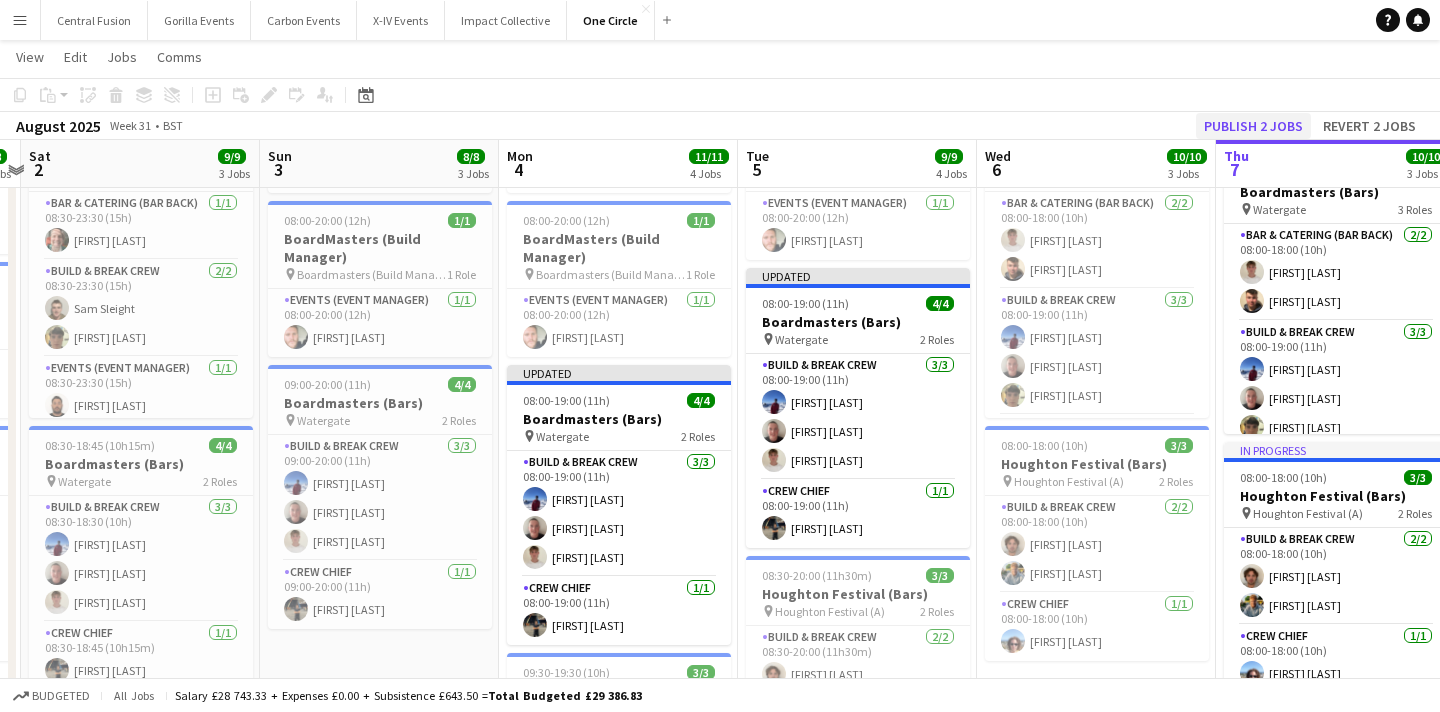click on "Publish 2 jobs" 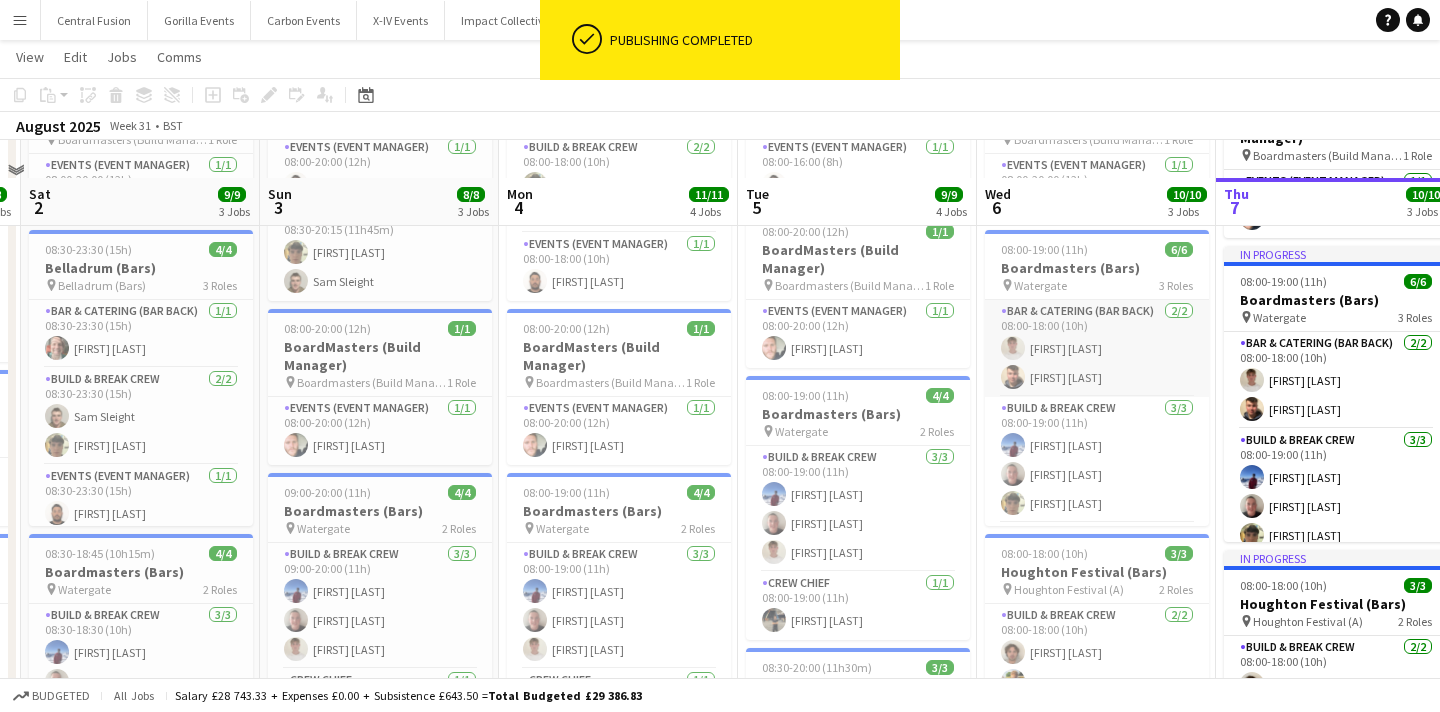 scroll, scrollTop: 153, scrollLeft: 0, axis: vertical 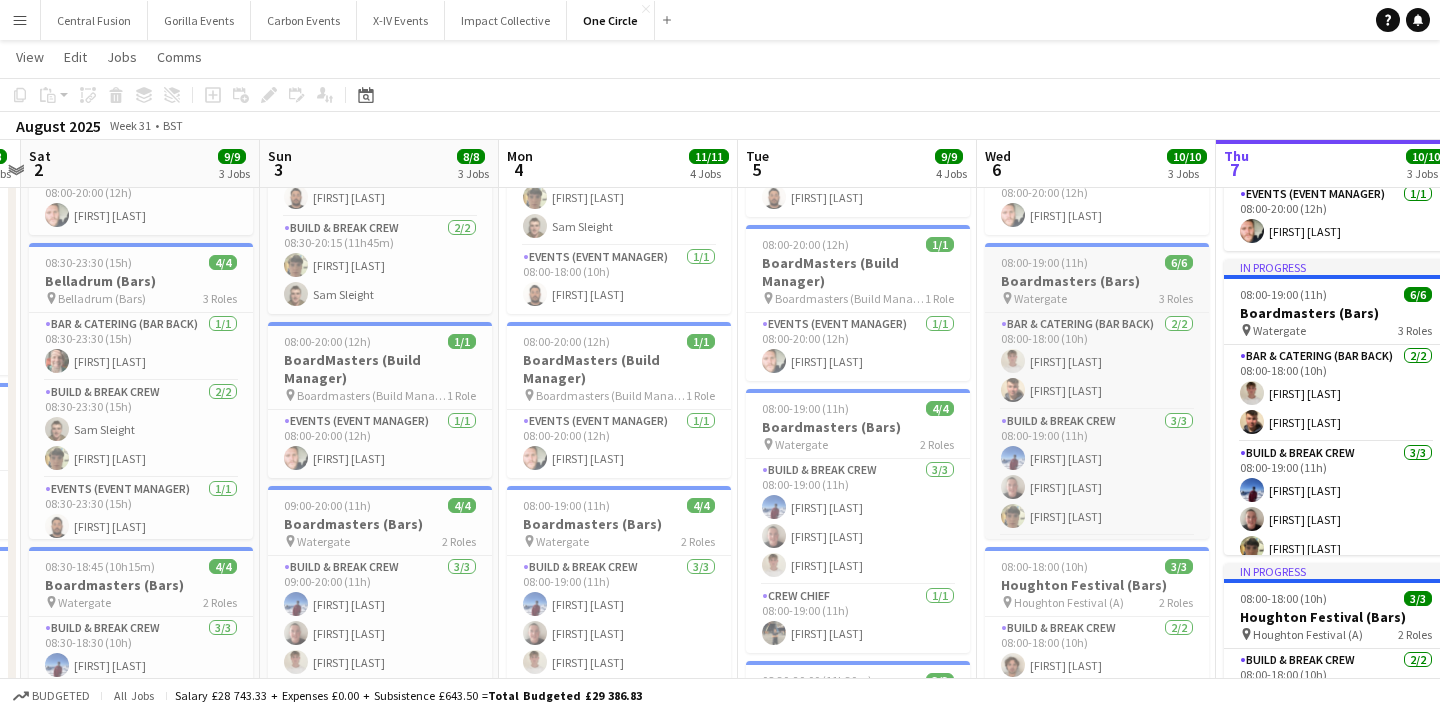 click on "pin
Watergate   3 Roles" at bounding box center [1097, 298] 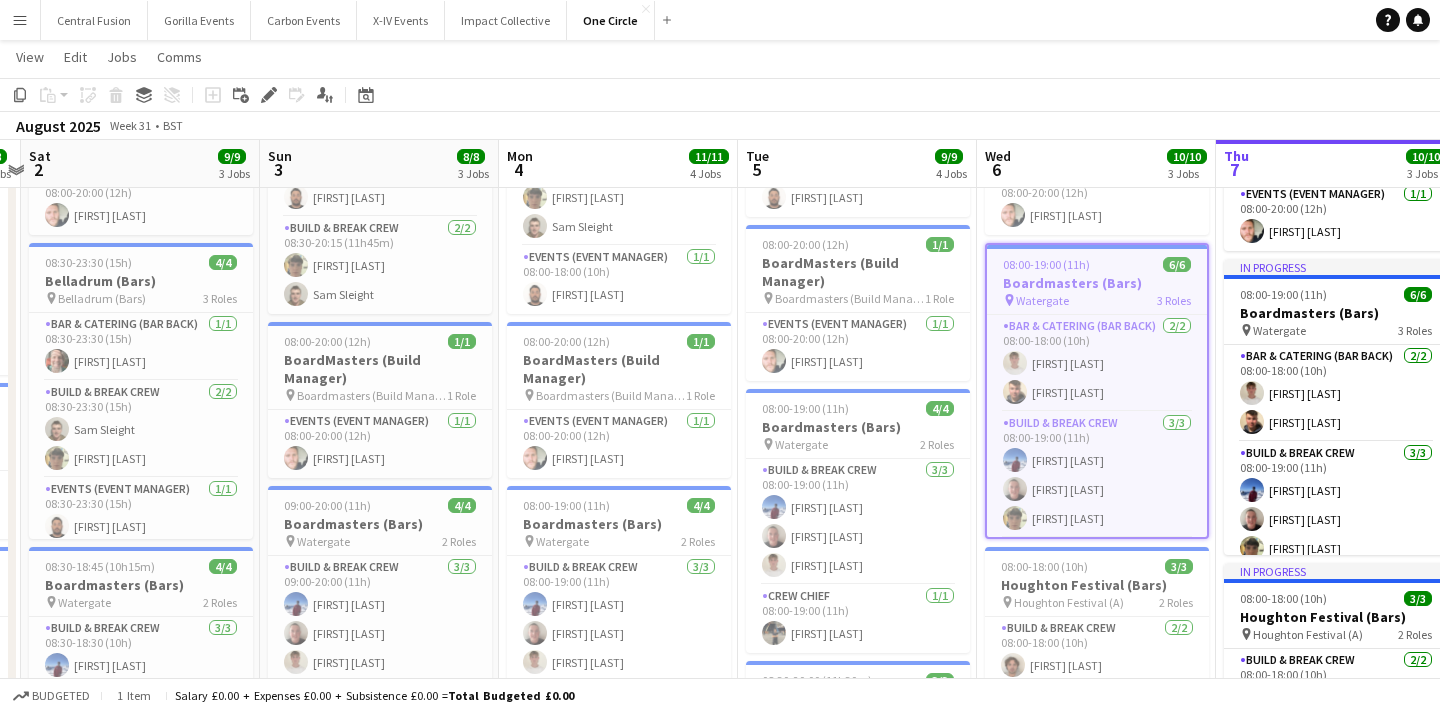 click on "Boardmasters (Bars)" at bounding box center (1097, 283) 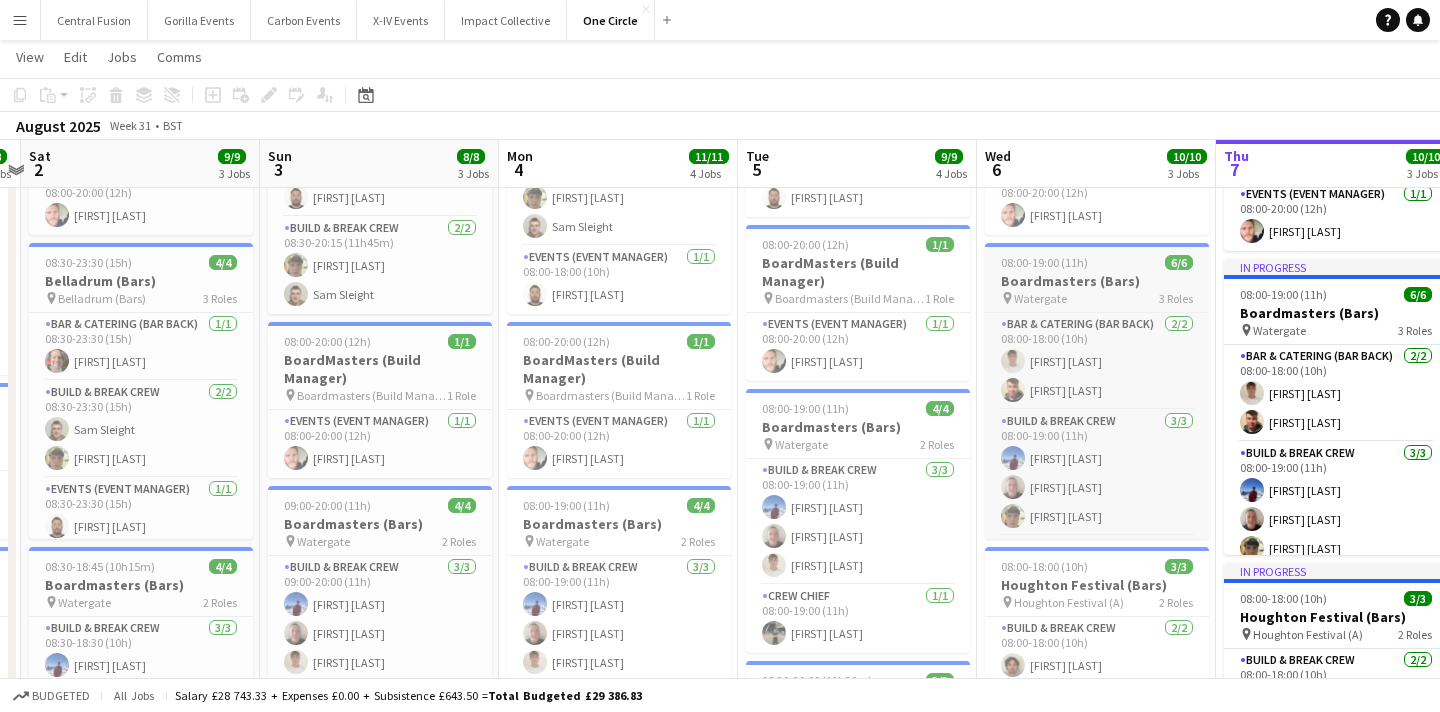 click on "Boardmasters (Bars)" at bounding box center (1097, 281) 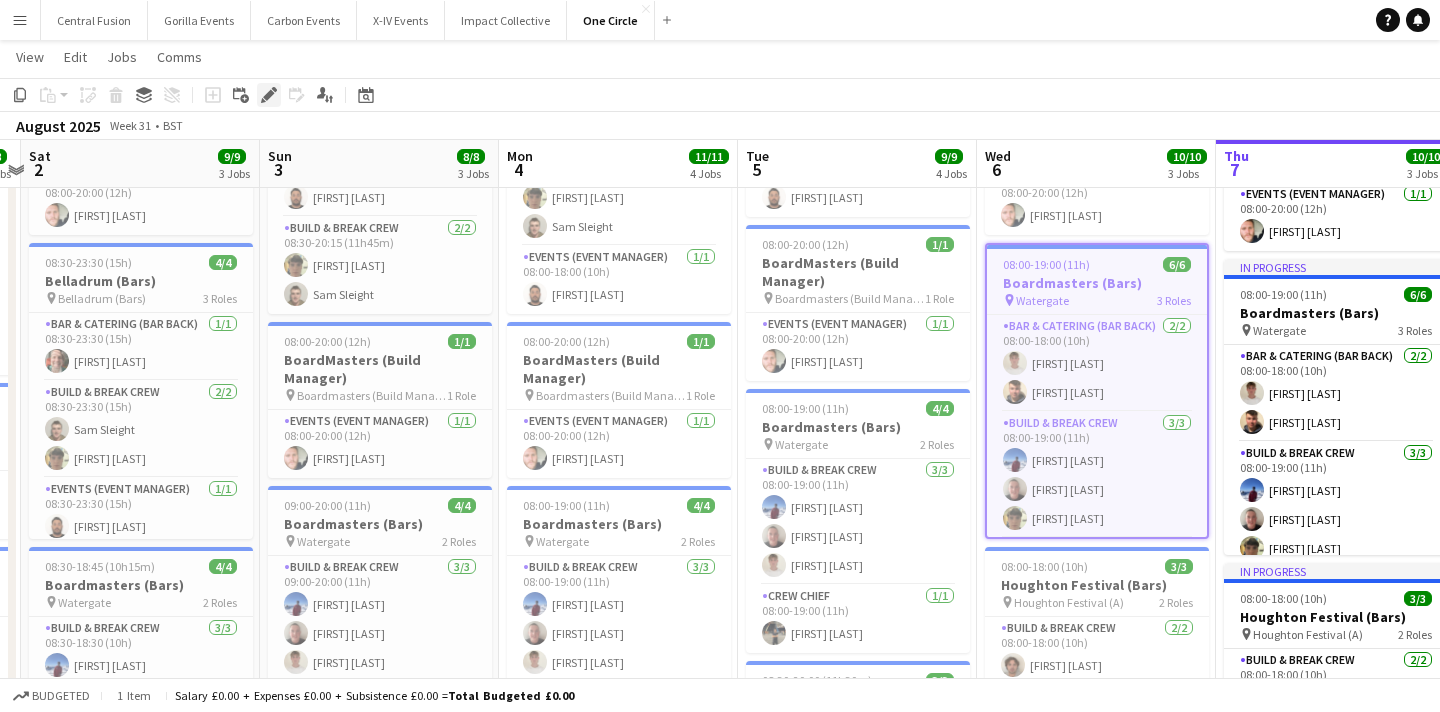 click 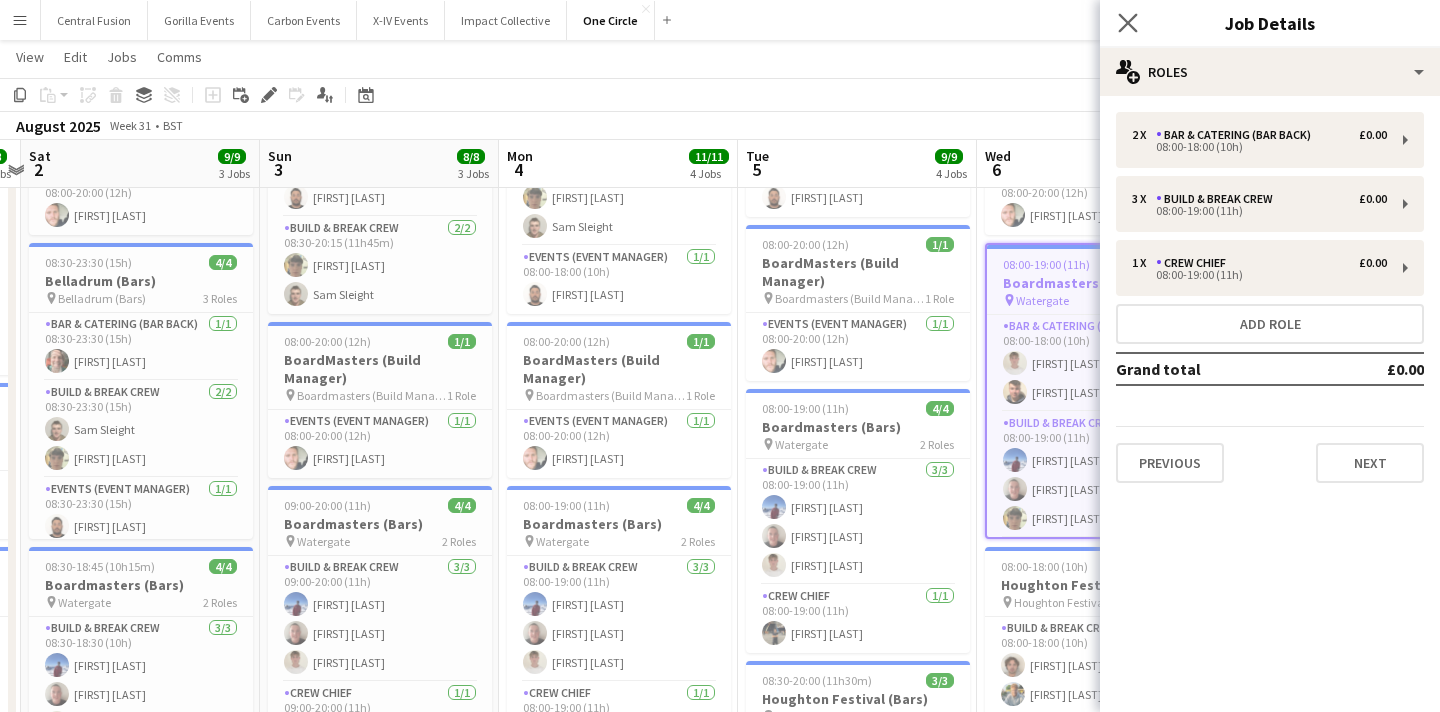 click on "Close pop-in" 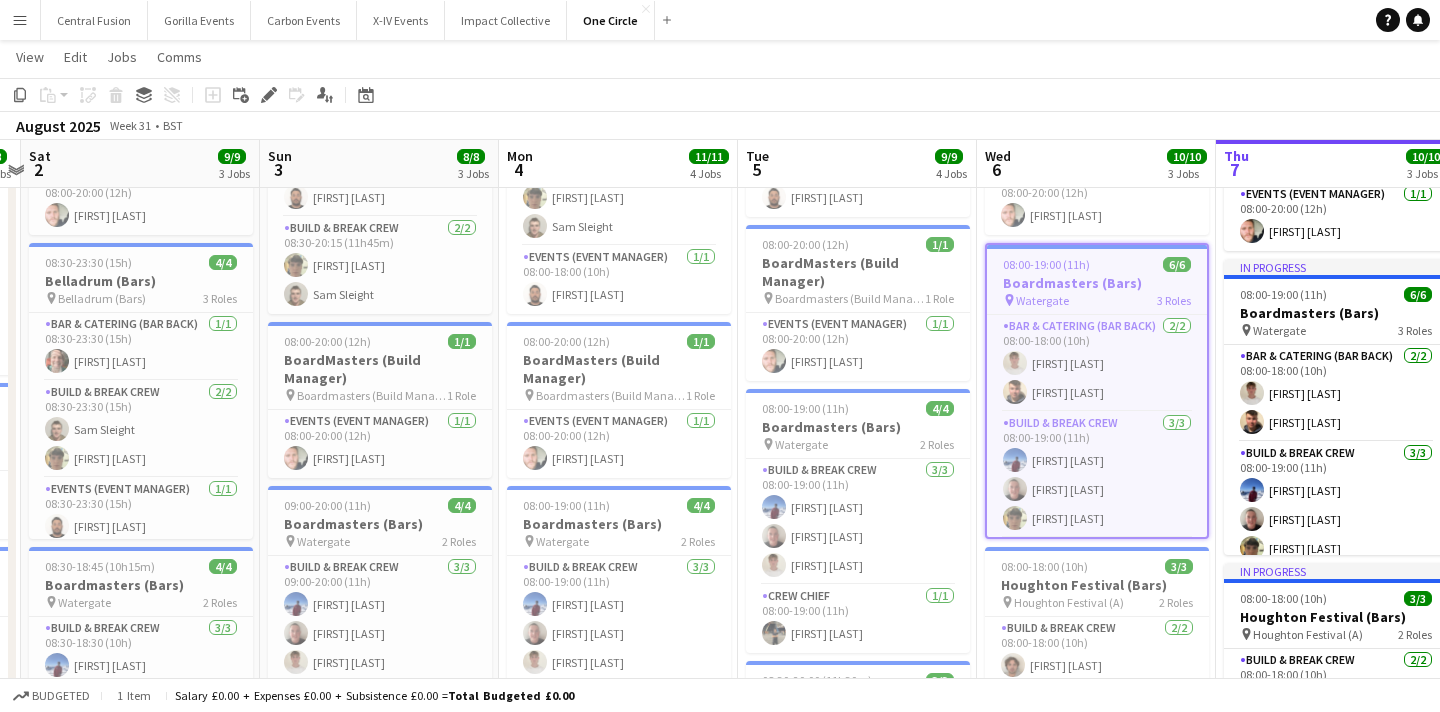 click on "Boardmasters (Bars)" at bounding box center (1097, 283) 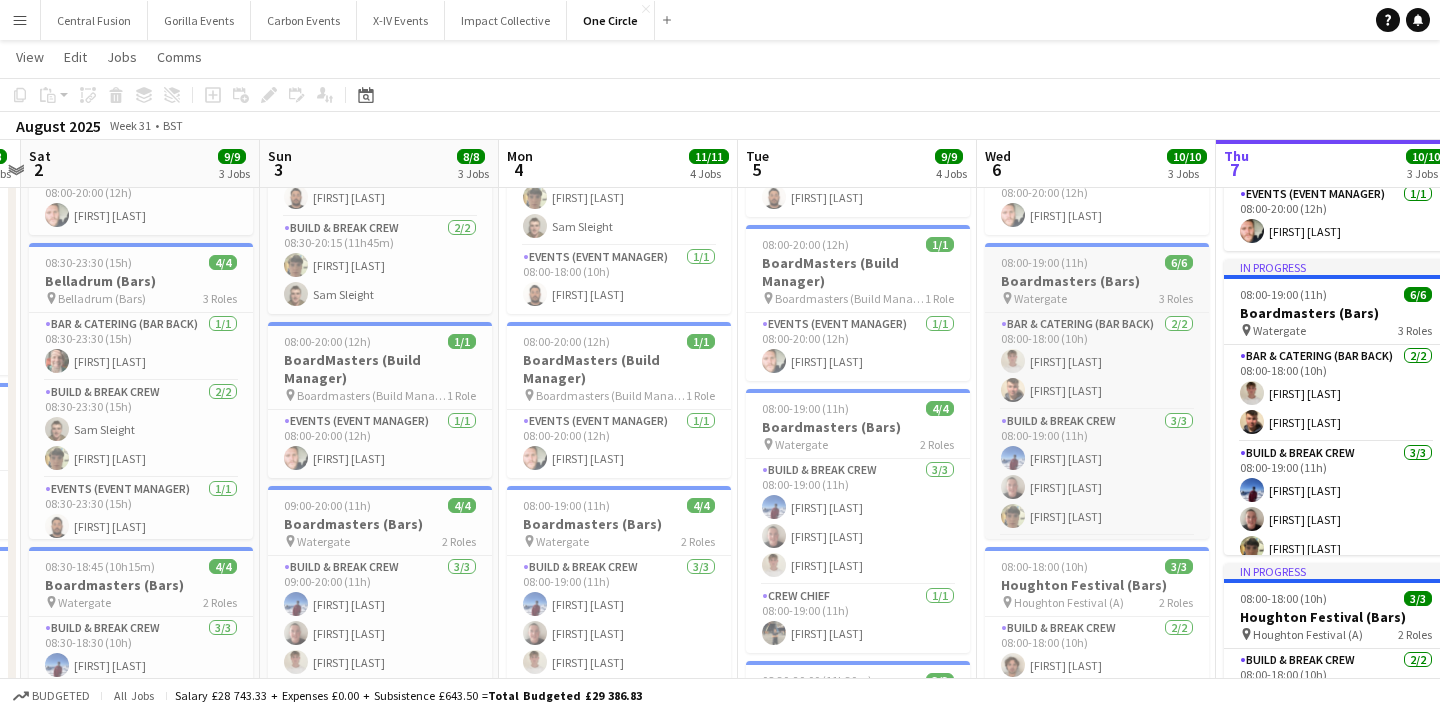 click on "Boardmasters (Bars)" at bounding box center [1097, 281] 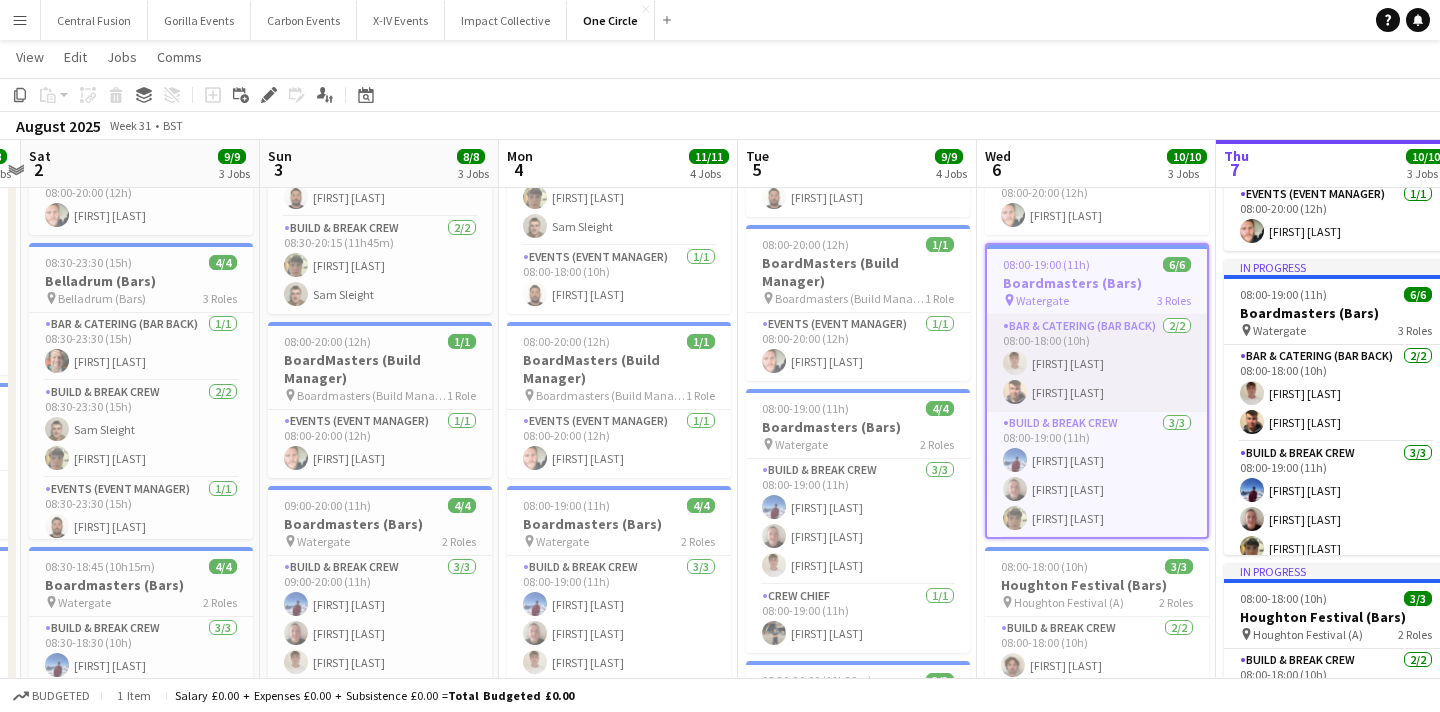 click on "Bar & Catering (Bar Back)   2/2   08:00-18:00 (10h)
[FIRST] [LAST] [FIRST] [LAST]" at bounding box center (1097, 363) 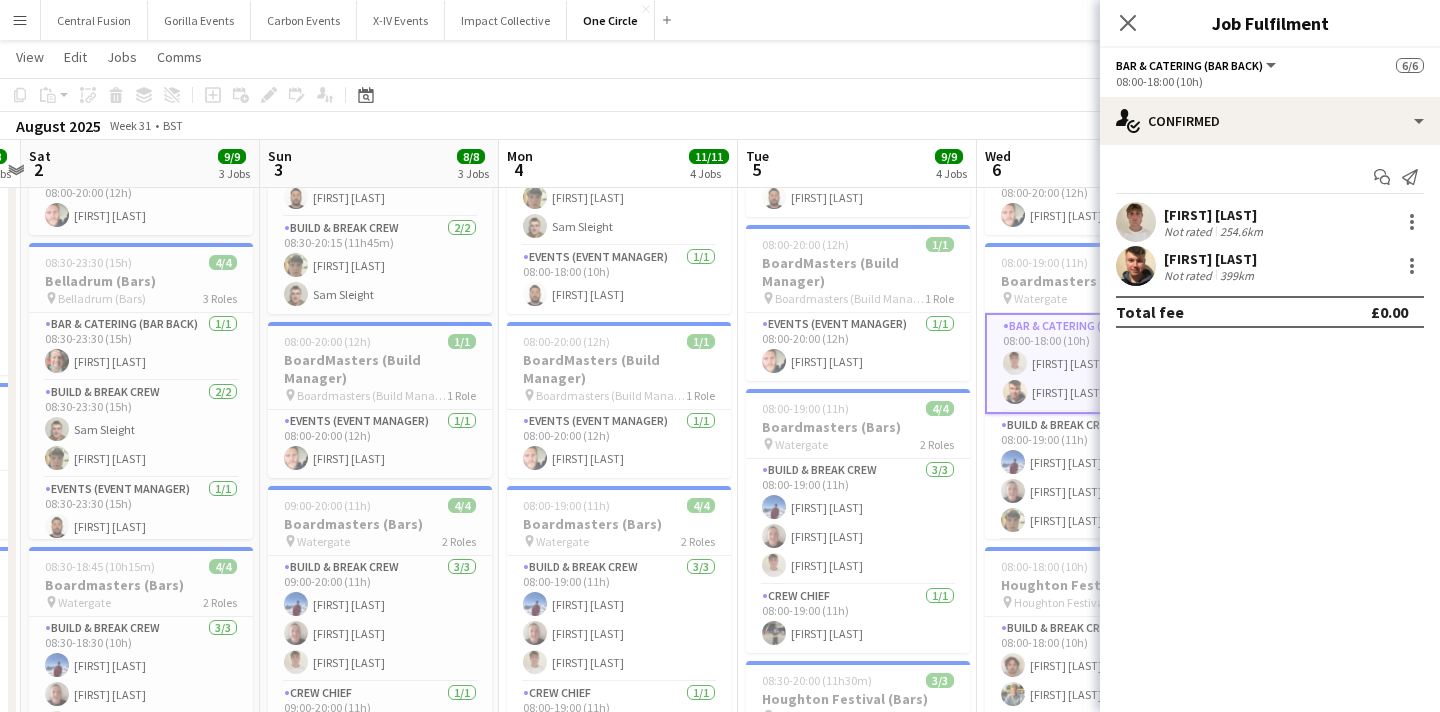 click on "Copy
Paste
Paste
Command
V Paste with crew
Command
Shift
V
Paste linked Job
Delete
Group
Ungroup
Add job
Add linked Job
Edit
Edit linked Job
Applicants
Date picker
AUG 2025 AUG 2025 Monday M Tuesday T Wednesday W Thursday T Friday F Saturday S Sunday S  AUG   1   2   3   4   5   6   7   8   9   10   11   12   13   14   15   16   17   18   19   20   21   22   23   24   25" 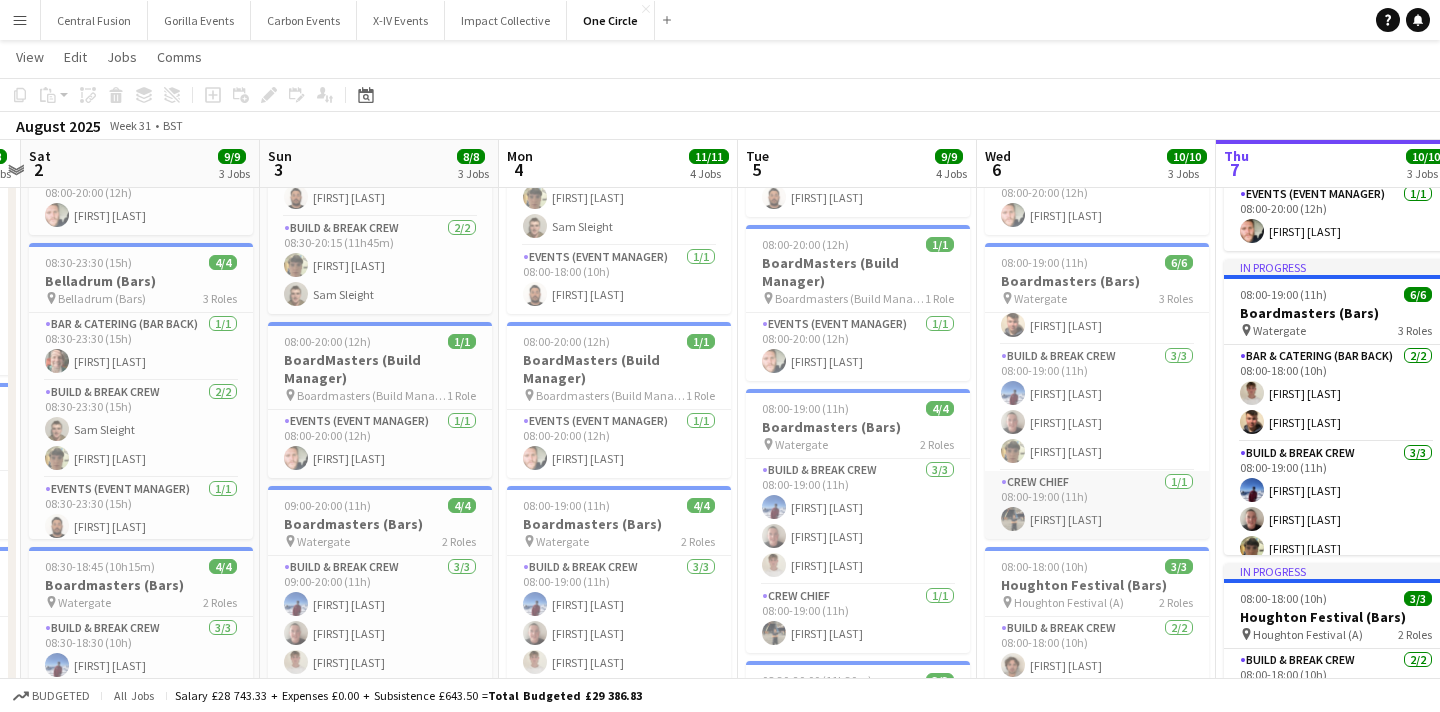 click on "Crew Chief     1/1   08:00-19:00 (11h)
[FIRST] [LAST]" at bounding box center [1097, 505] 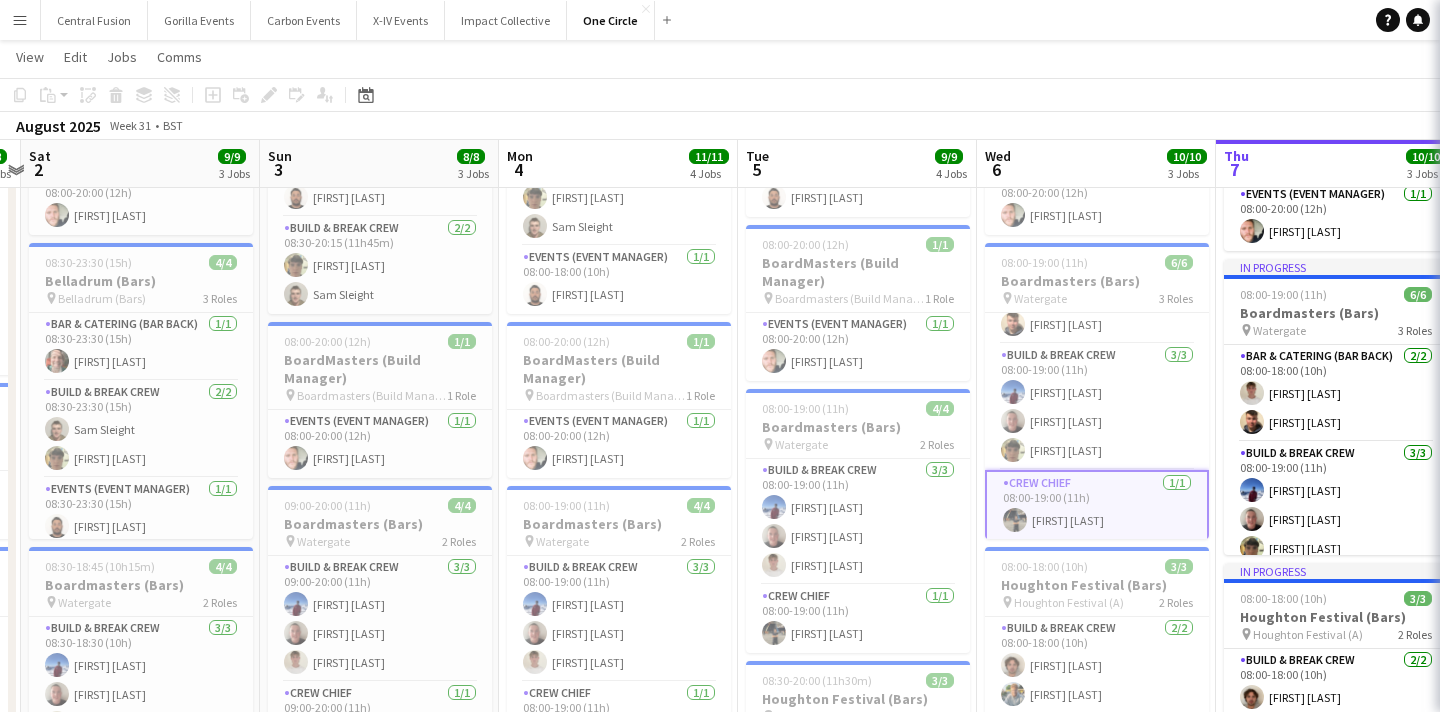 scroll, scrollTop: 65, scrollLeft: 0, axis: vertical 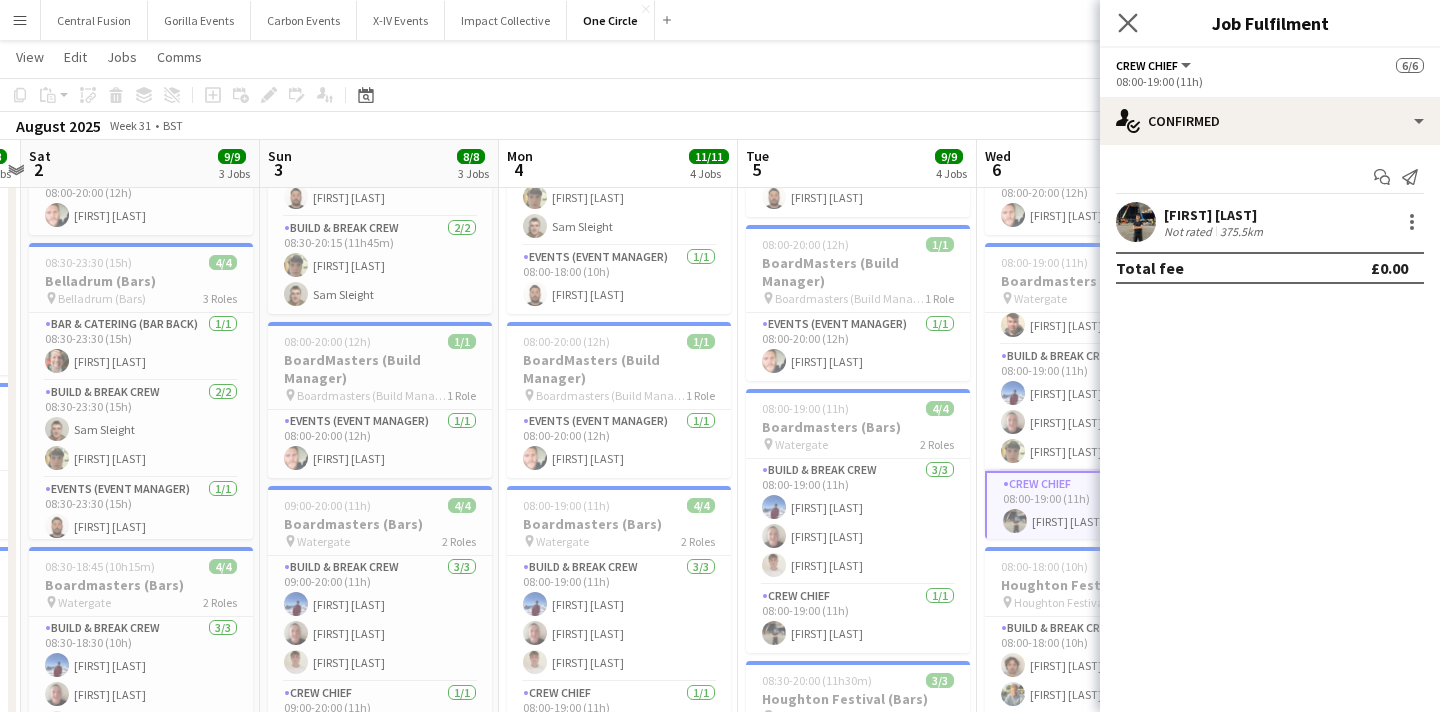 click on "Close pop-in" 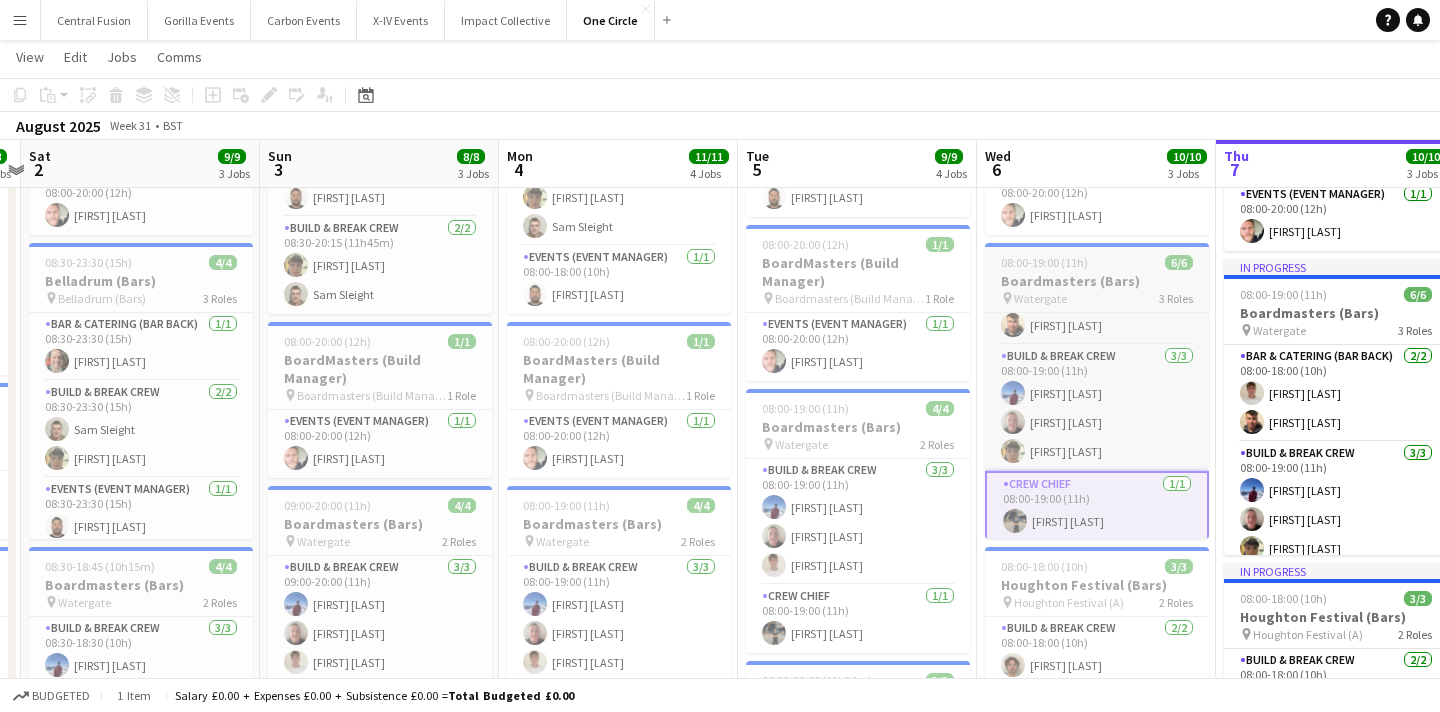 click on "Boardmasters (Bars)" at bounding box center (1097, 281) 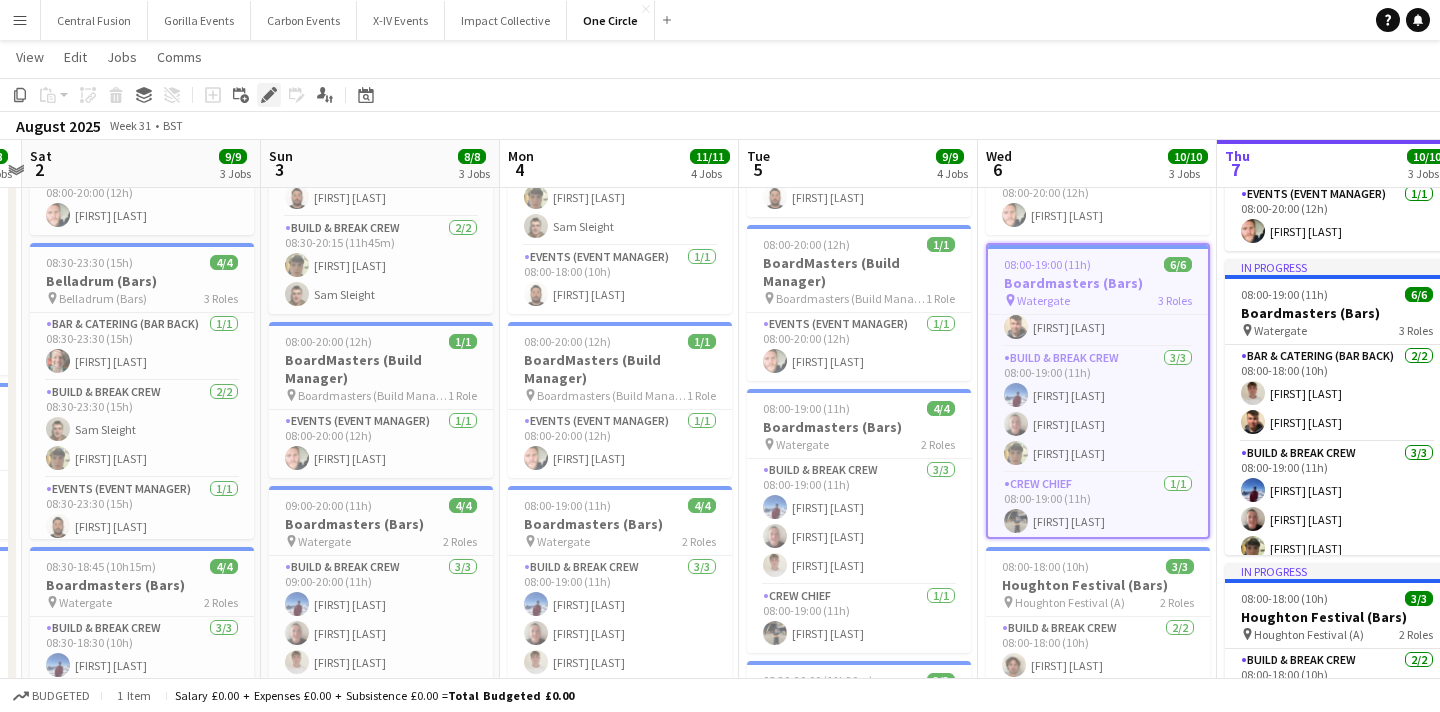 click 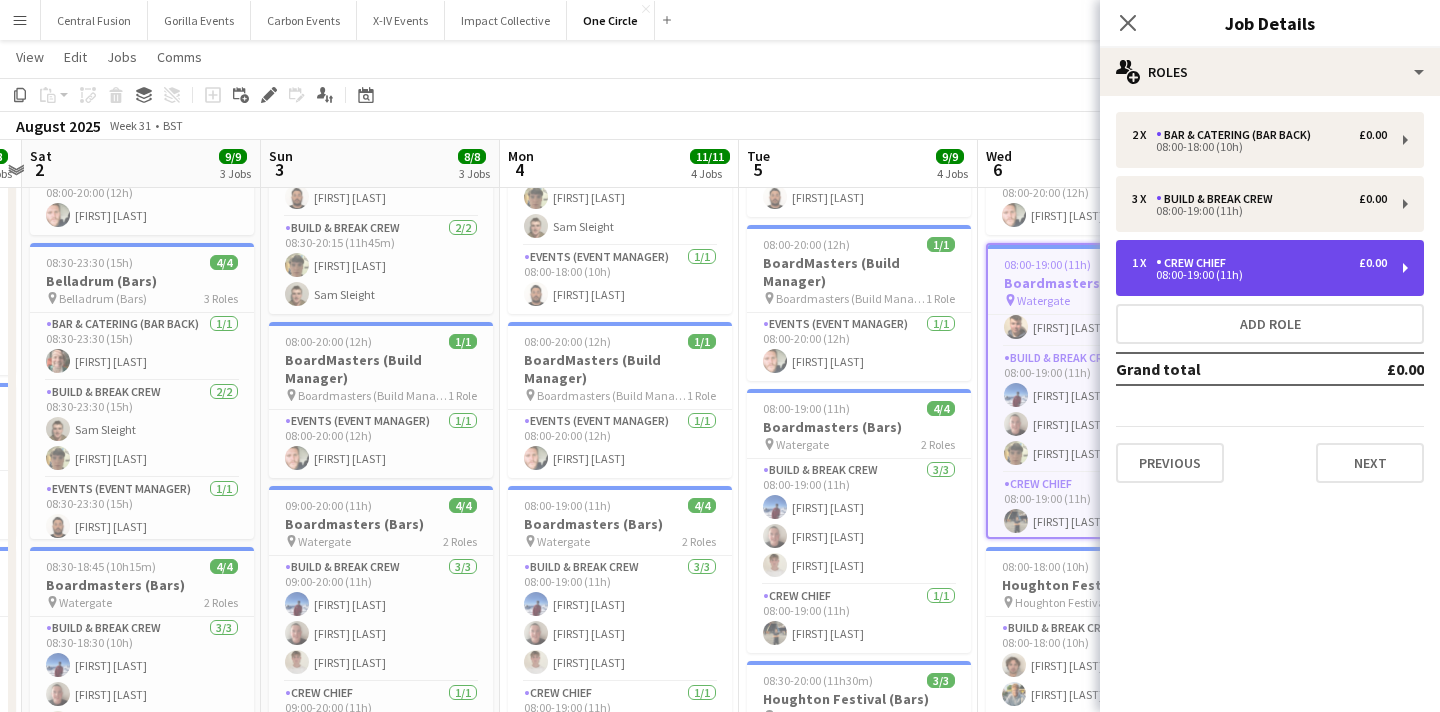 click on "08:00-19:00 (11h)" at bounding box center (1259, 275) 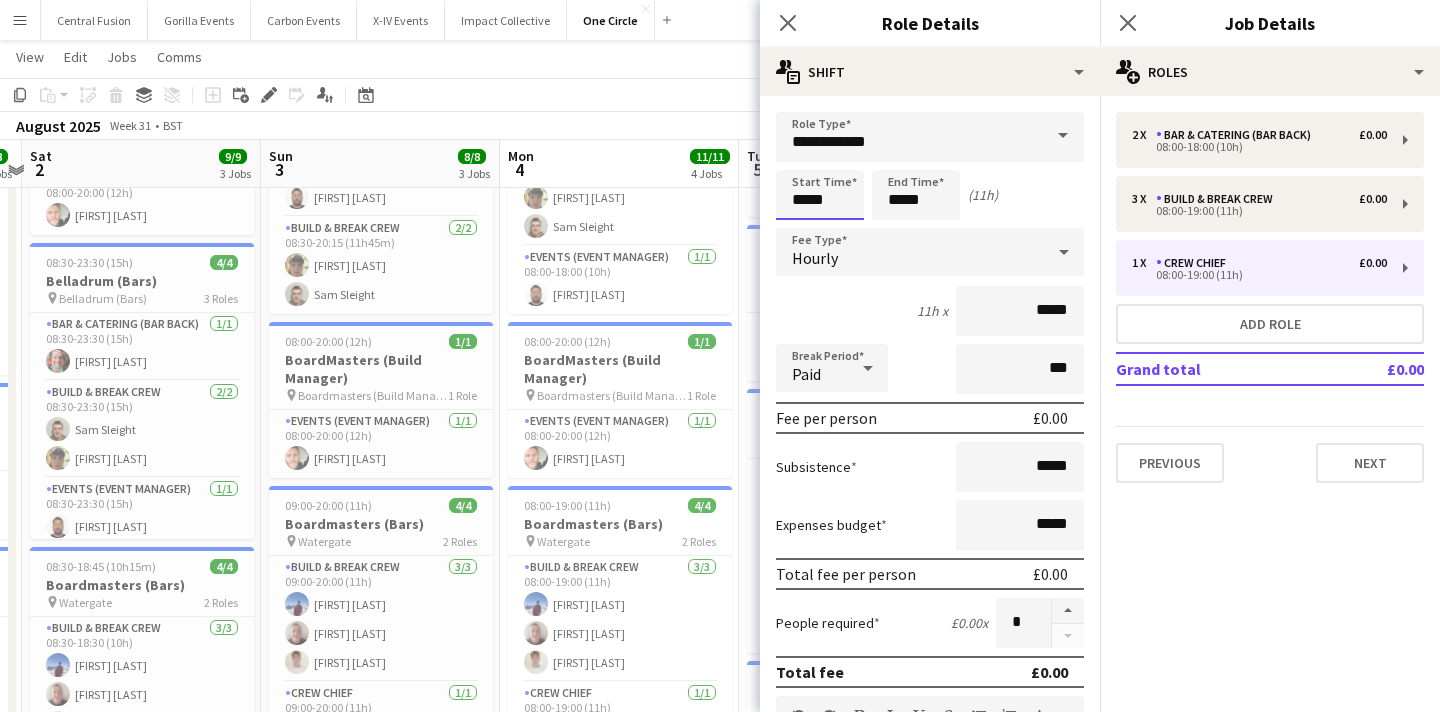 click on "Menu
Boards
Boards   Boards   All jobs   Status
Workforce
Workforce   My Workforce   Recruiting
Comms
Comms
Pay
Pay   Approvals
Platform Settings
Platform Settings   Your settings
Training Academy
Training Academy
Knowledge Base
Knowledge Base
Product Updates
Product Updates   Log Out   Privacy   Central Fusion
Close
Gorilla Events
Close
Carbon Events
Close
X-IV Events
Close
Impact Collective
Close
One Circle
Close
Add
Help
Notifications
One Circle
user" at bounding box center (720, 561) 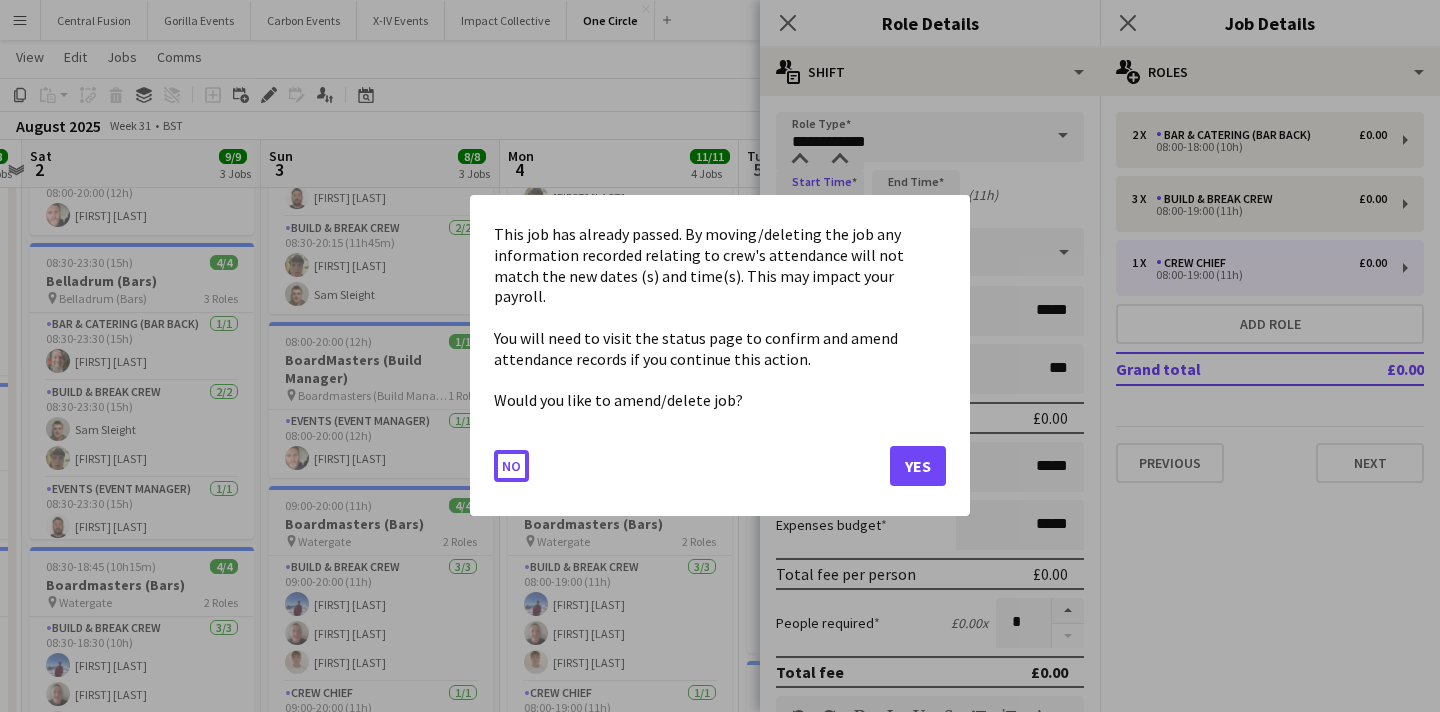 scroll, scrollTop: 0, scrollLeft: 0, axis: both 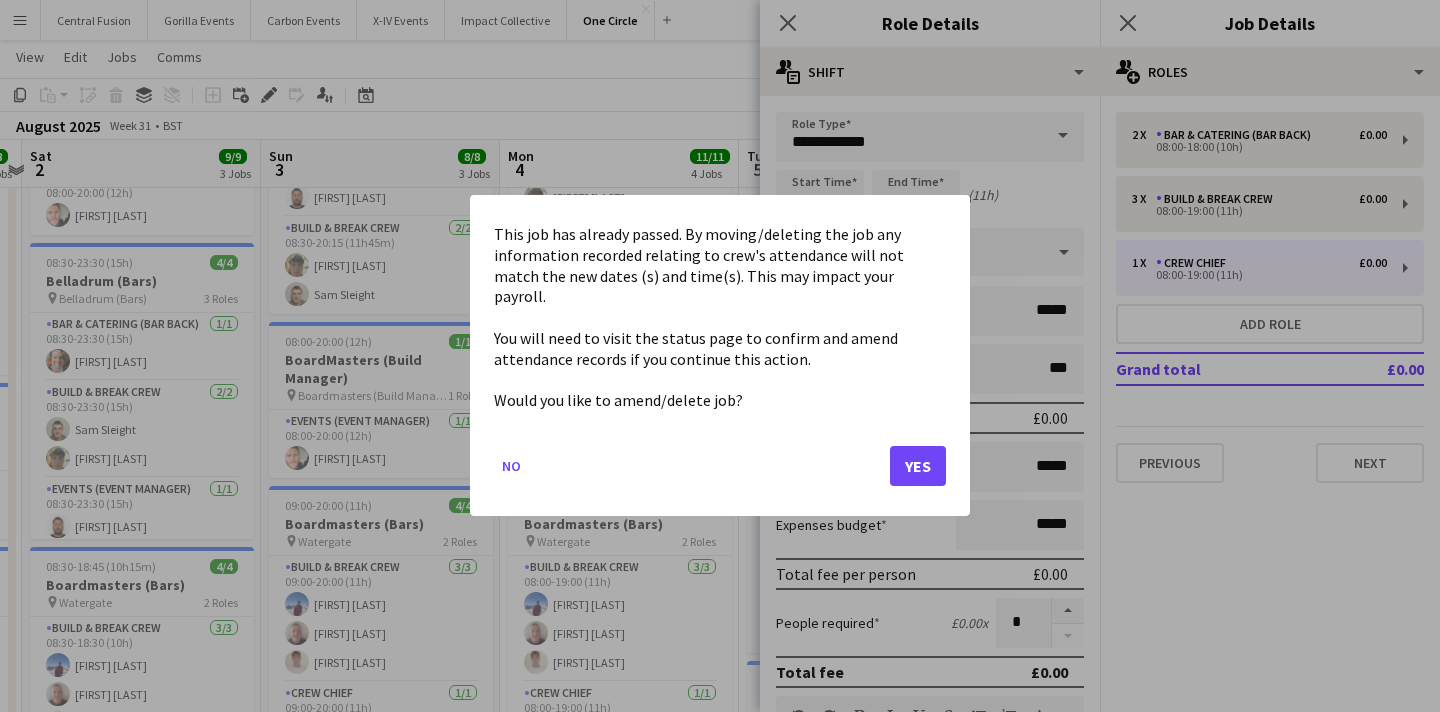 click on "Yes" 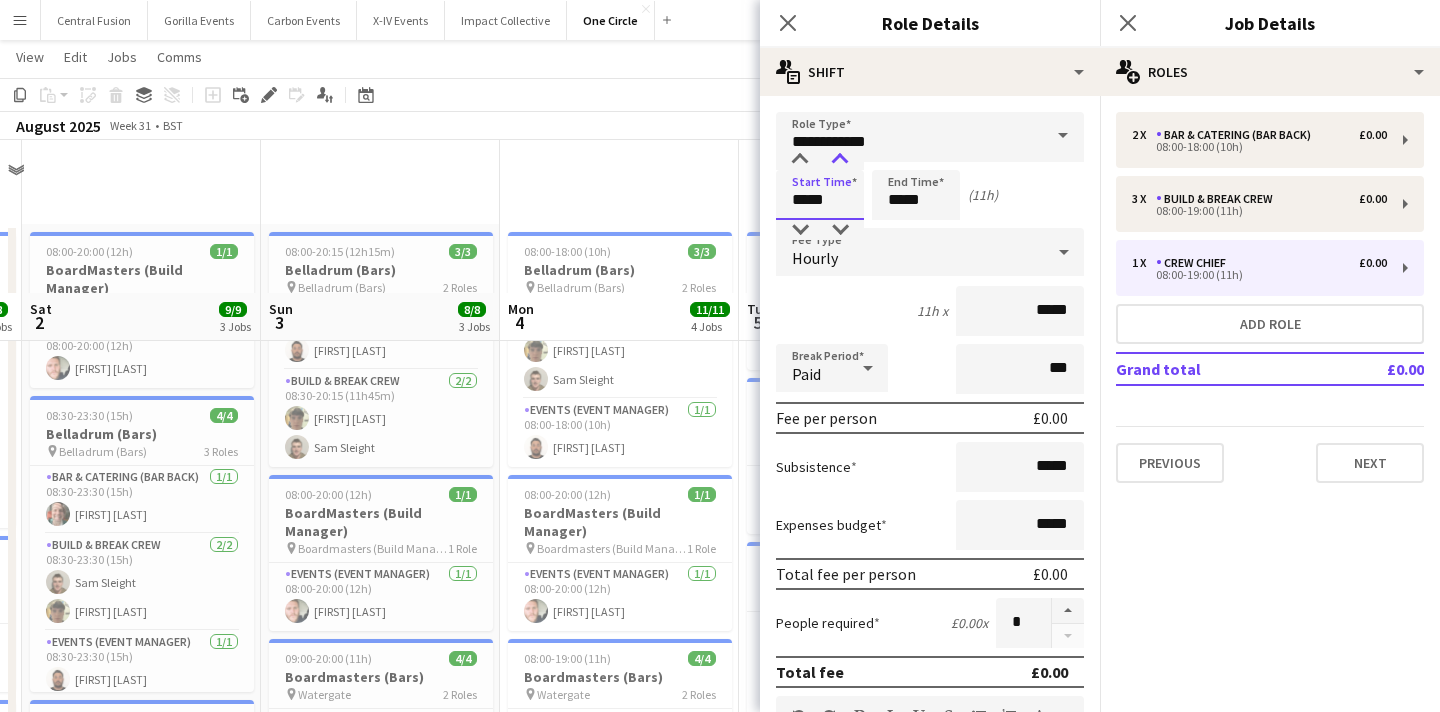 scroll, scrollTop: 153, scrollLeft: 0, axis: vertical 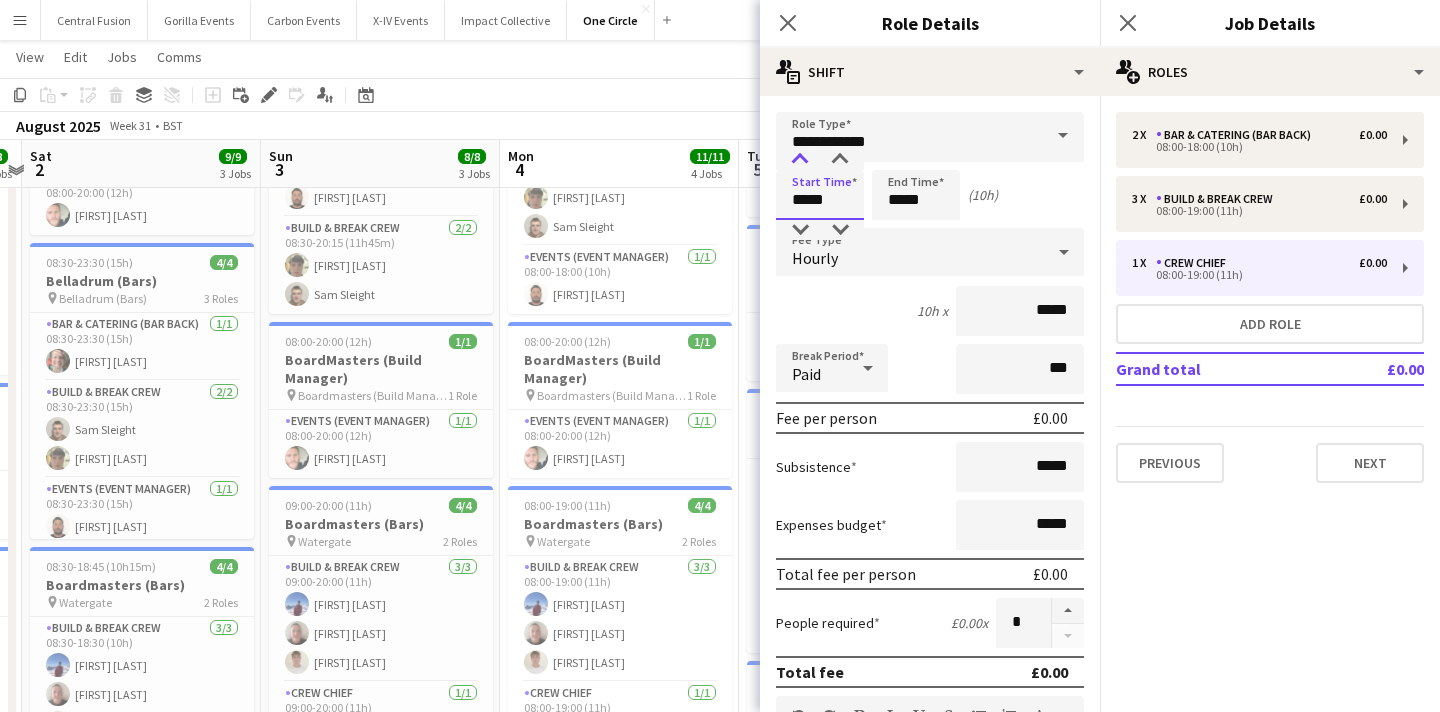 click at bounding box center (800, 160) 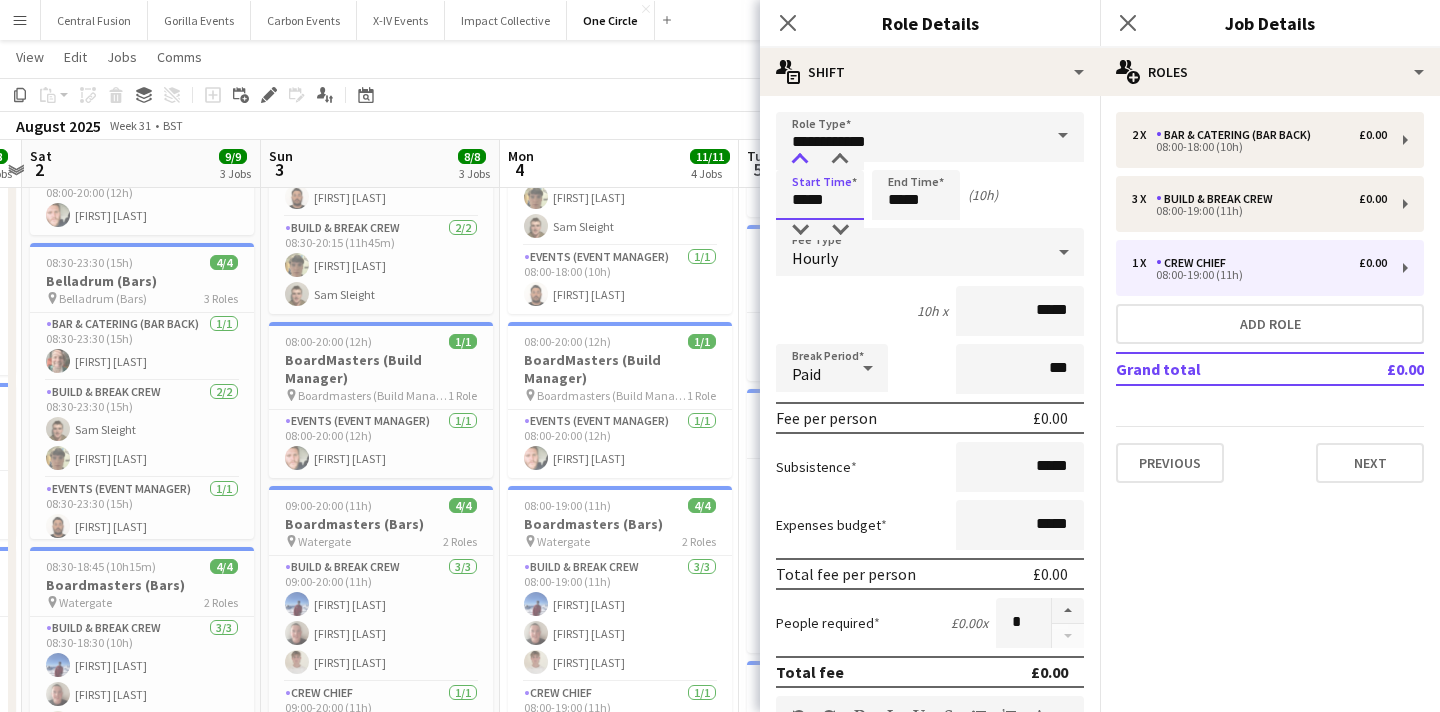 click at bounding box center (800, 160) 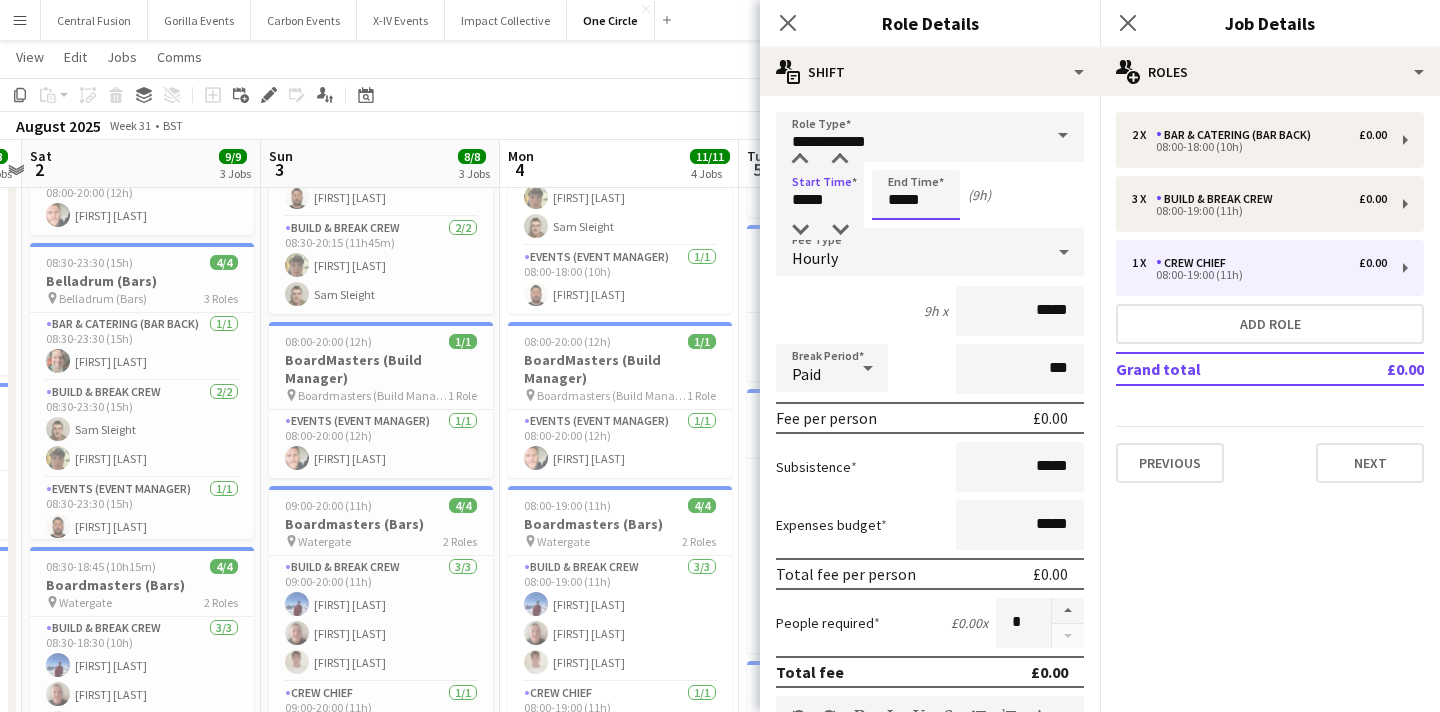 click on "*****" at bounding box center (916, 195) 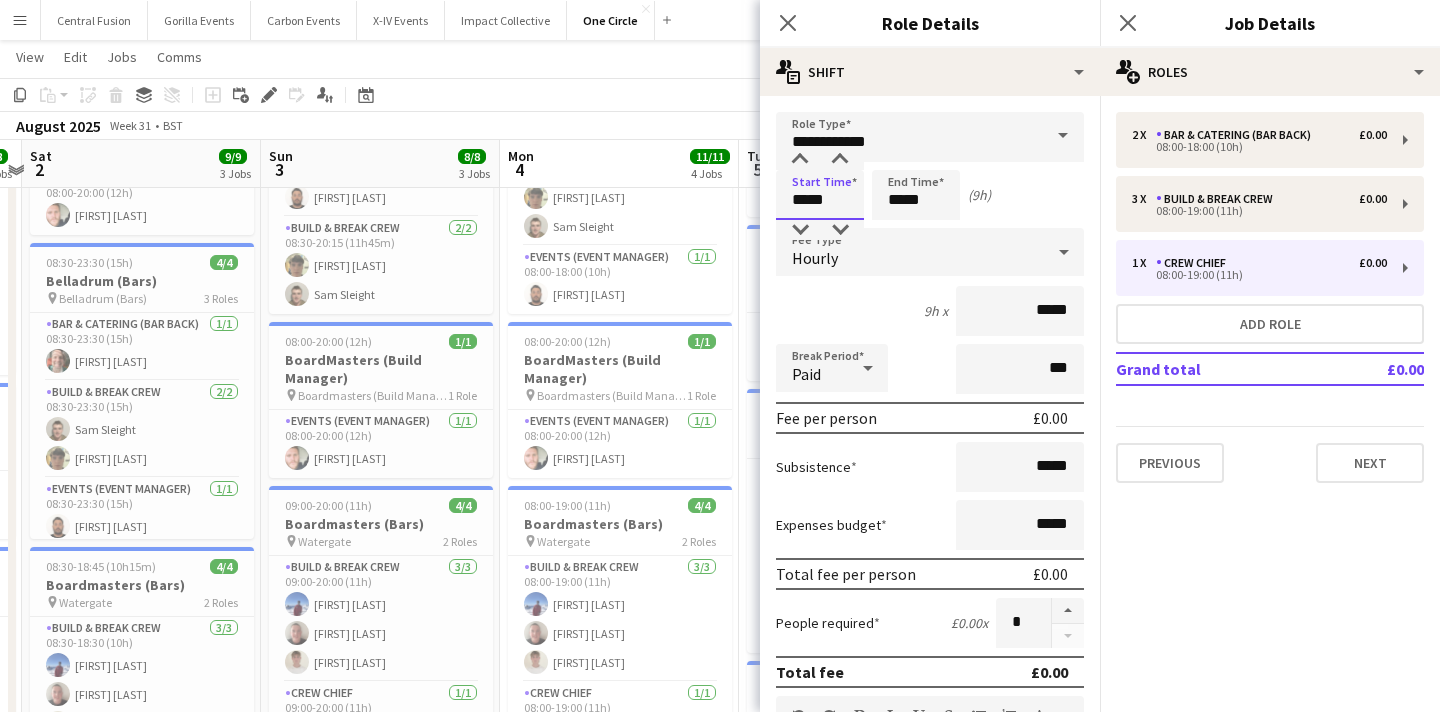 click on "*****" at bounding box center (820, 195) 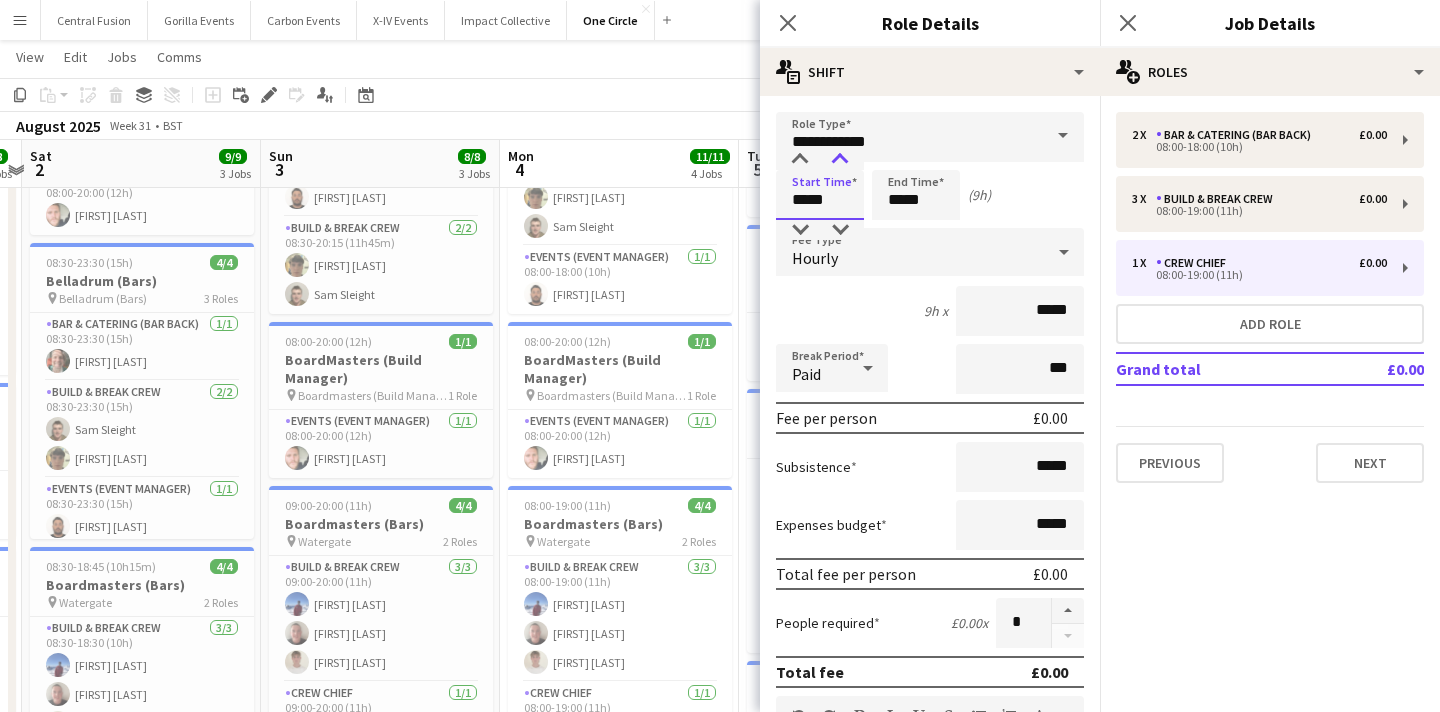click at bounding box center [840, 160] 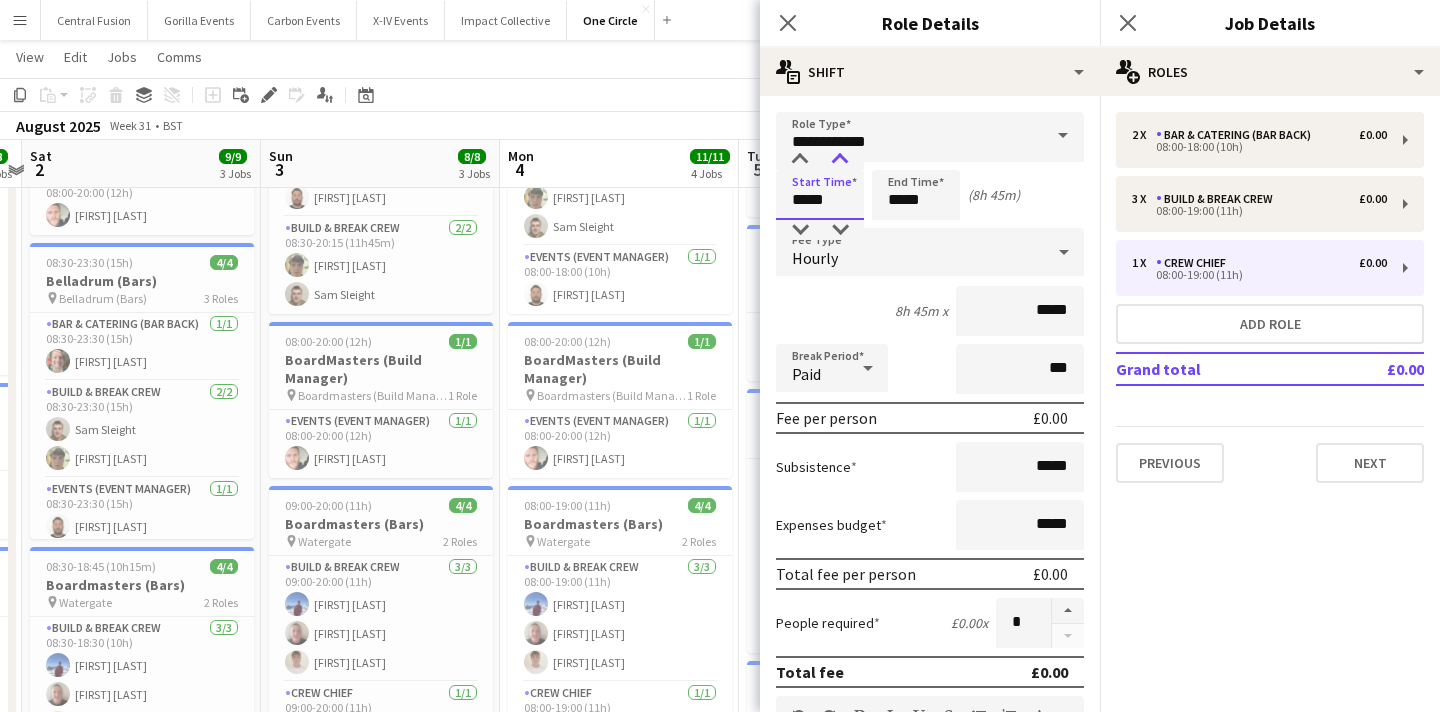 type on "*****" 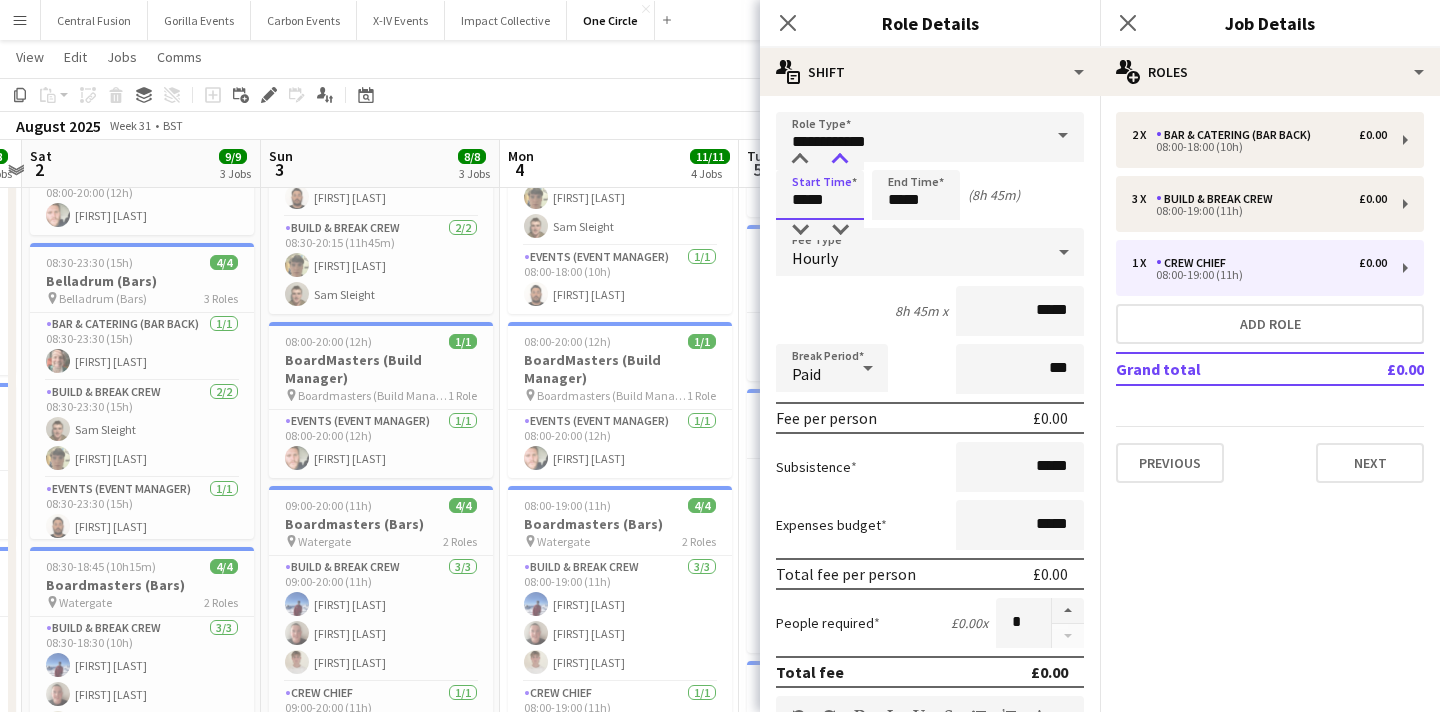 click at bounding box center (840, 160) 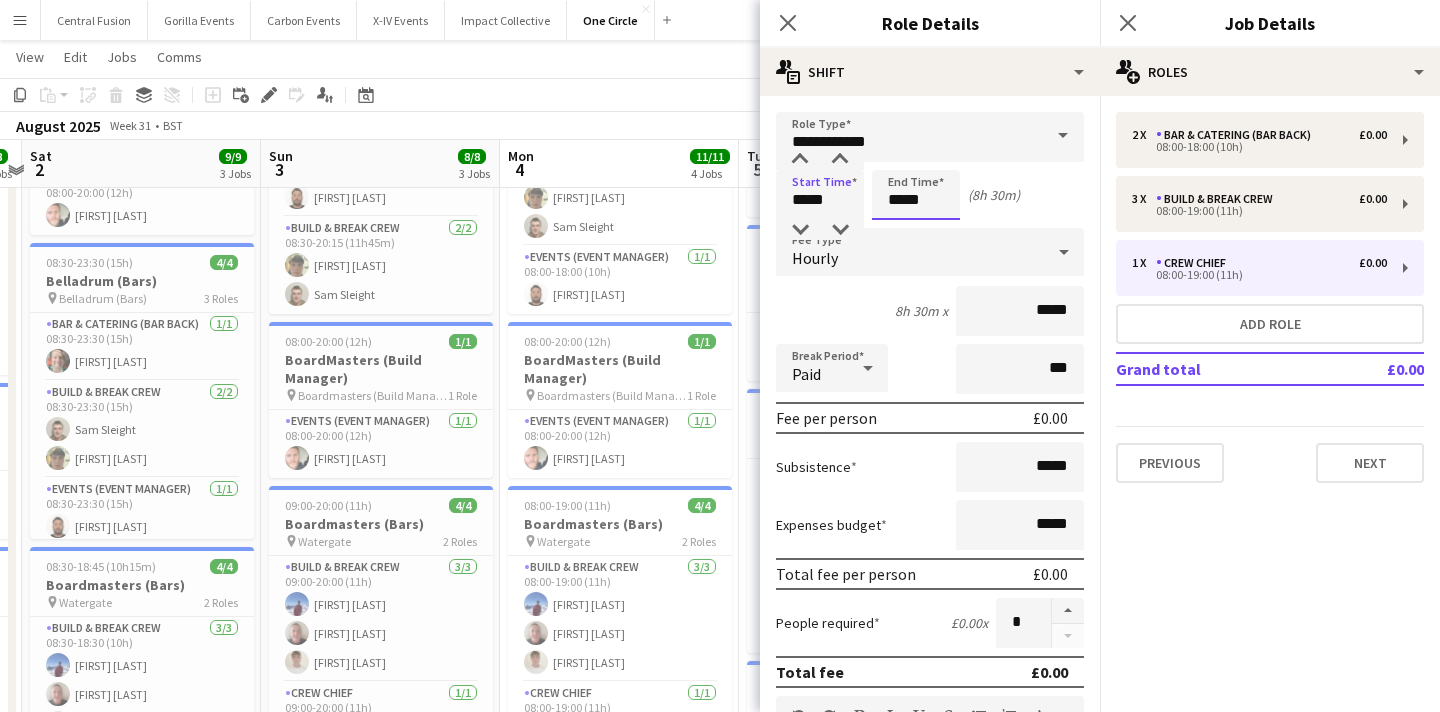 click on "*****" at bounding box center [916, 195] 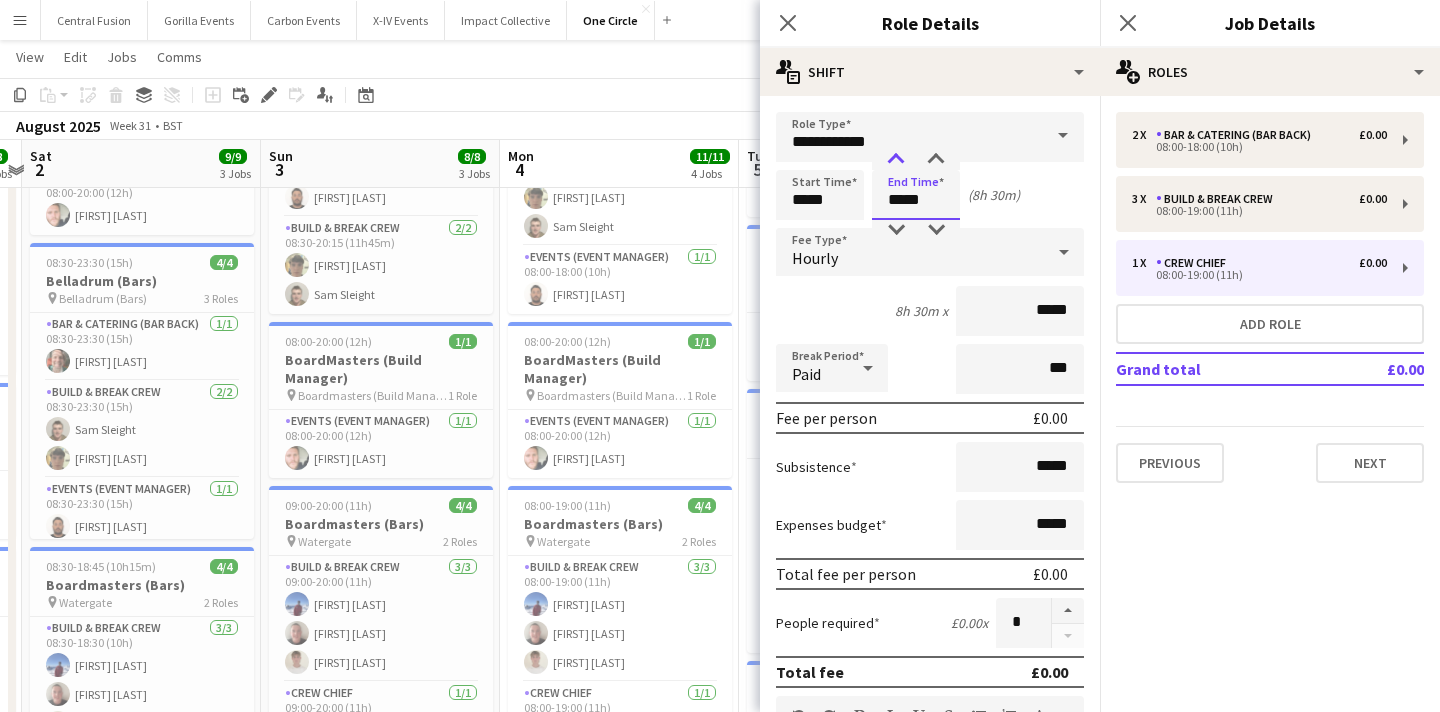 click at bounding box center [896, 160] 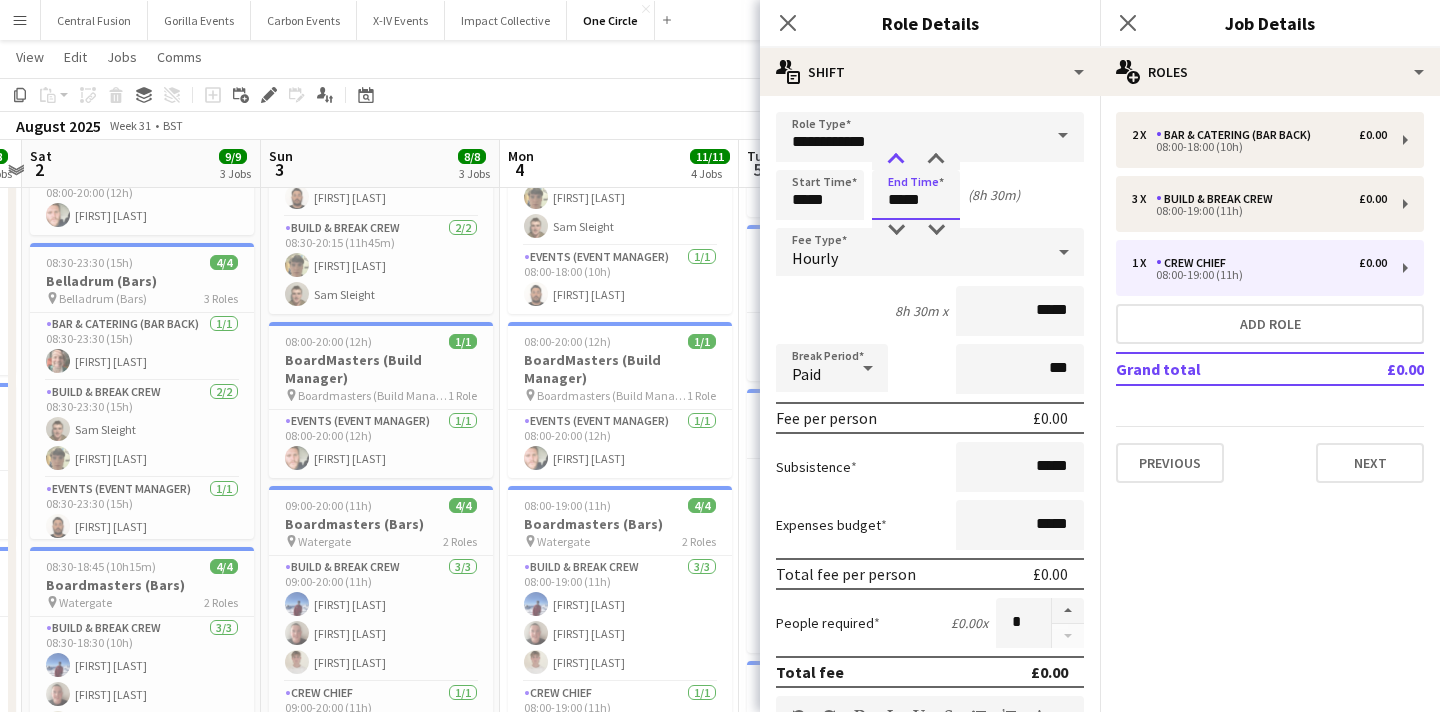 click at bounding box center [896, 160] 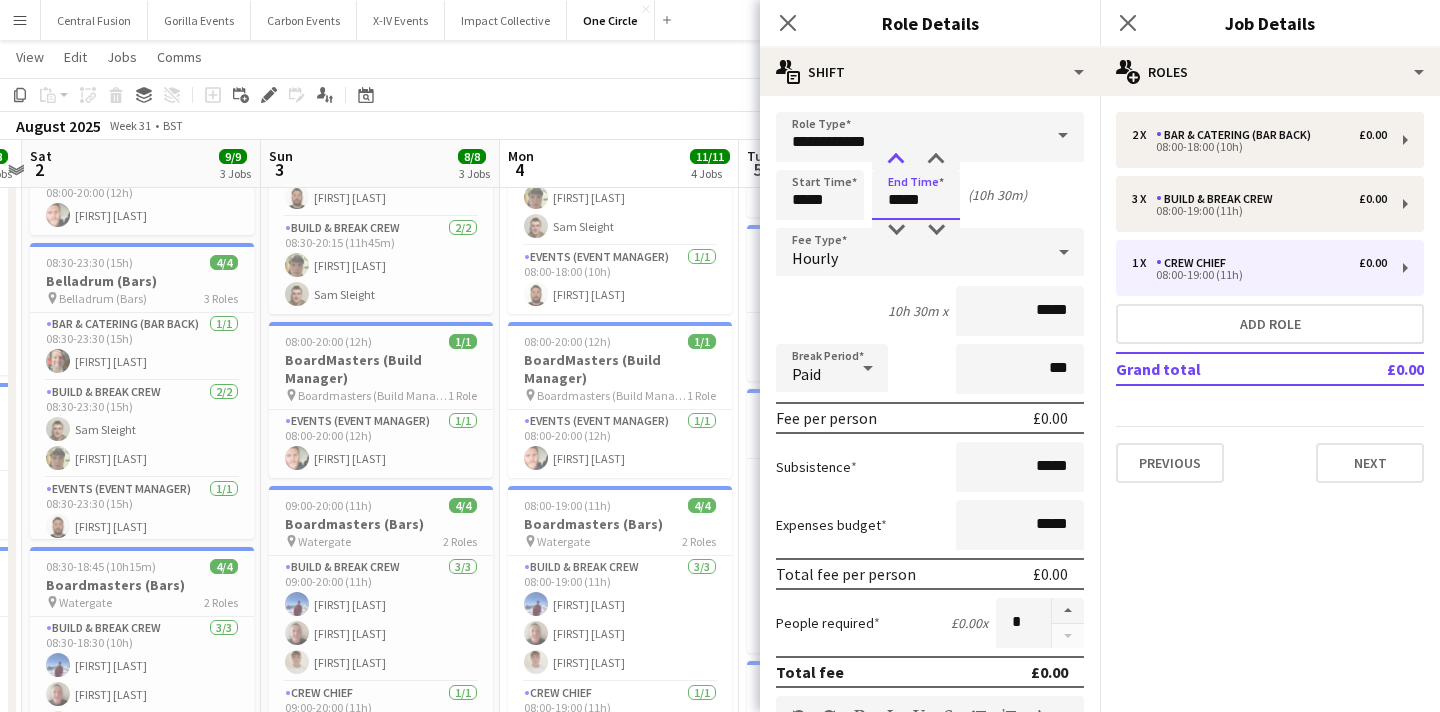 click at bounding box center (896, 160) 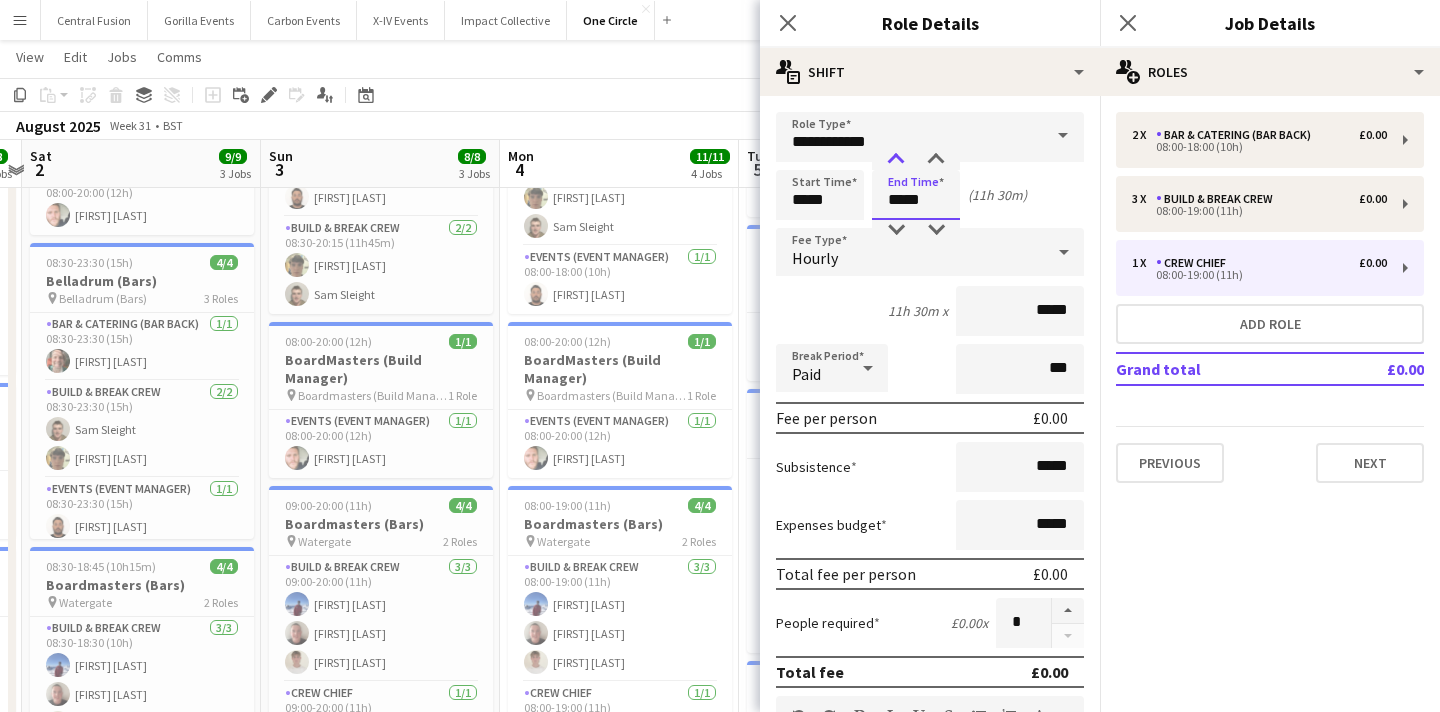 click at bounding box center (896, 160) 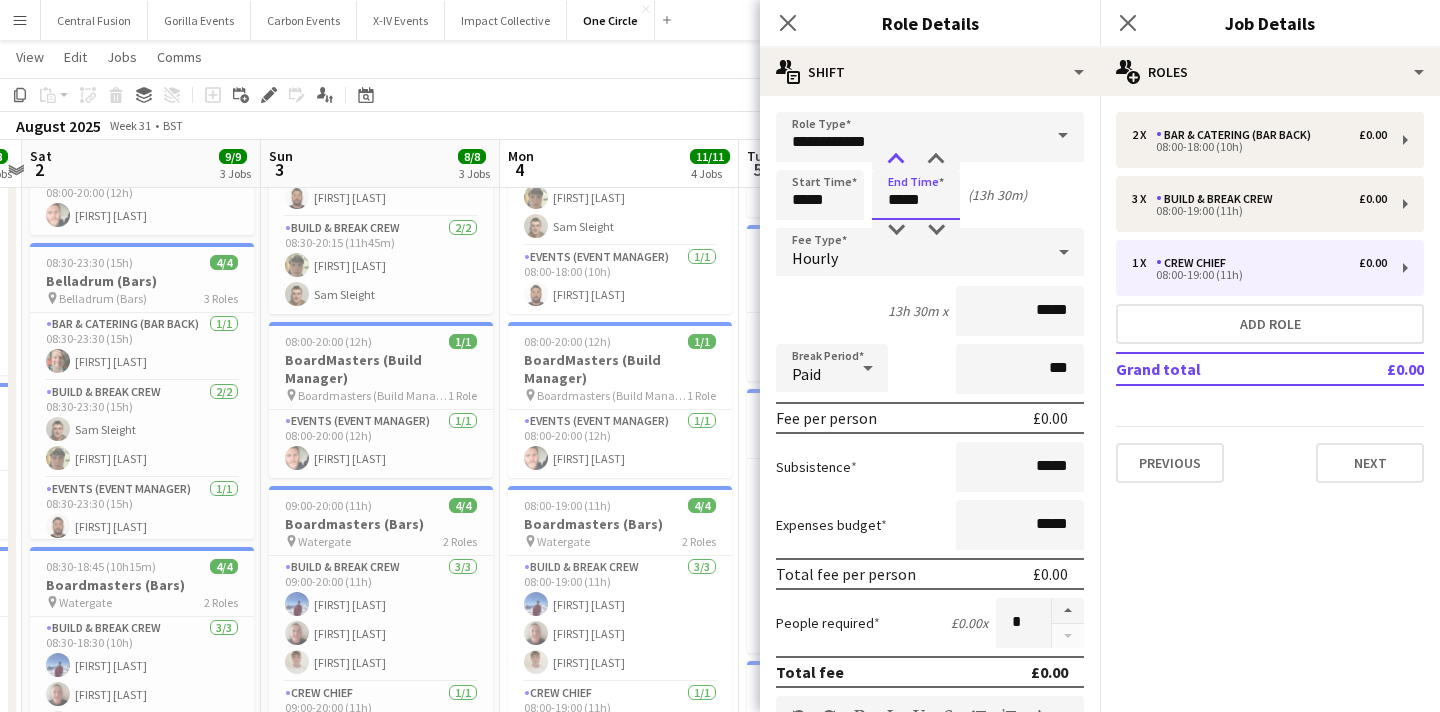 click at bounding box center [896, 160] 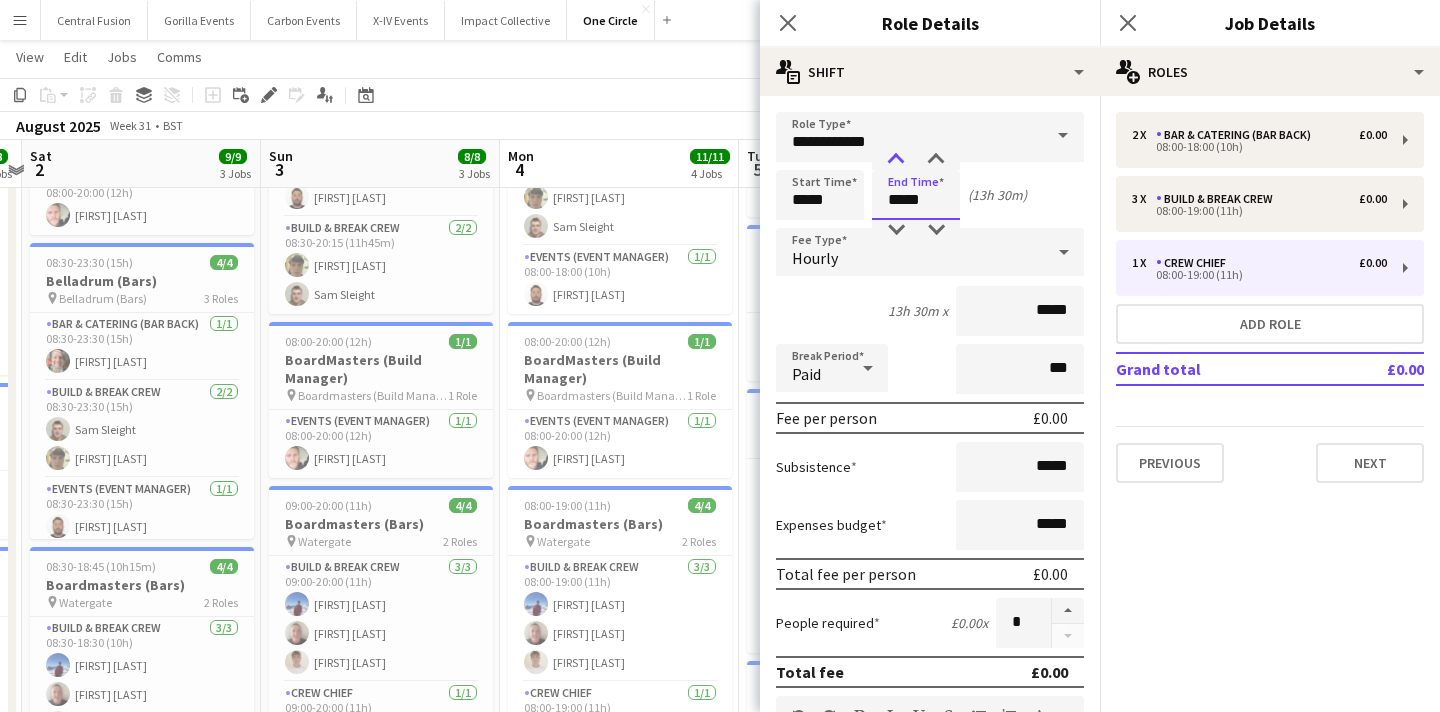 type on "*****" 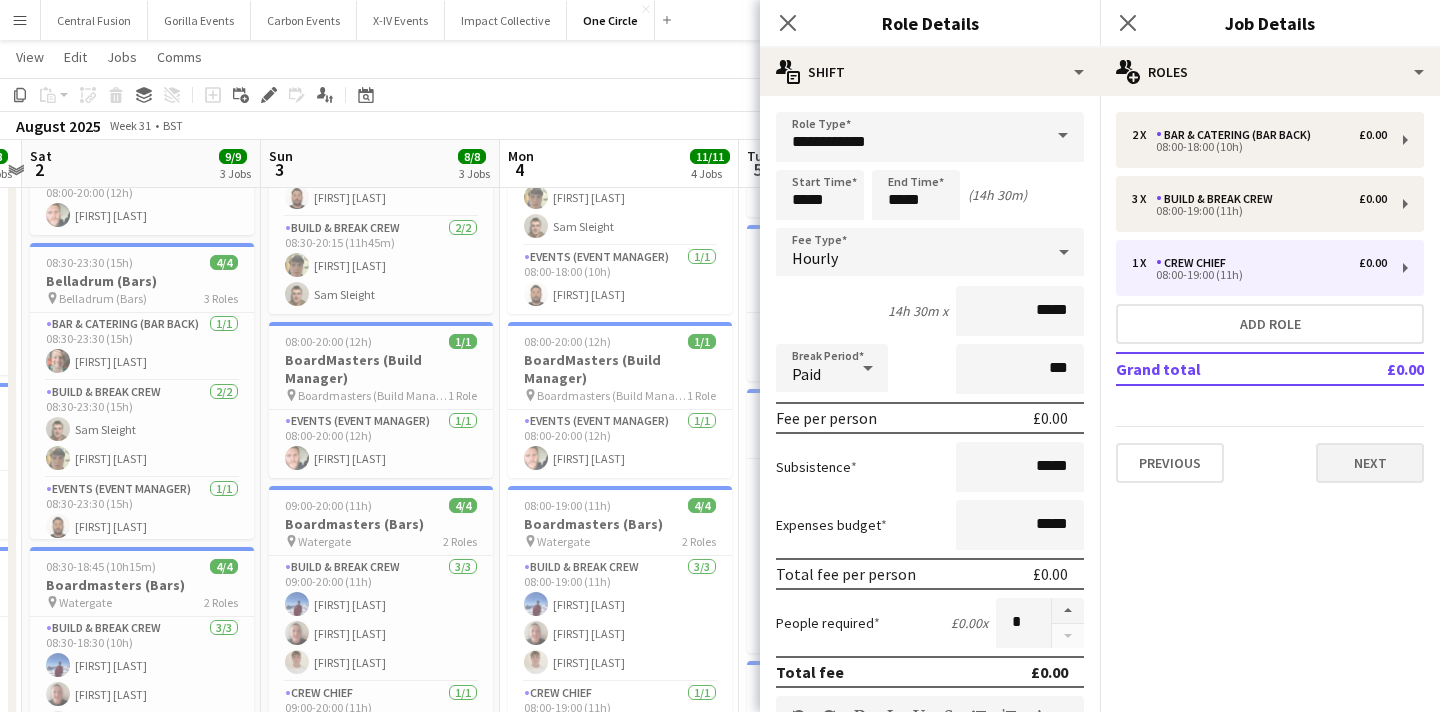 click on "Next" at bounding box center (1370, 463) 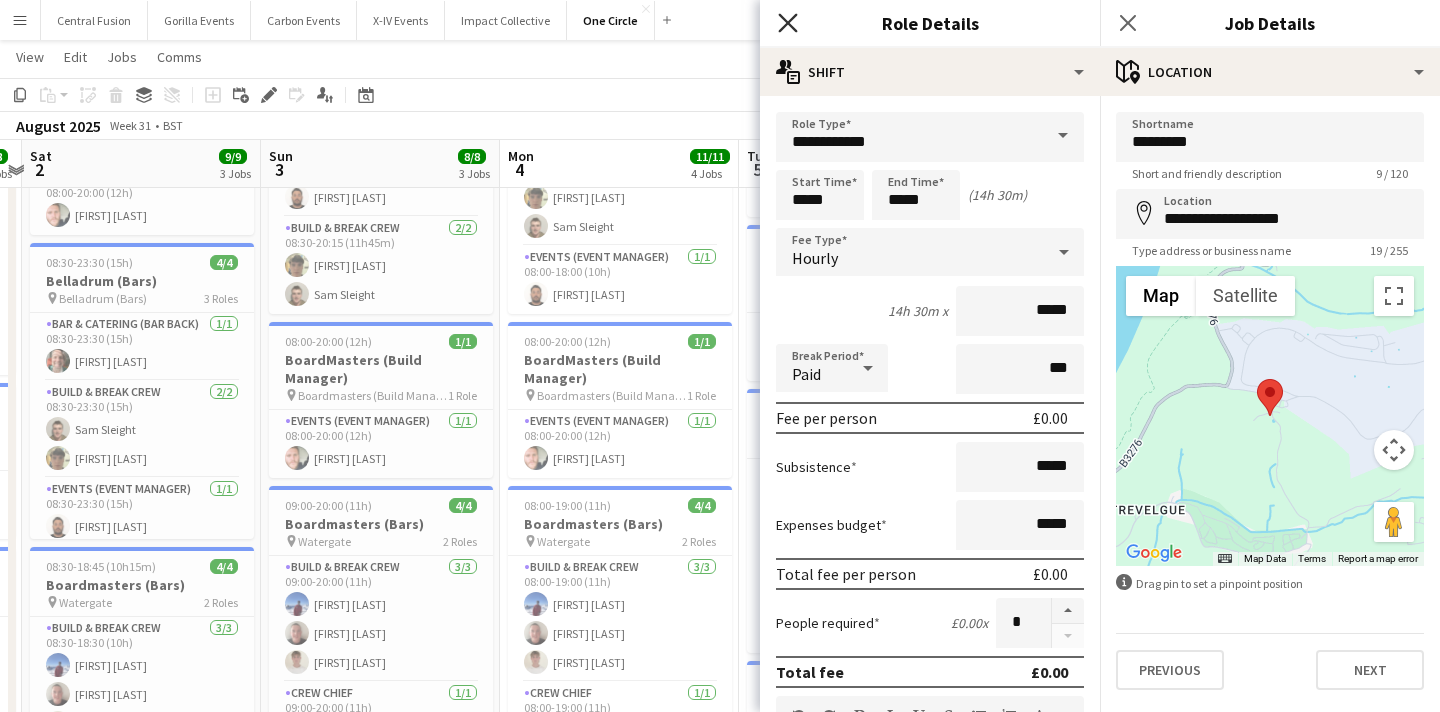 click 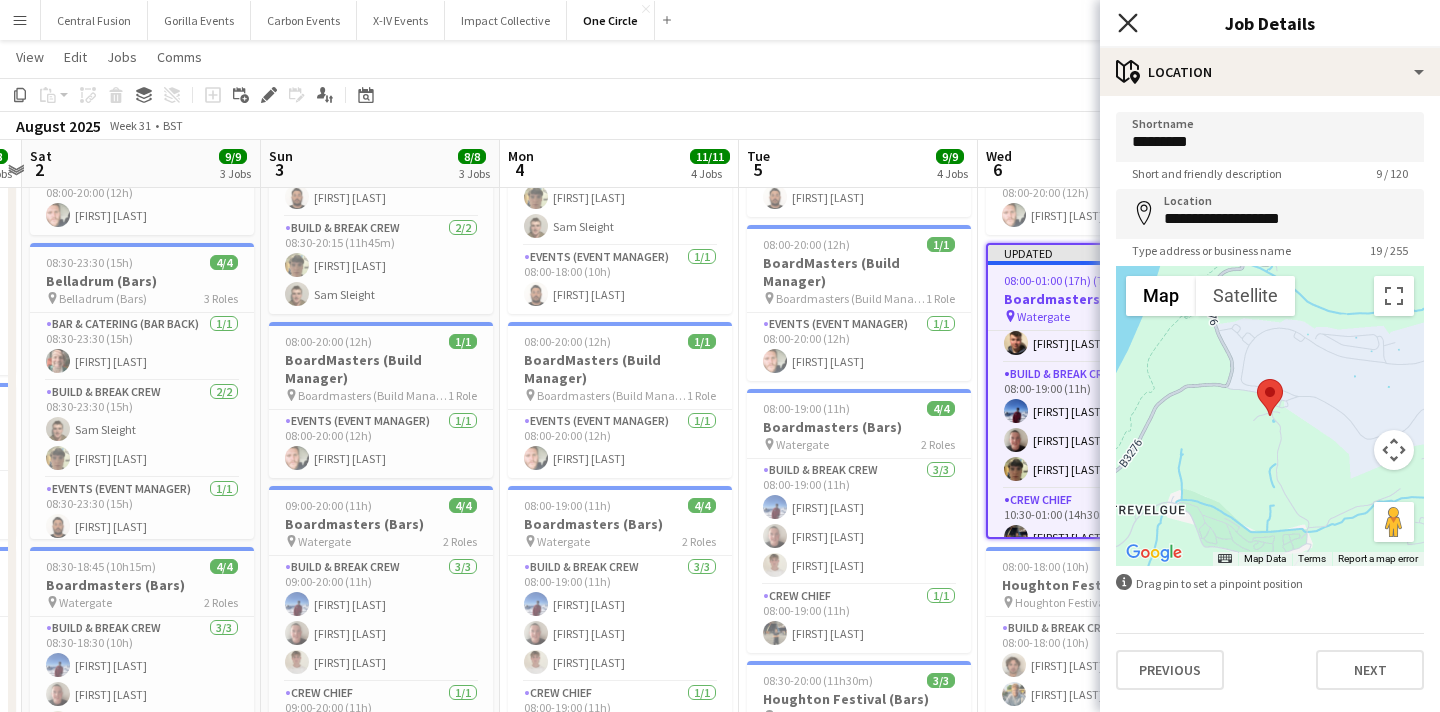 click on "Close pop-in" 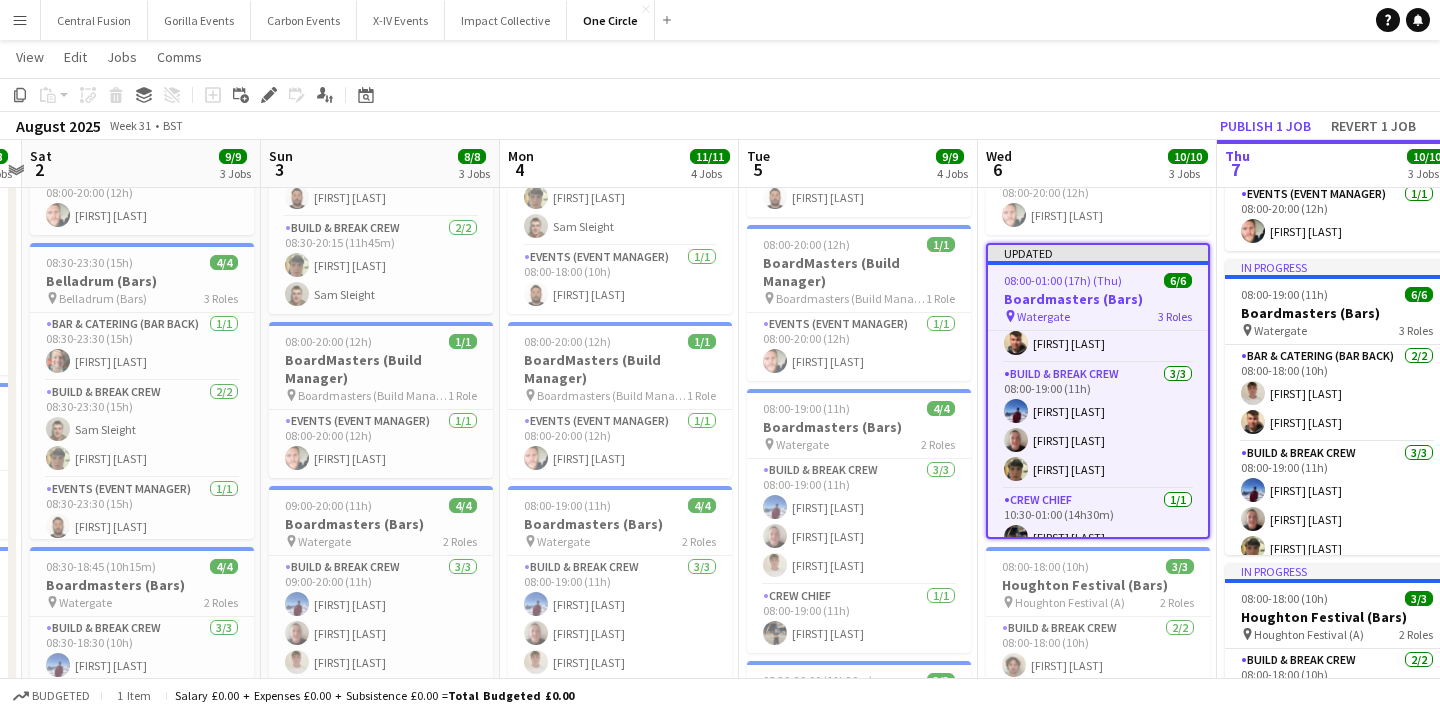click on "Boardmasters (Bars)" at bounding box center [1098, 299] 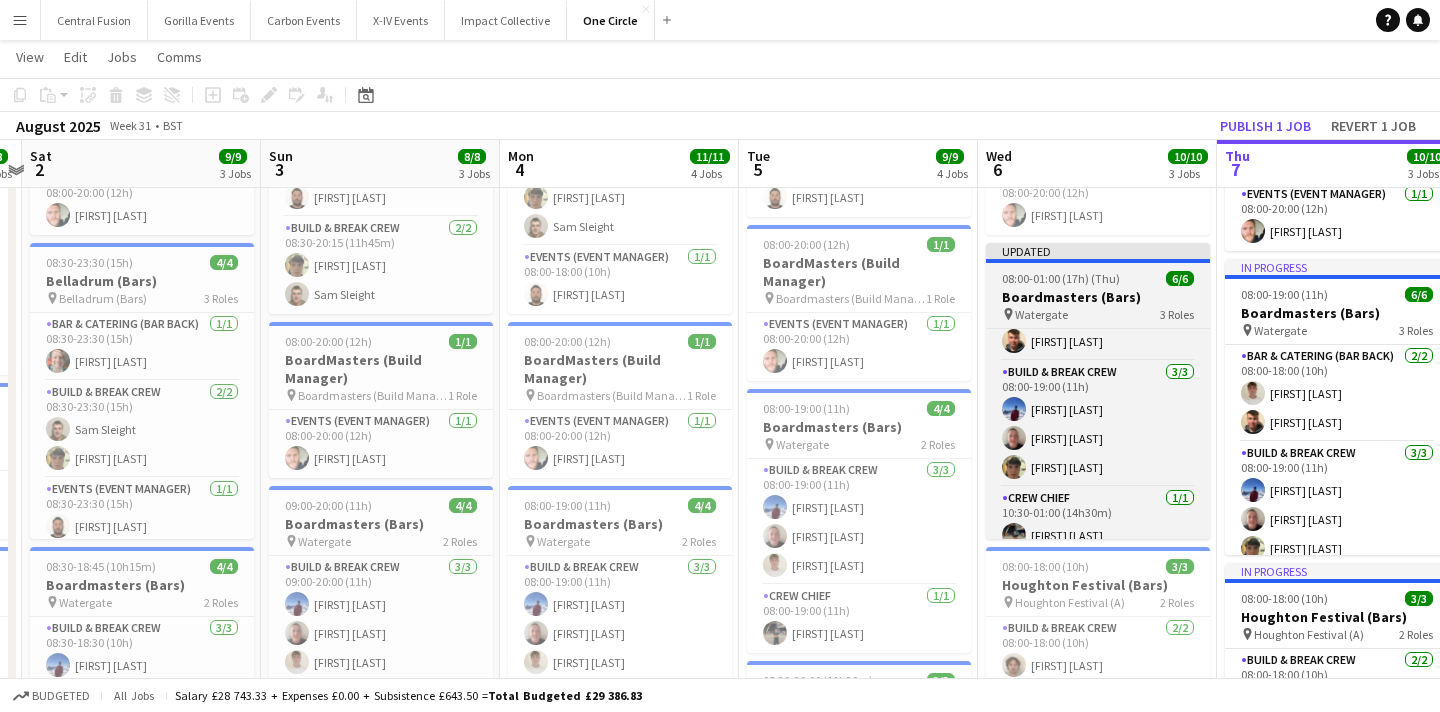 click on "Boardmasters (Bars)" at bounding box center [1098, 297] 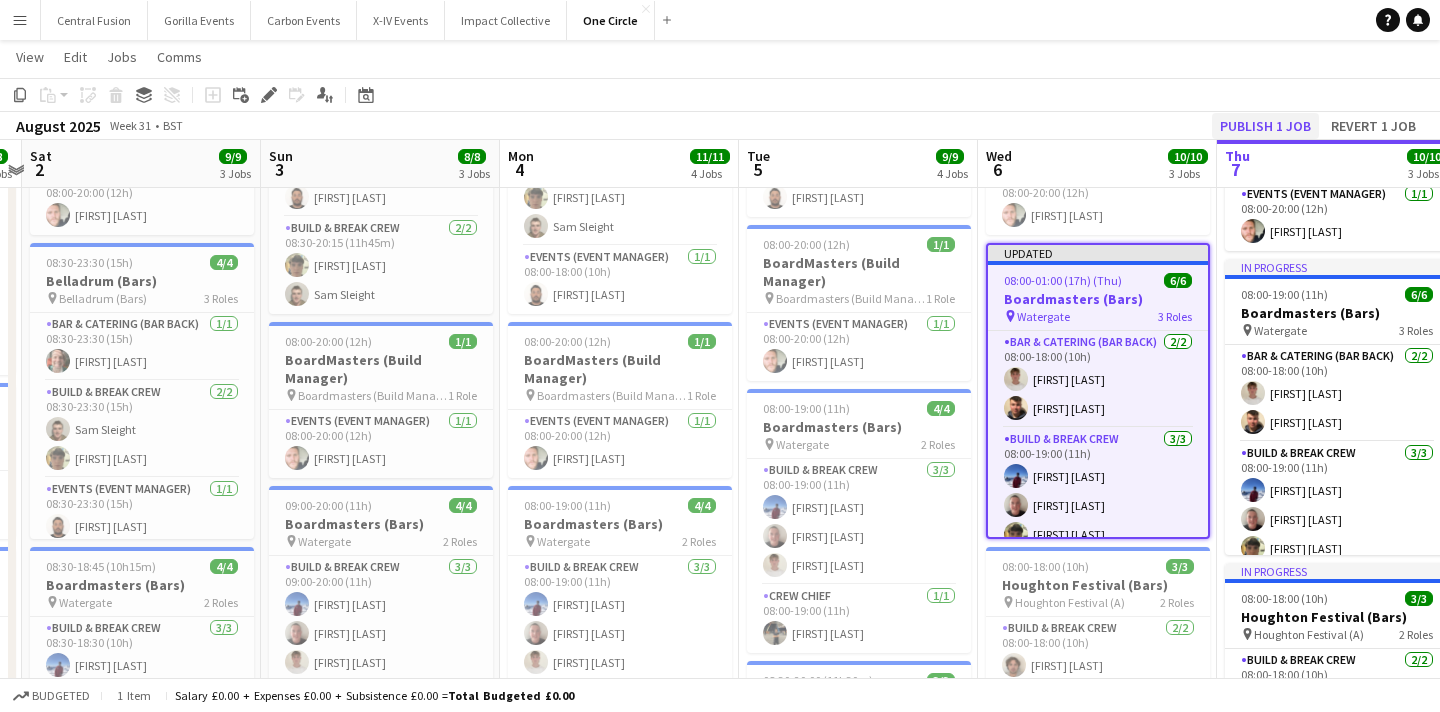 scroll, scrollTop: 0, scrollLeft: 0, axis: both 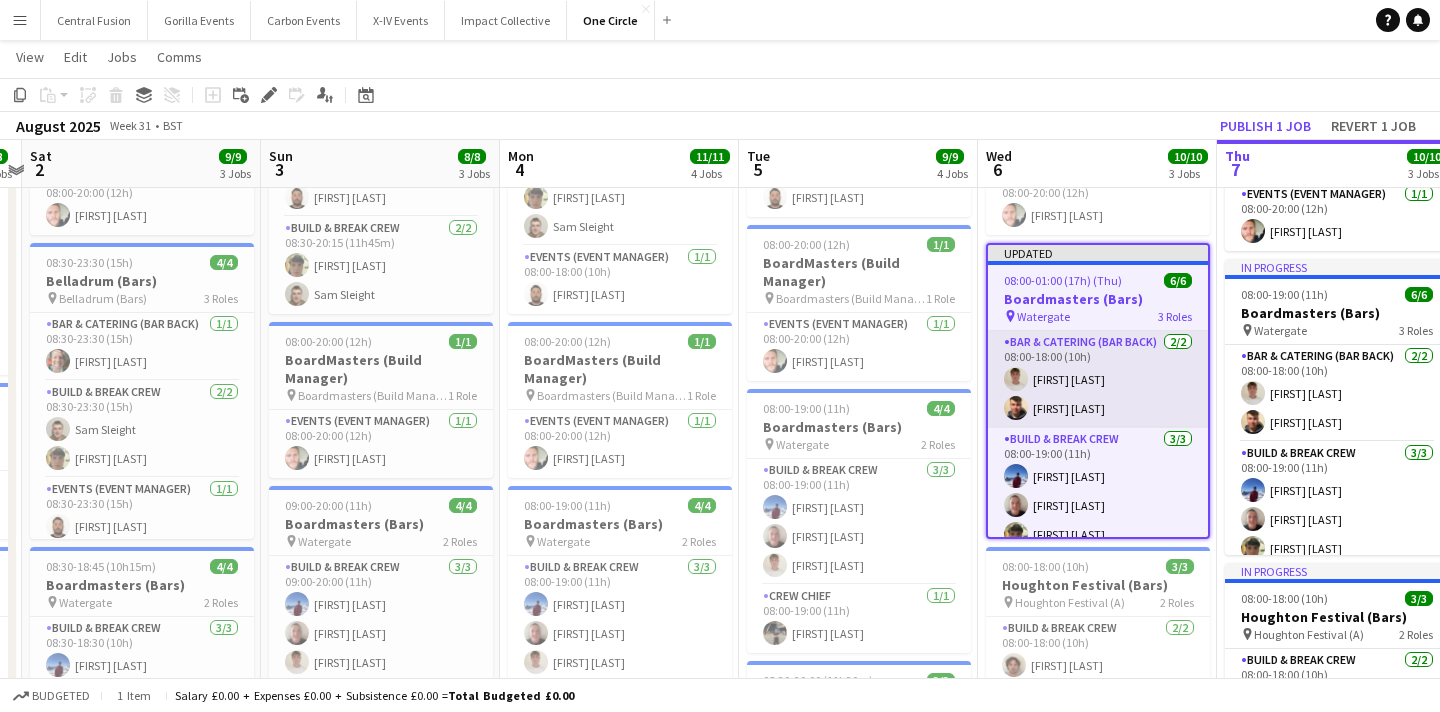 click on "Bar & Catering (Bar Back)   2/2   08:00-18:00 (10h)
[FIRST] [LAST] [FIRST] [LAST]" at bounding box center [1098, 379] 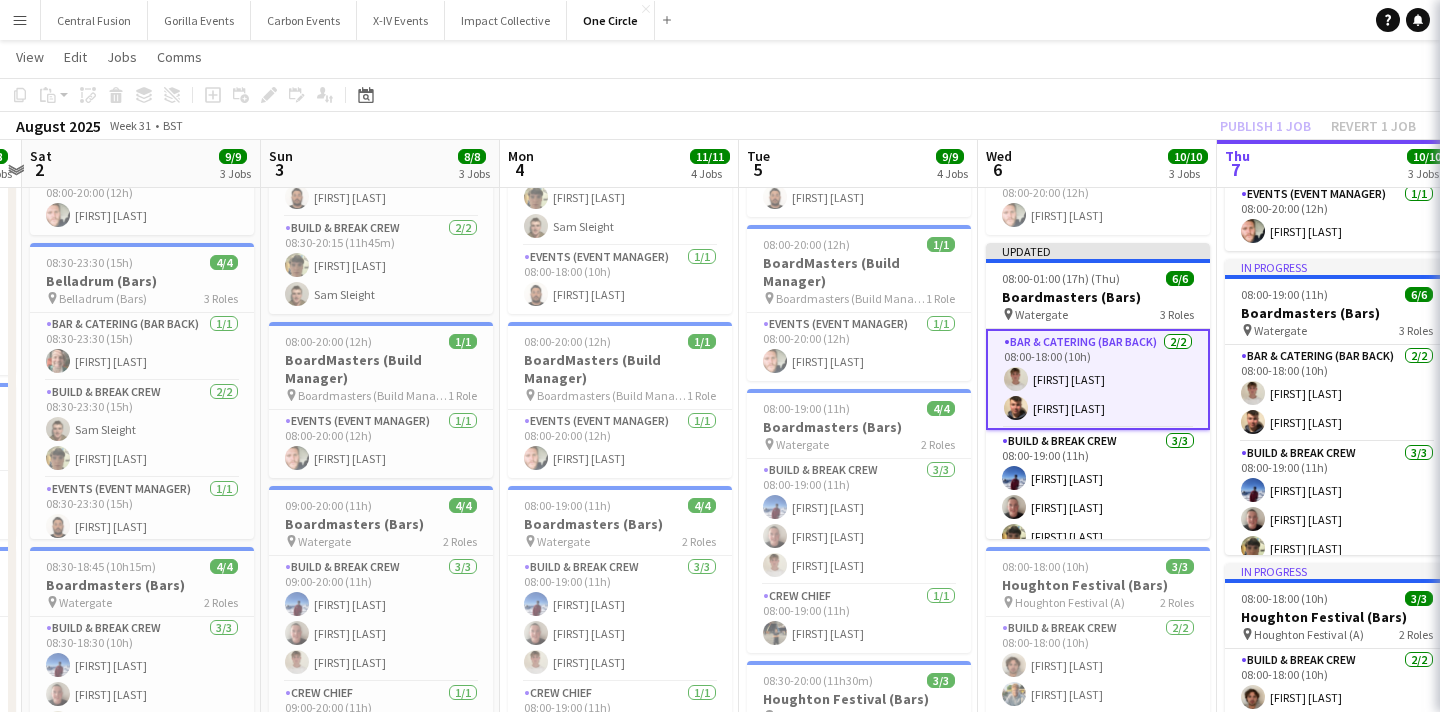 scroll, scrollTop: 0, scrollLeft: 455, axis: horizontal 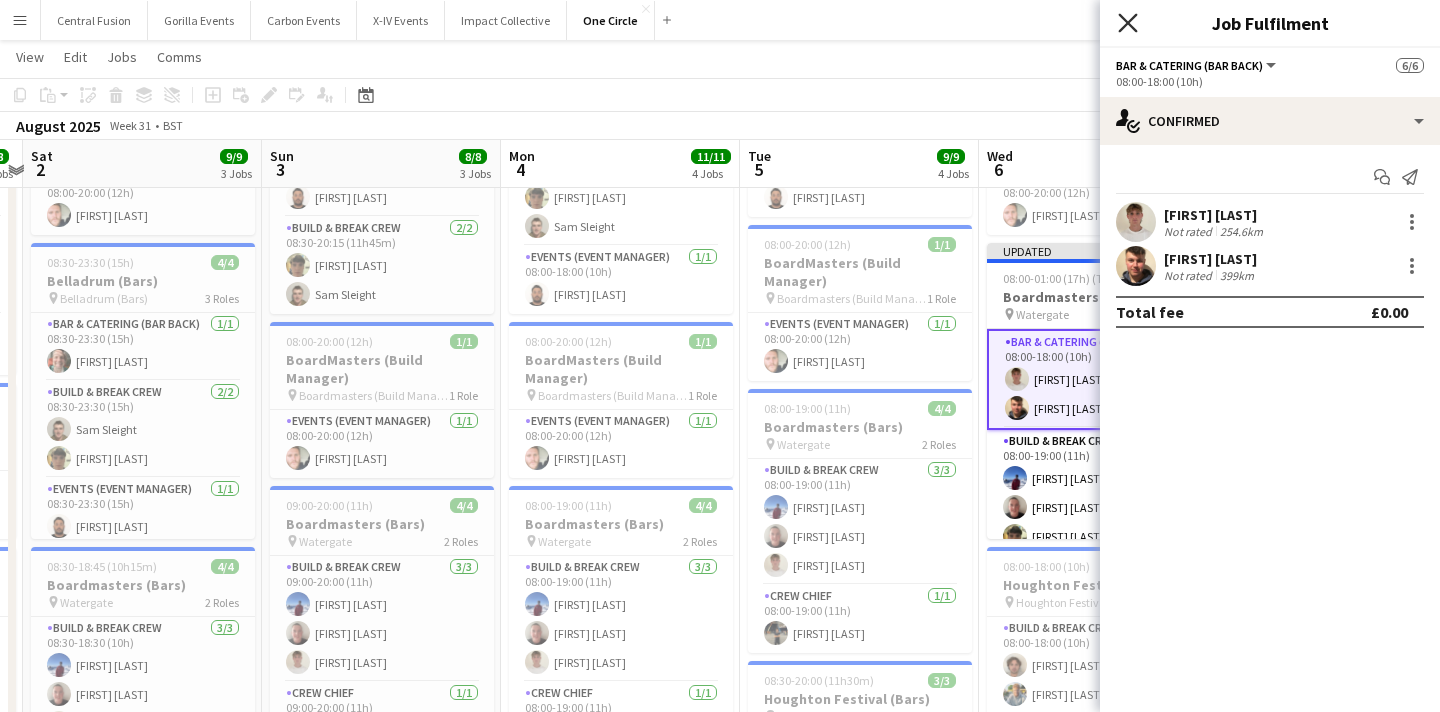 click on "Close pop-in" 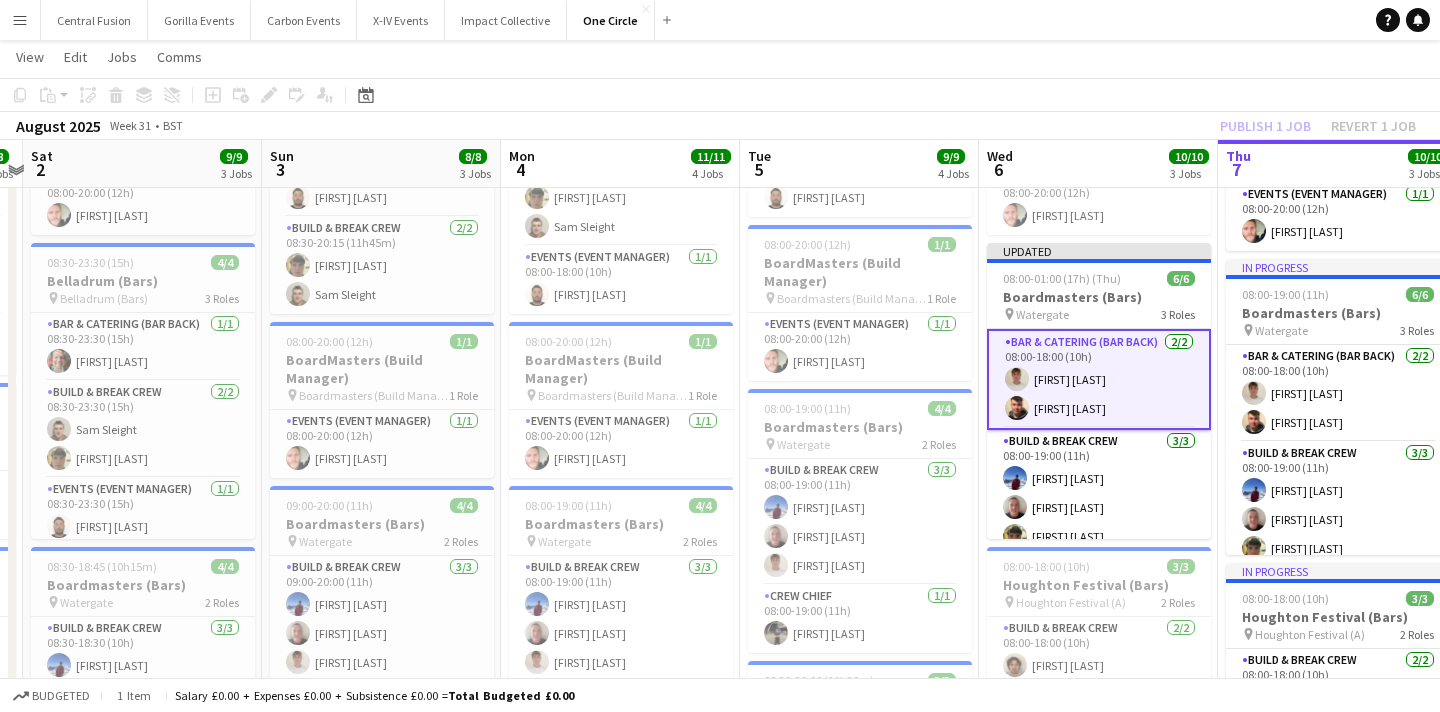 click on "Publish 1 job   Revert 1 job" 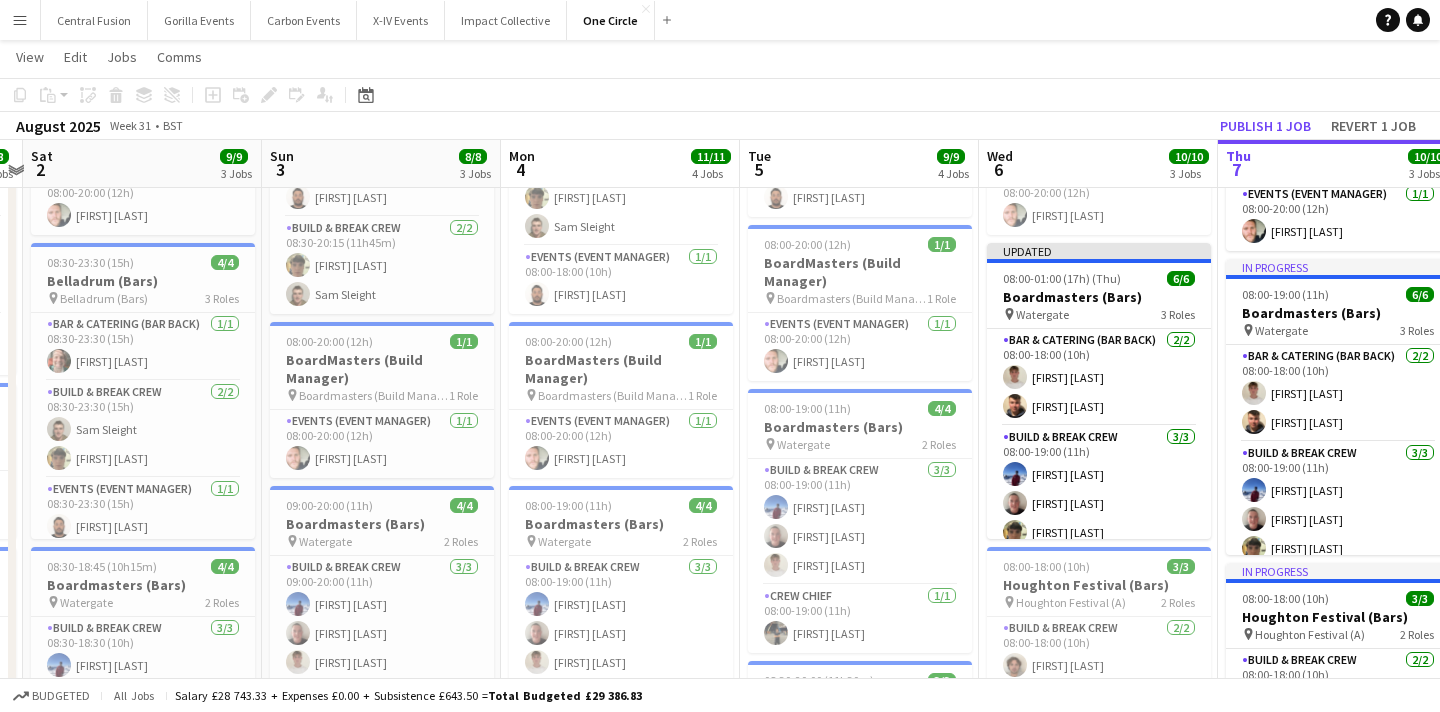 click on "Publish 1 job" 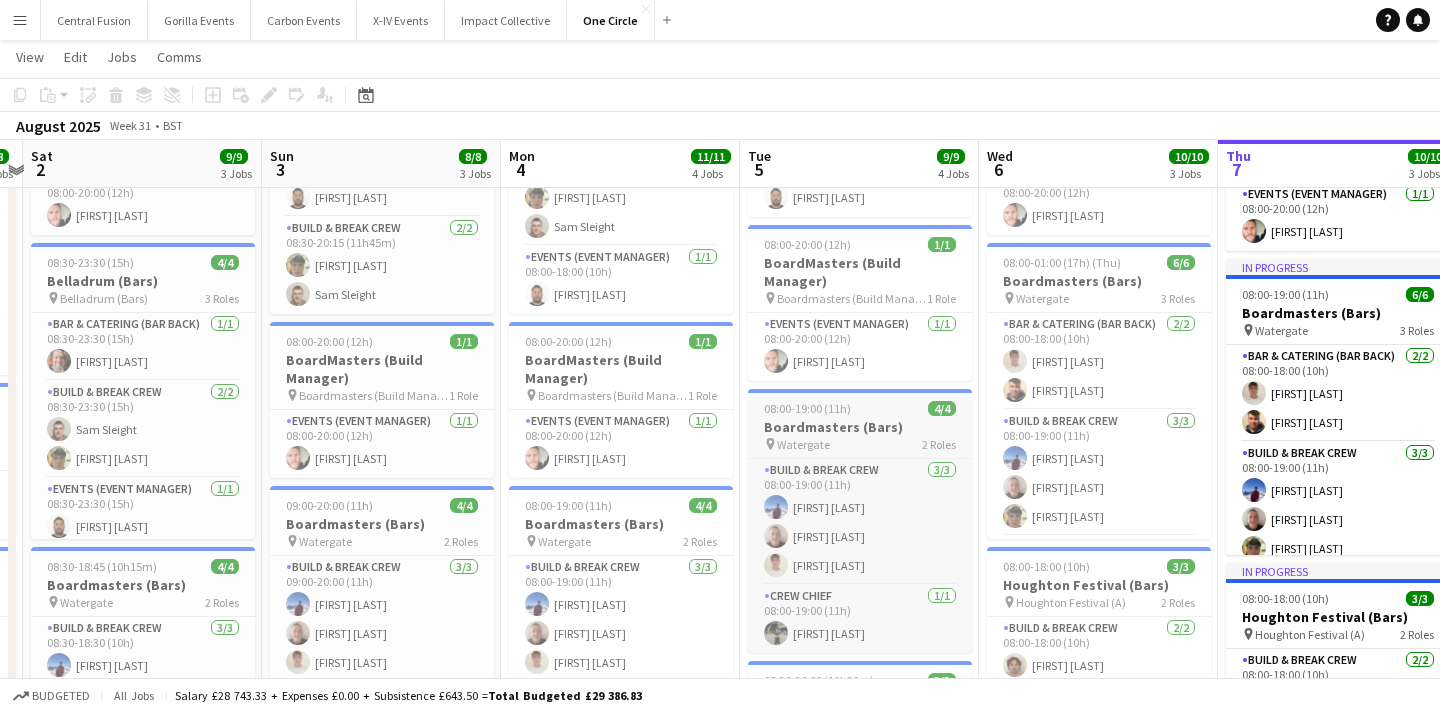 click on "08:00-19:00 (11h)" at bounding box center [807, 408] 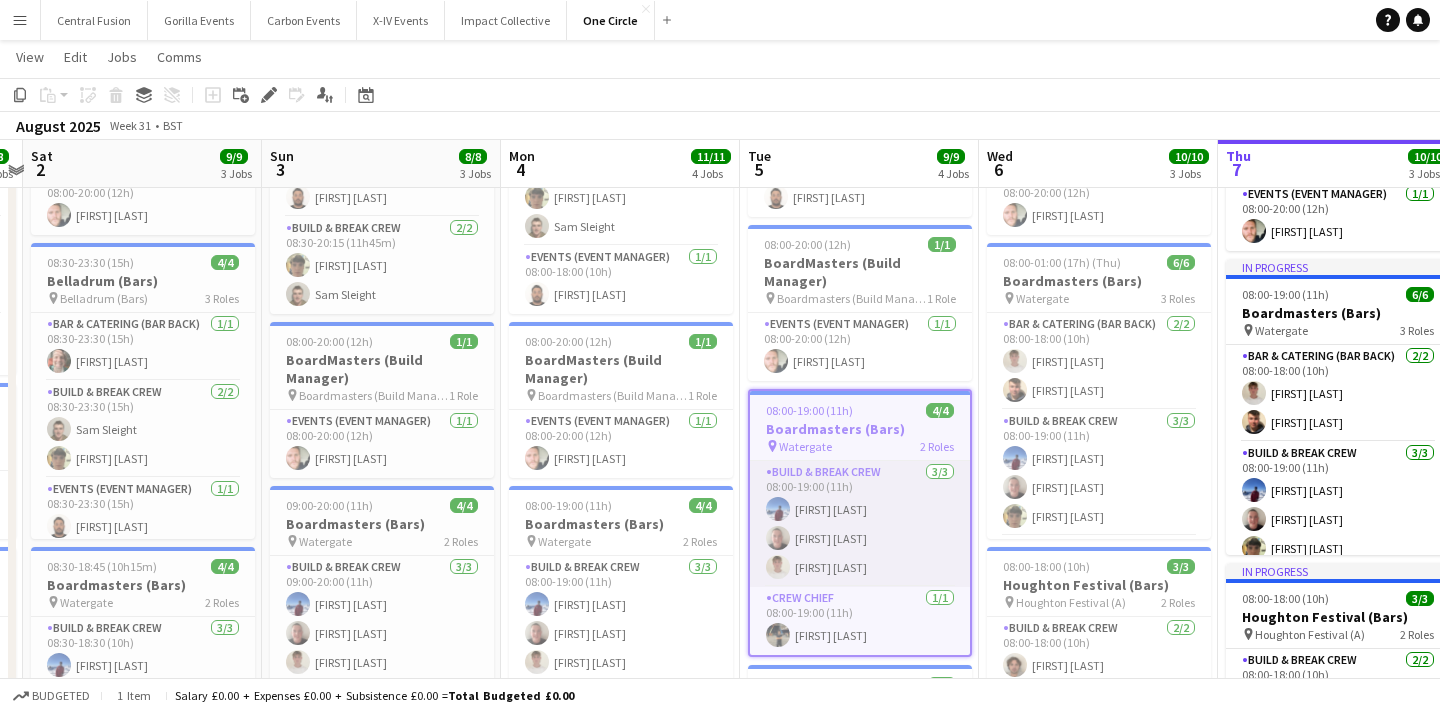 click on "Build & Break Crew   3/3   08:00-19:00 (11h)
[FIRST] [LAST] [FIRST] [LAST] [FIRST] [LAST]" at bounding box center [860, 524] 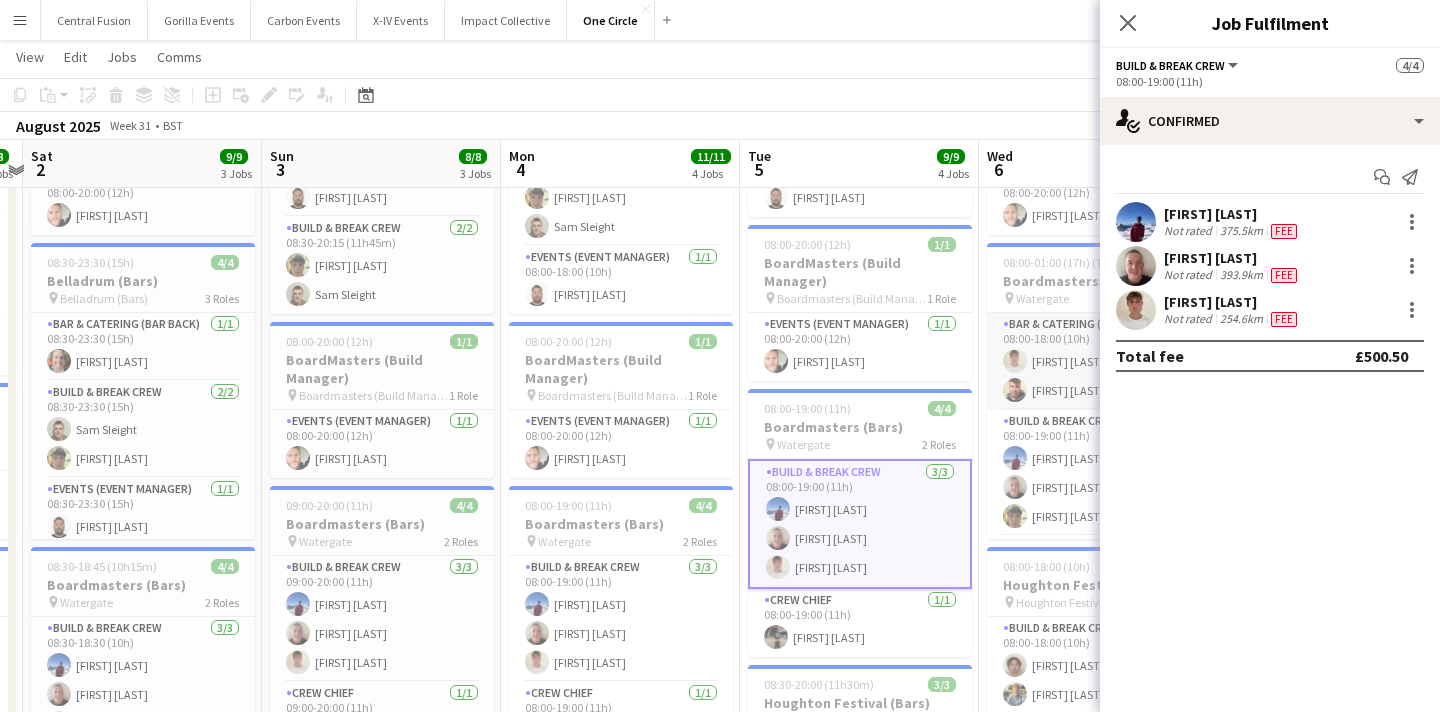 scroll, scrollTop: 0, scrollLeft: 521, axis: horizontal 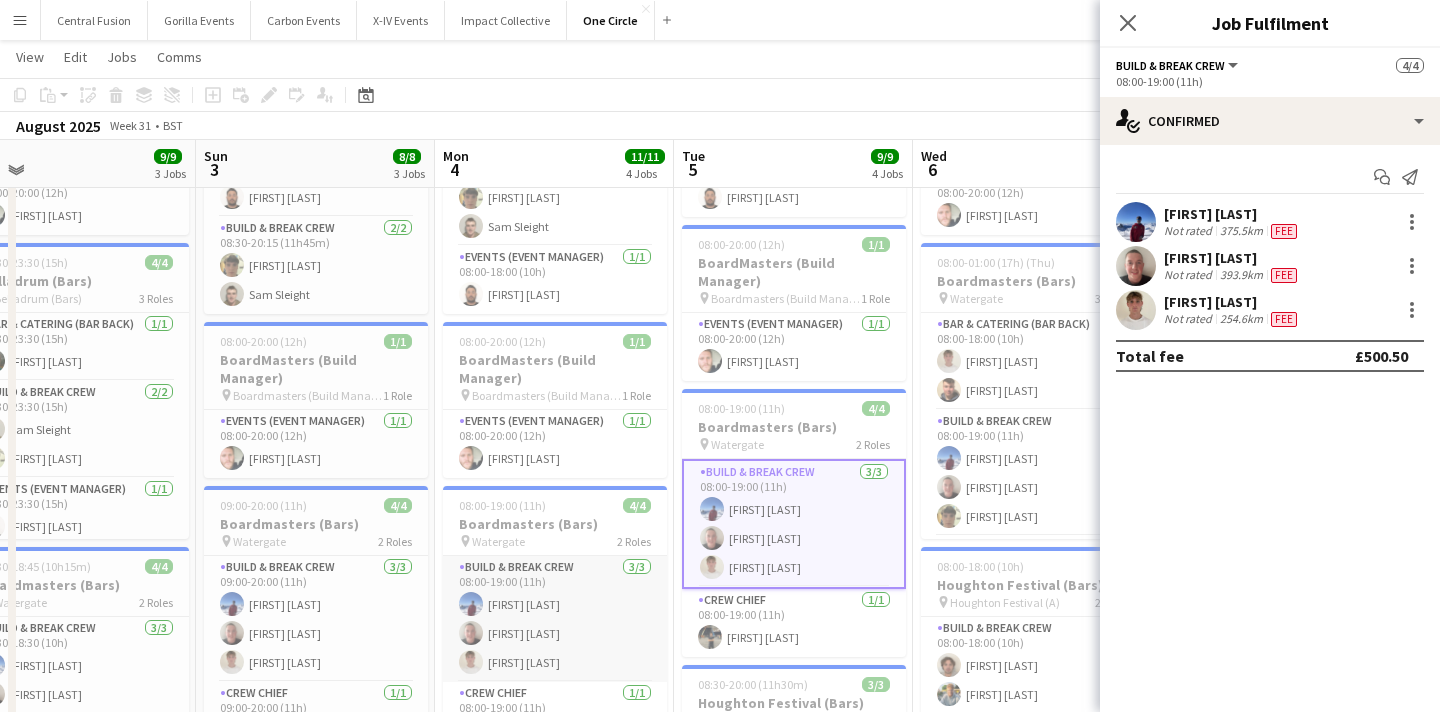 click on "Build & Break Crew   3/3   08:00-19:00 (11h)
[FIRST] [LAST] [FIRST] [LAST] [FIRST] [LAST]" at bounding box center [555, 619] 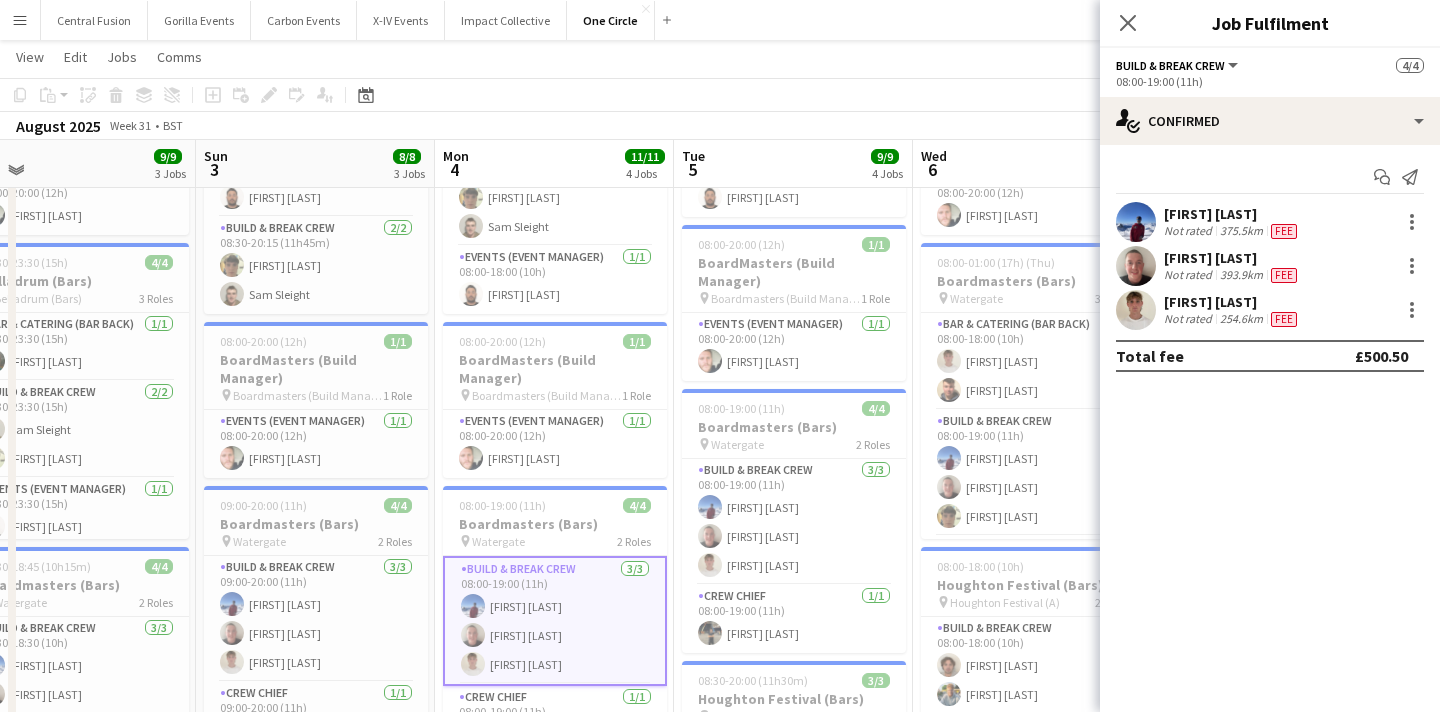 scroll, scrollTop: 0, scrollLeft: 520, axis: horizontal 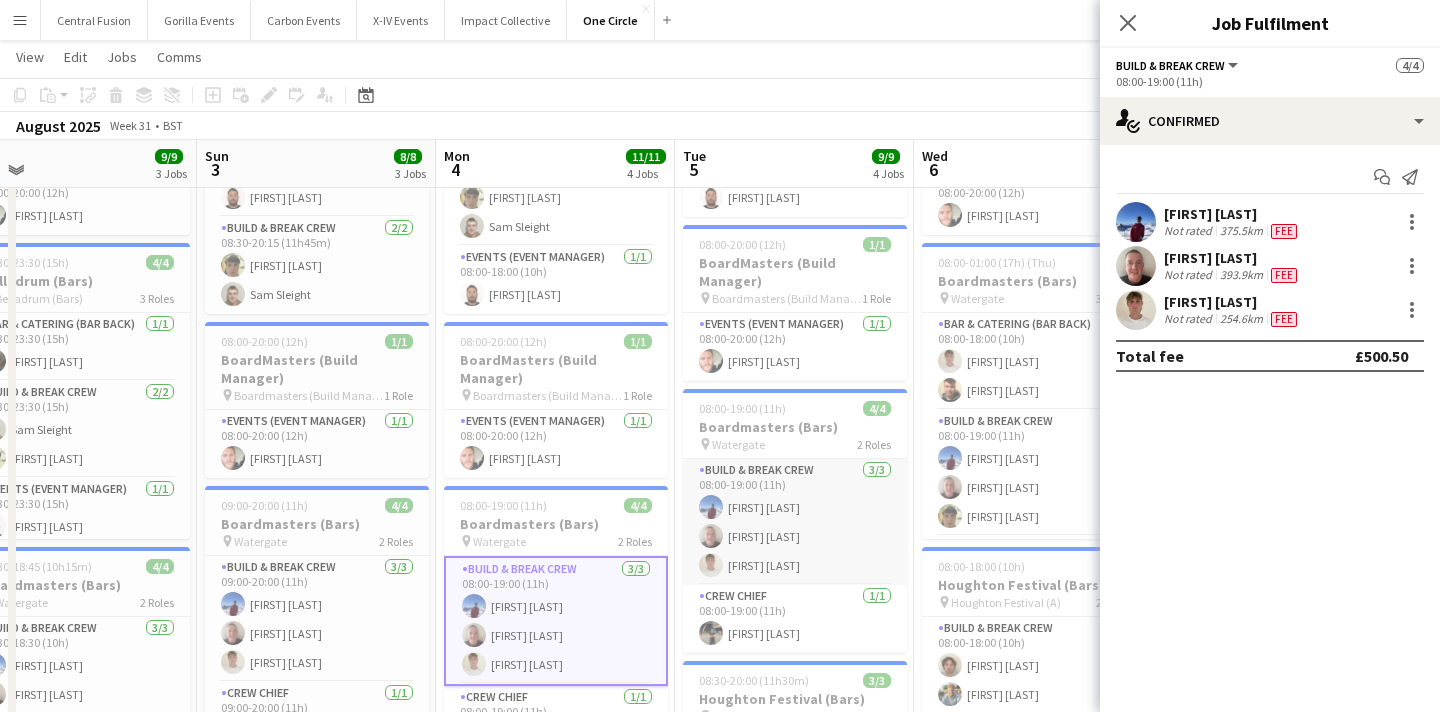 click on "Build & Break Crew   3/3   08:00-19:00 (11h)
[FIRST] [LAST] [FIRST] [LAST] [FIRST] [LAST]" at bounding box center (795, 522) 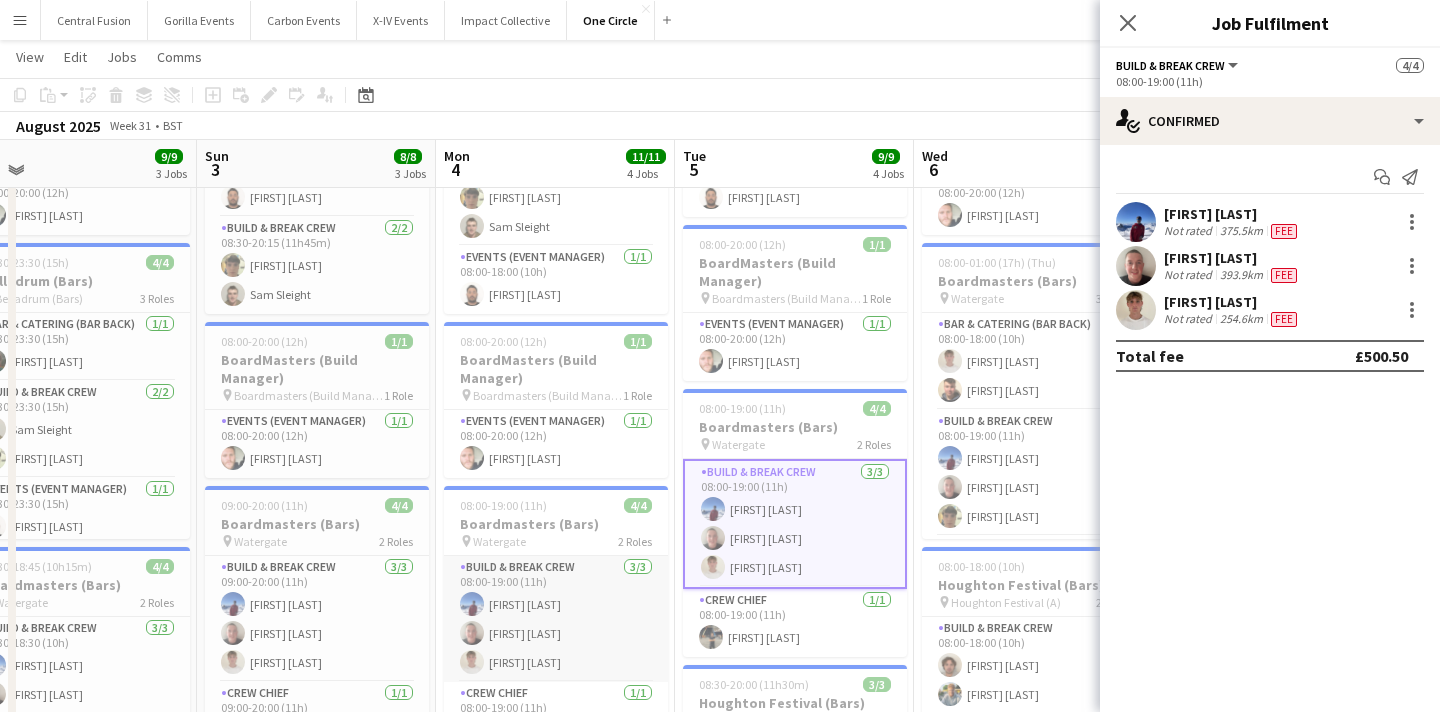 click on "Build & Break Crew   3/3   08:00-19:00 (11h)
[FIRST] [LAST] [FIRST] [LAST] [FIRST] [LAST]" at bounding box center [556, 619] 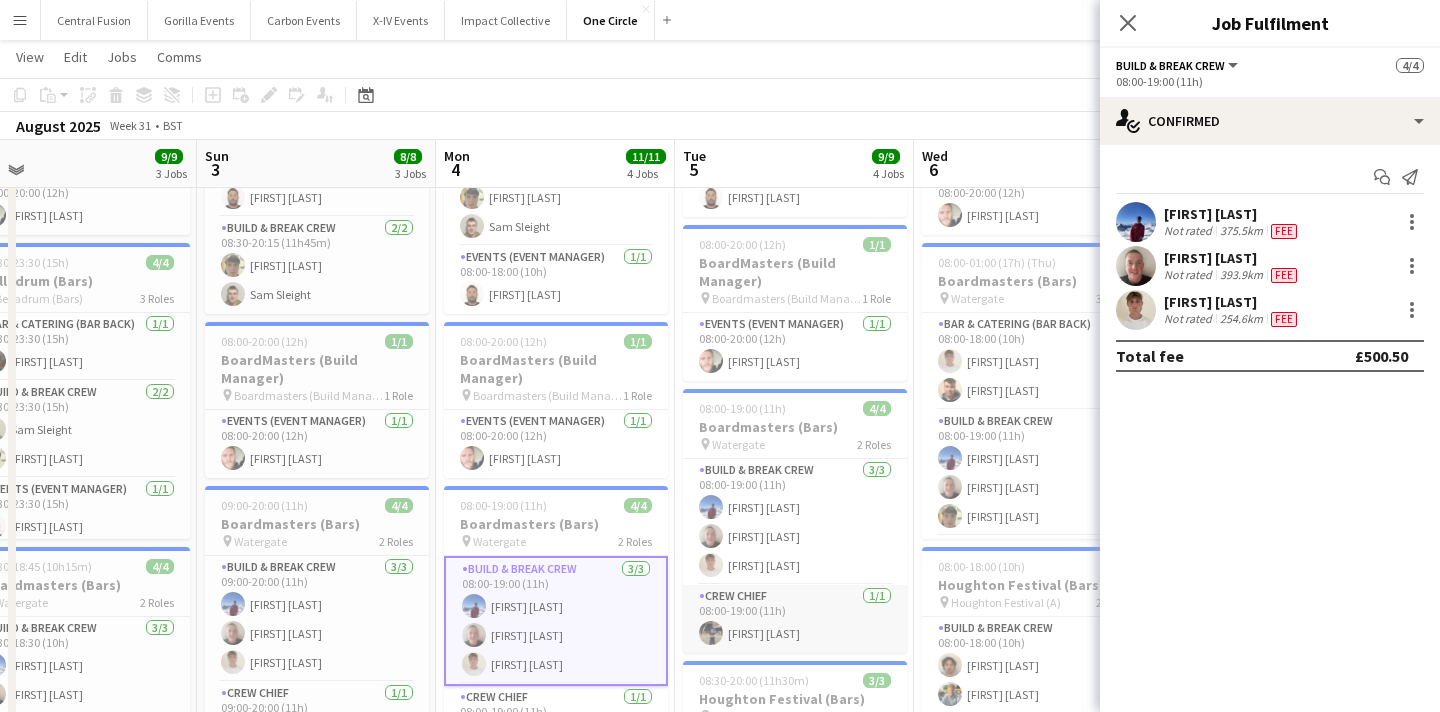click on "Crew Chief     1/1   08:00-19:00 (11h)
[FIRST] [LAST]" at bounding box center [795, 619] 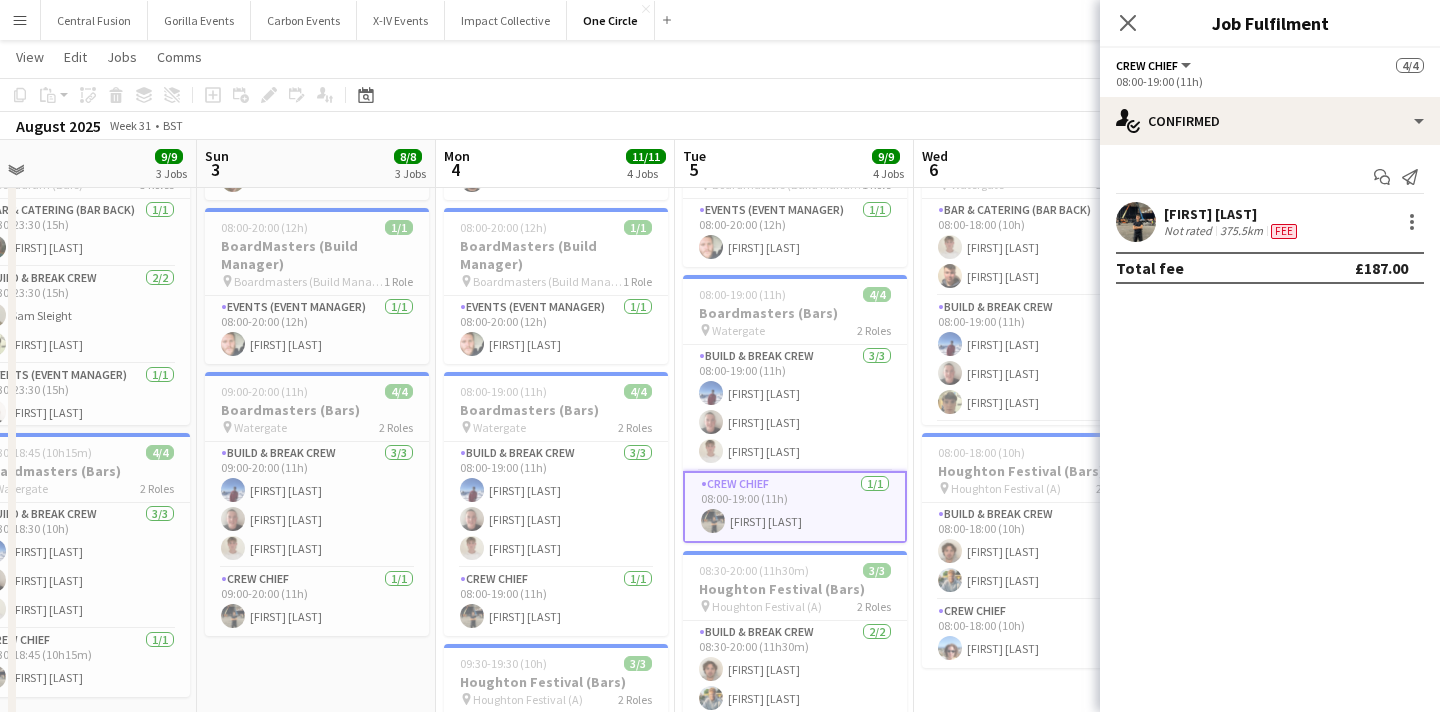 scroll, scrollTop: 292, scrollLeft: 0, axis: vertical 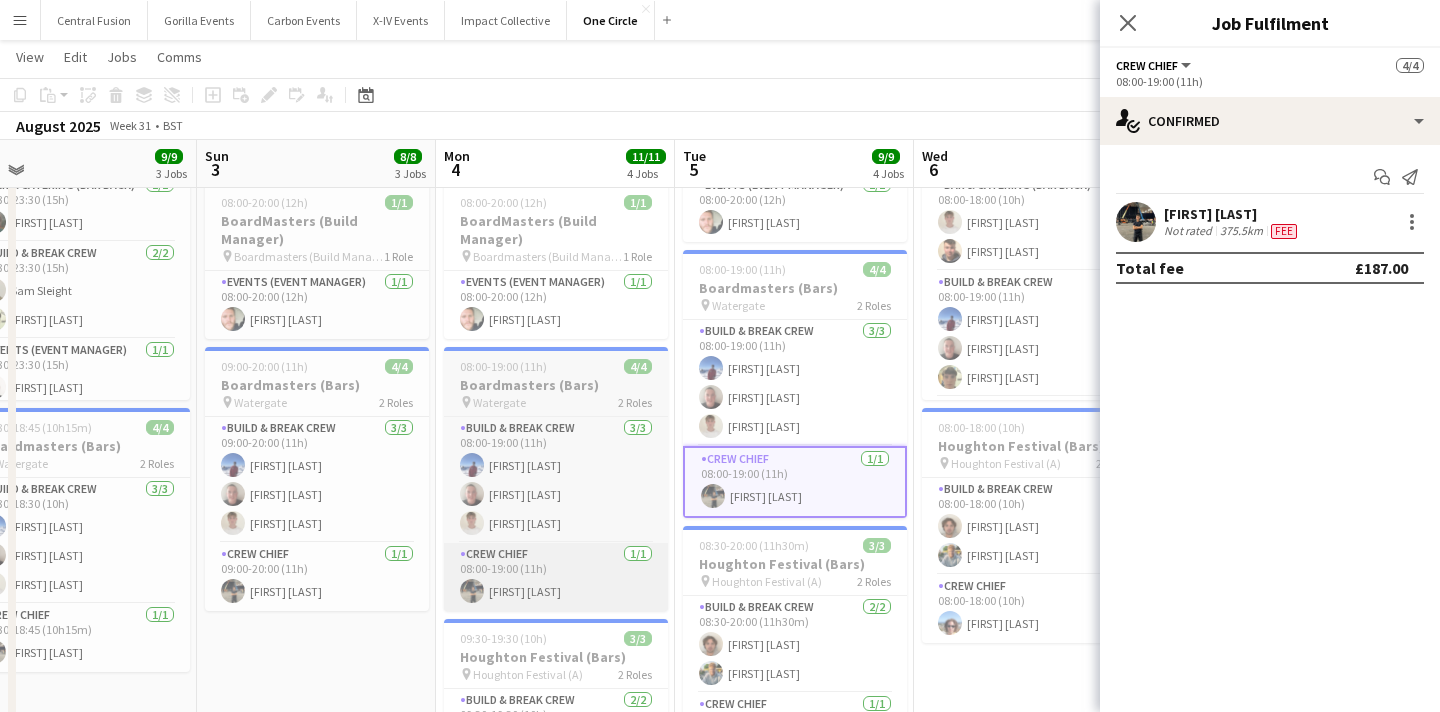 click on "Crew Chief     1/1   08:00-19:00 (11h)
[FIRST] [LAST]" at bounding box center (556, 577) 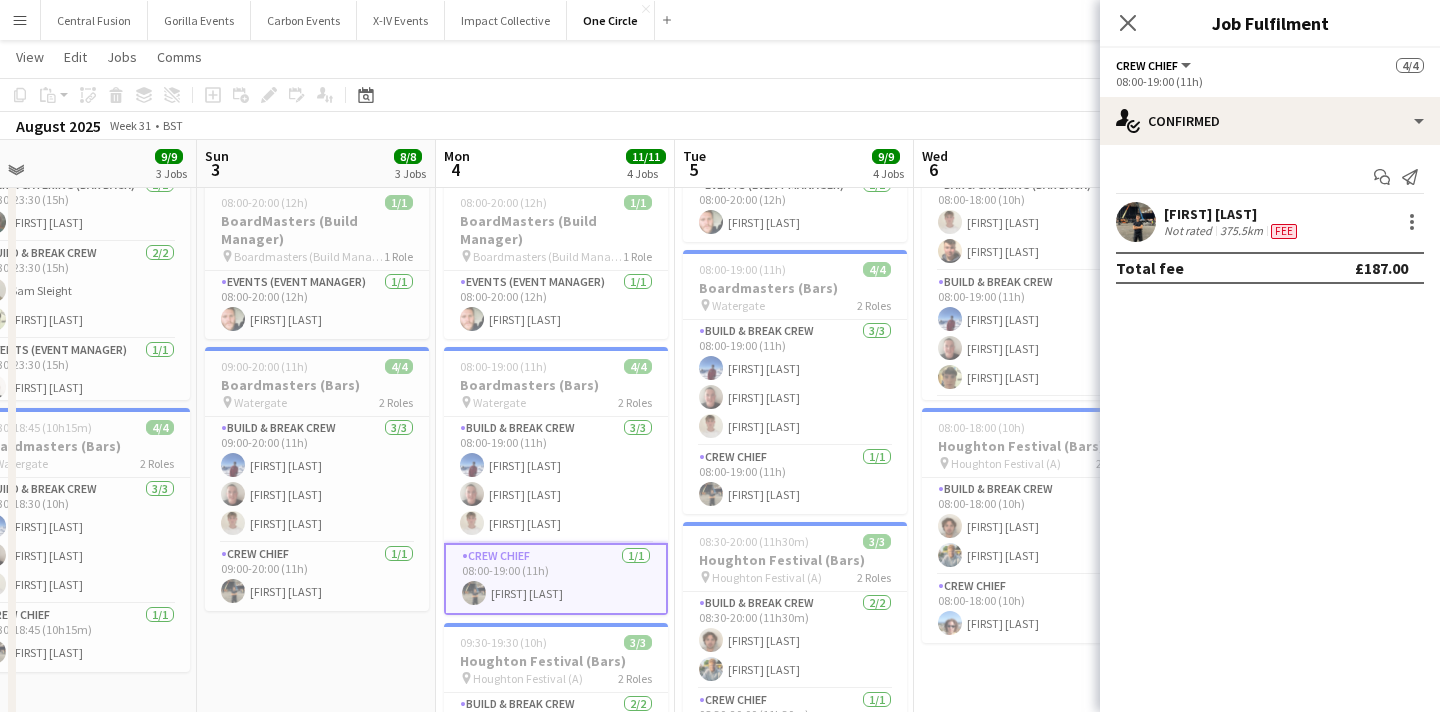 click on "Copy
Paste
Paste
Command
V Paste with crew
Command
Shift
V
Paste linked Job
Delete
Group
Ungroup
Add job
Add linked Job
Edit
Edit linked Job
Applicants
Date picker
AUG 2025 AUG 2025 Monday M Tuesday T Wednesday W Thursday T Friday F Saturday S Sunday S  AUG   1   2   3   4   5   6   7   8   9   10   11   12   13   14   15   16   17   18   19   20   21   22   23   24   25" 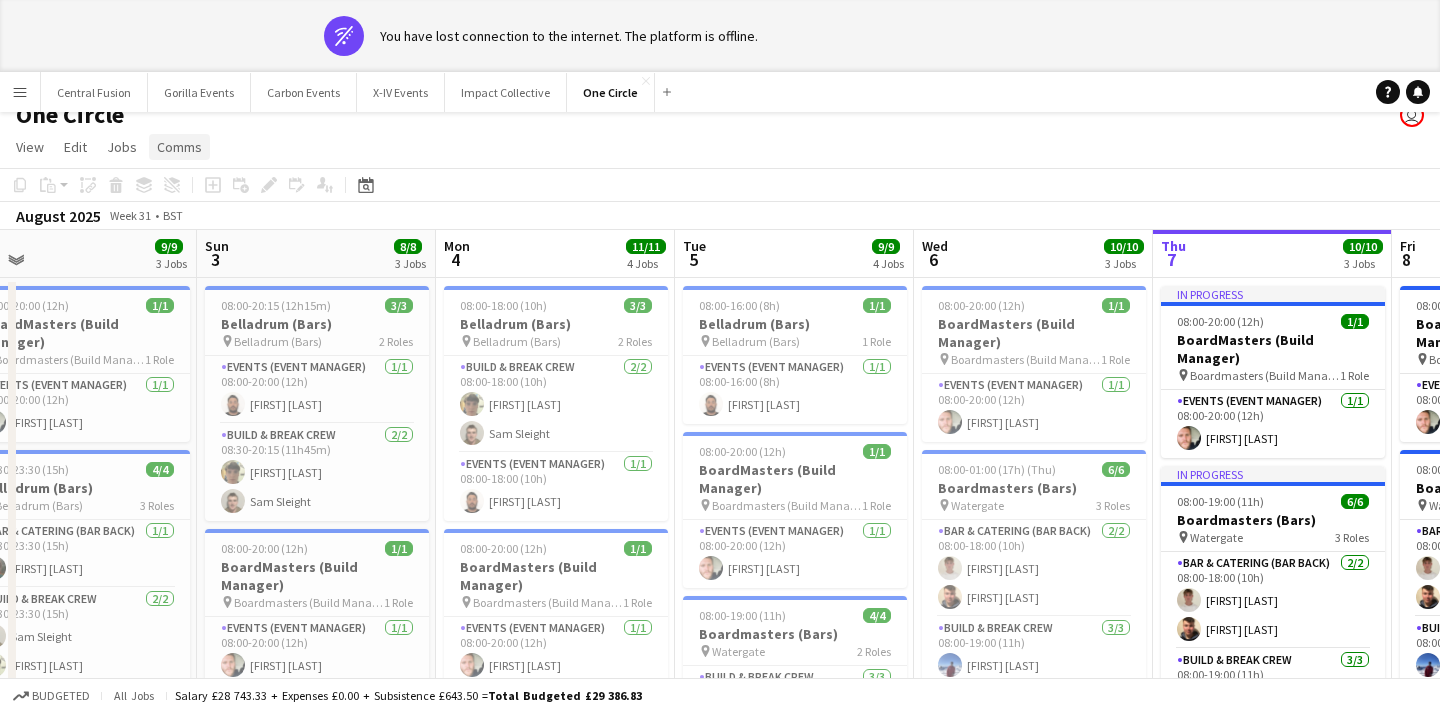 scroll, scrollTop: 19, scrollLeft: 0, axis: vertical 